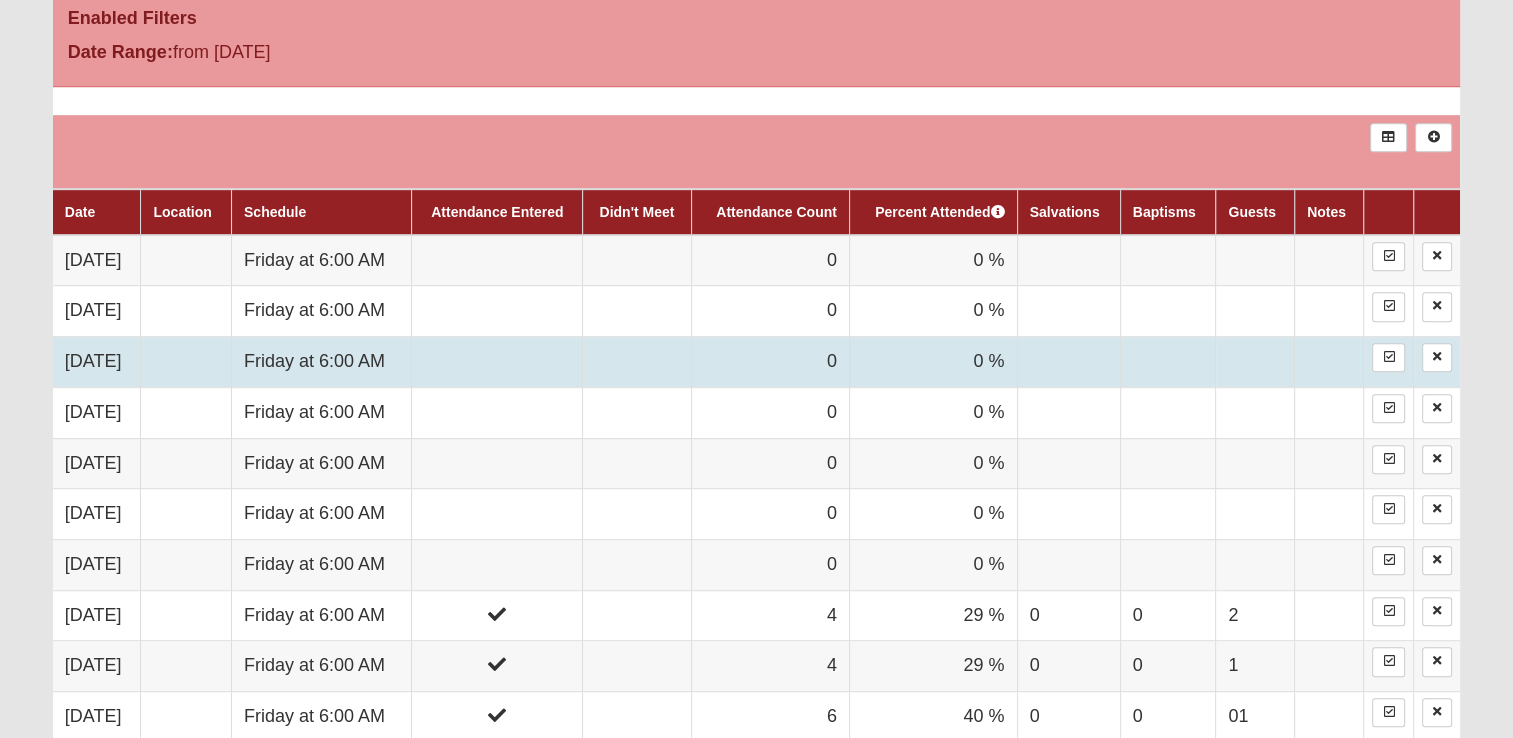 scroll, scrollTop: 1100, scrollLeft: 0, axis: vertical 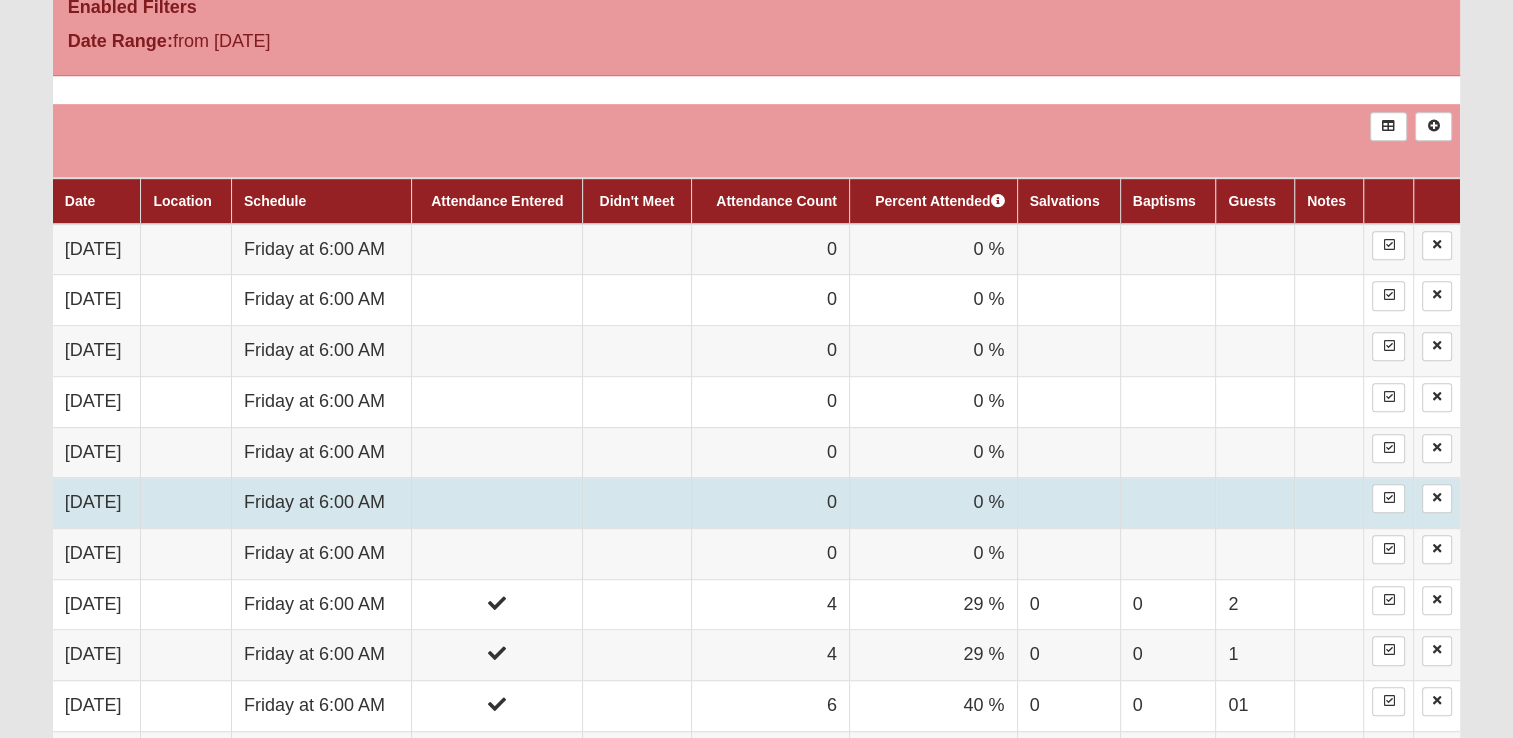 click on "Friday at 6:00 AM" at bounding box center [322, 503] 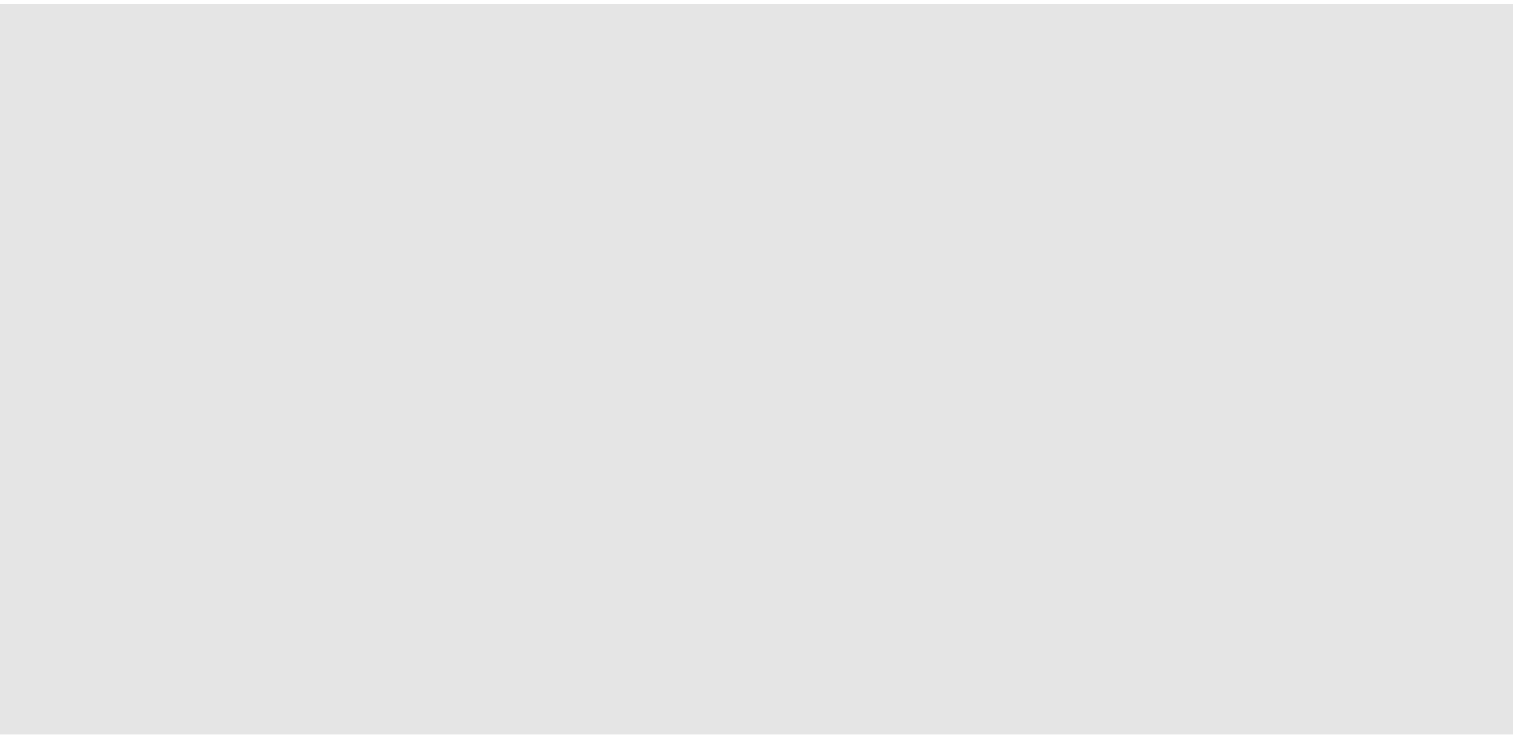 scroll, scrollTop: 0, scrollLeft: 0, axis: both 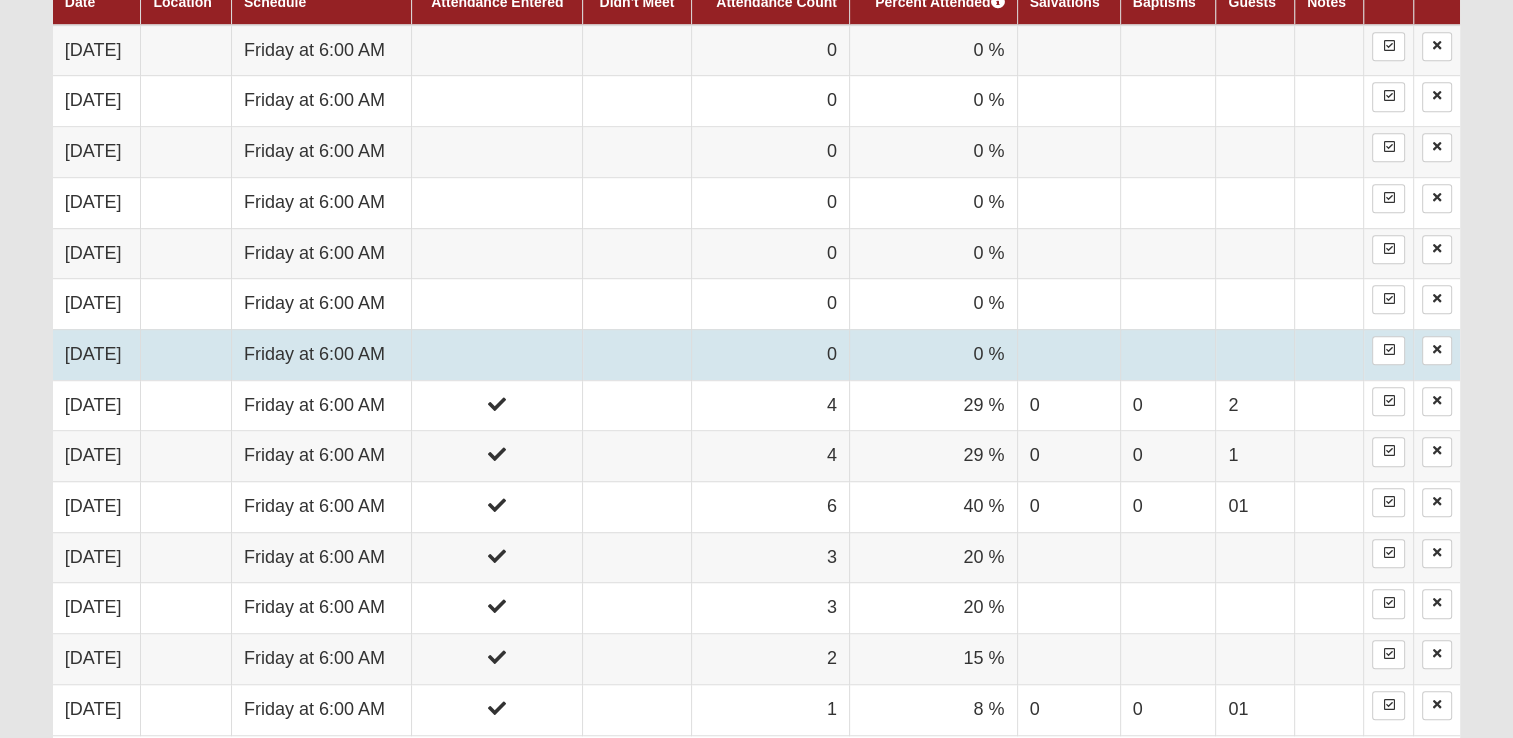 click on "Friday at 6:00 AM" at bounding box center (322, 354) 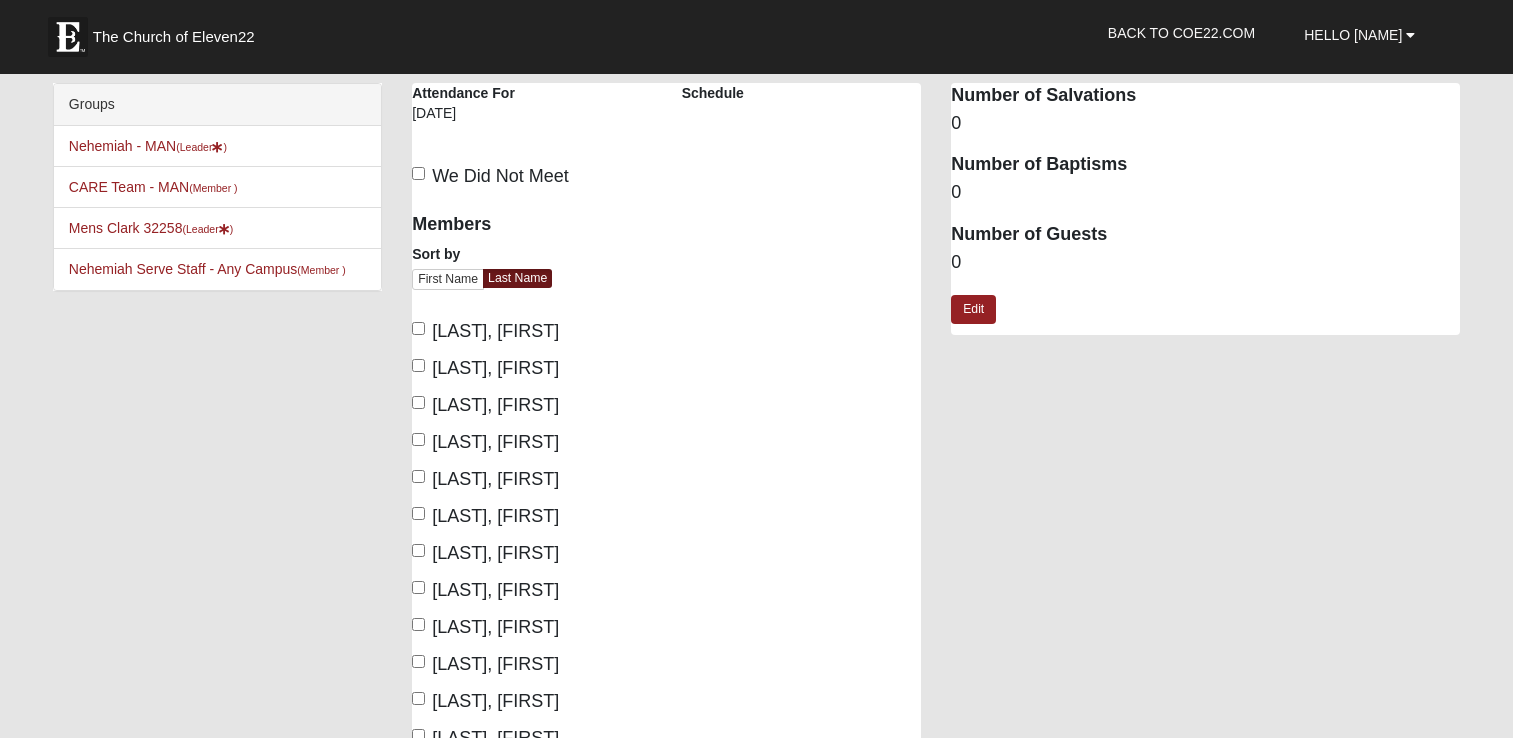 scroll, scrollTop: 0, scrollLeft: 0, axis: both 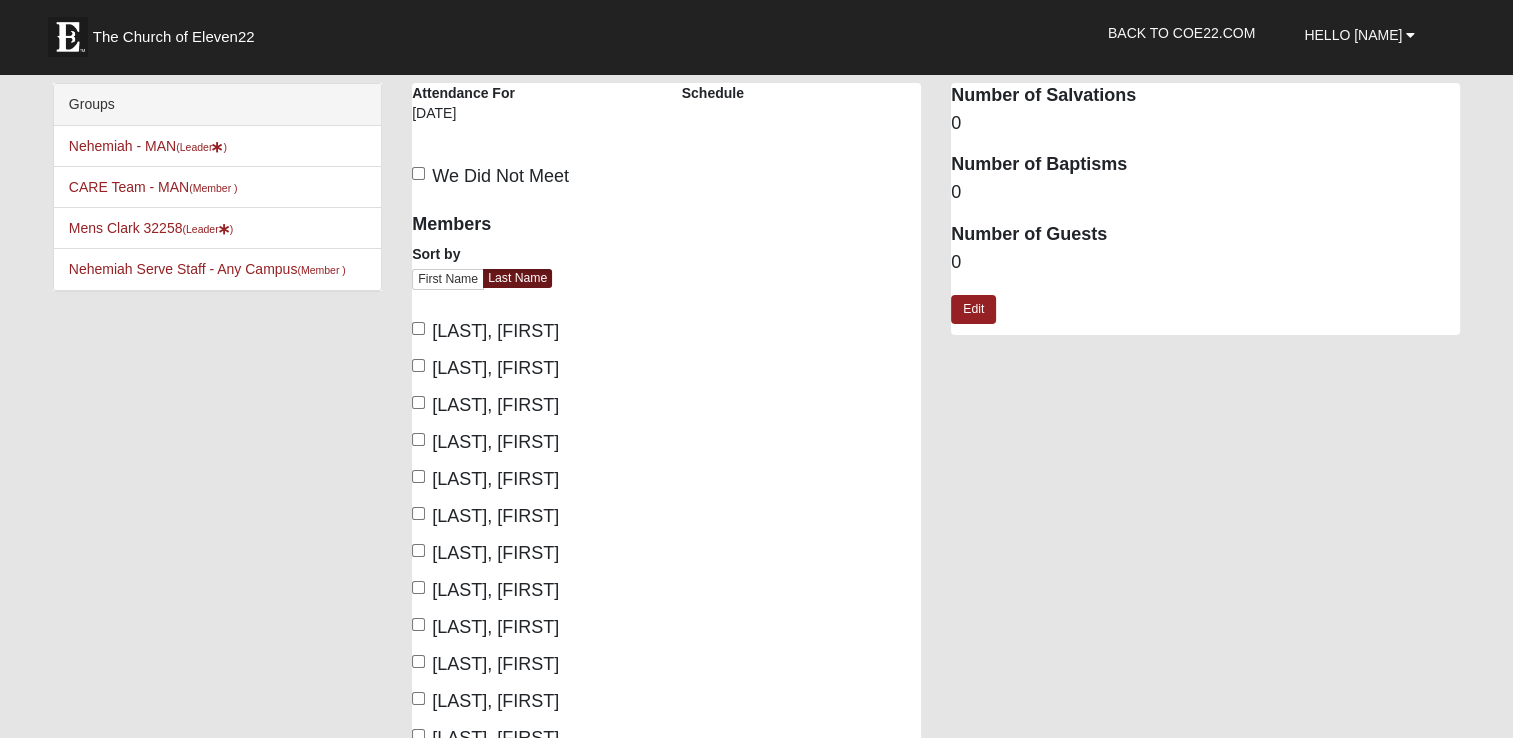 click on "[LAST], [FIRST]" at bounding box center (485, 368) 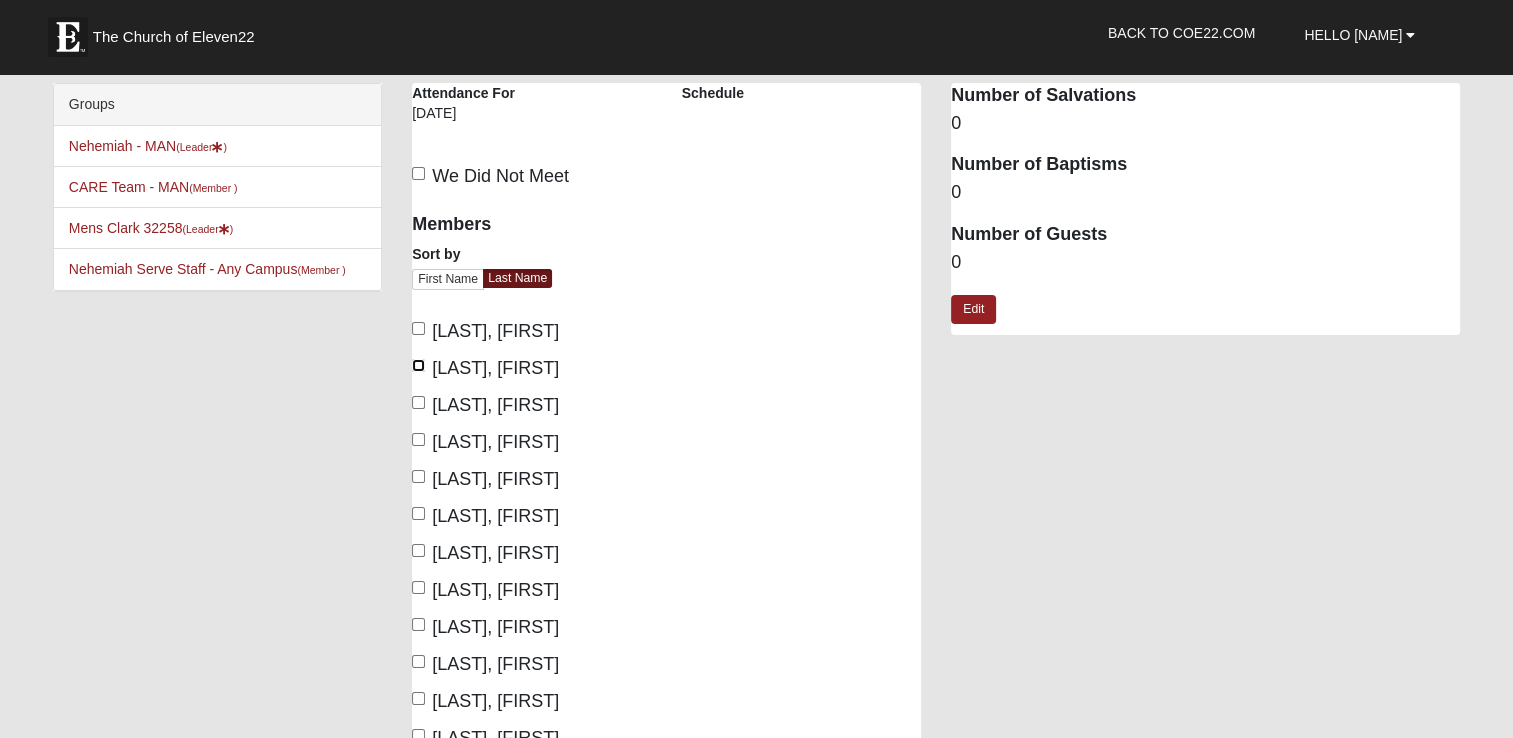 click on "[LAST], [FIRST]" at bounding box center [418, 365] 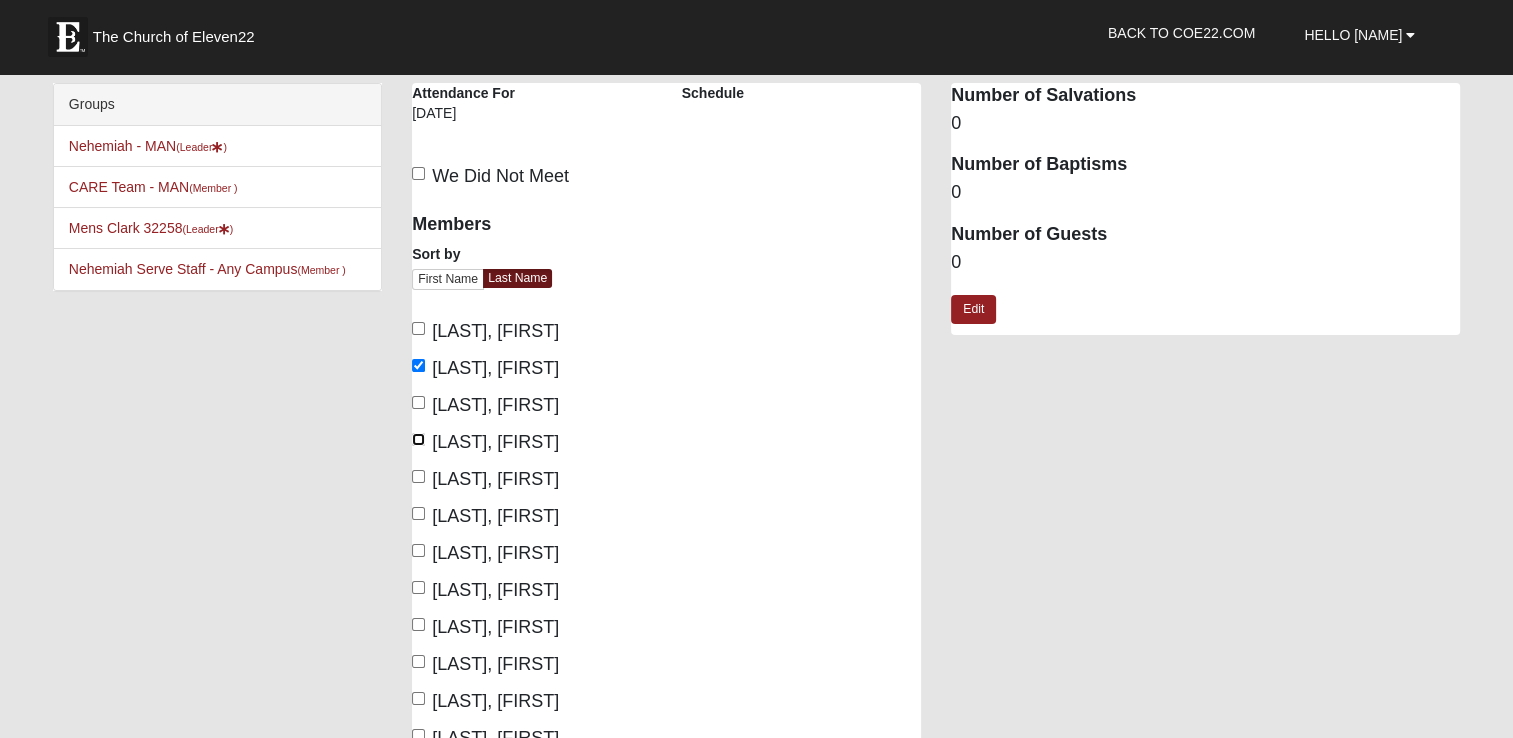 click on "[LAST], [FIRST]" at bounding box center [418, 439] 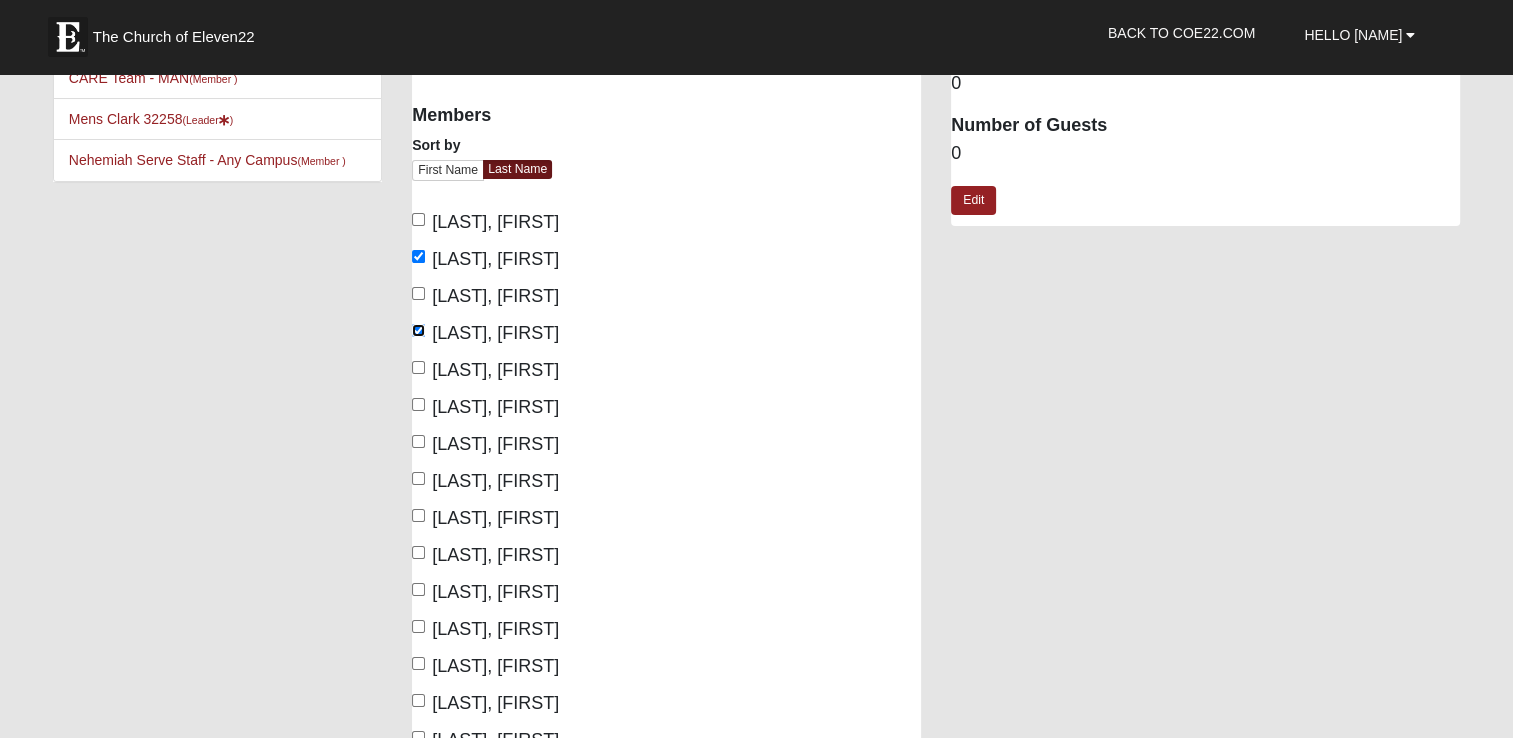 scroll, scrollTop: 200, scrollLeft: 0, axis: vertical 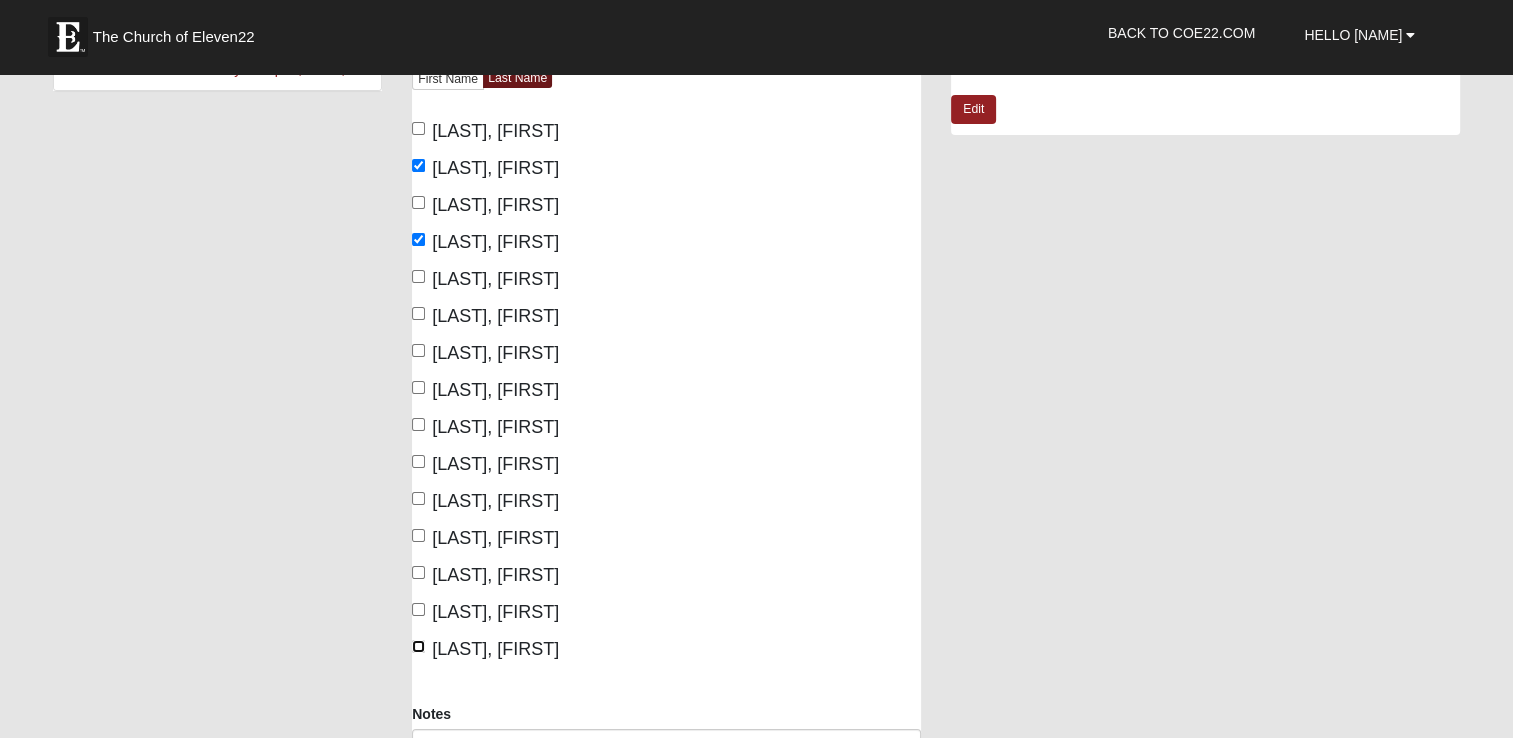 click on "Talavera, Jason" at bounding box center (418, 646) 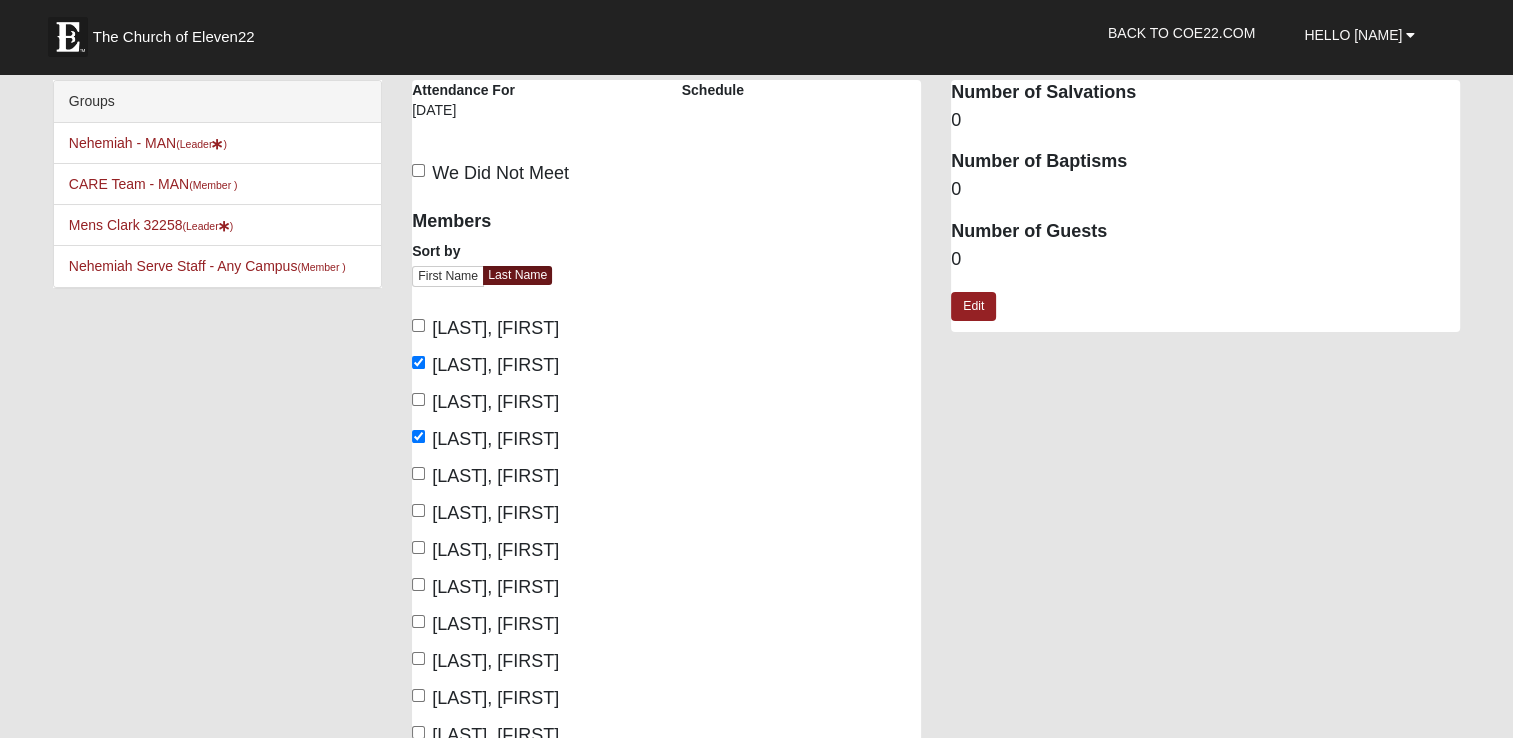 scroll, scrollTop: 0, scrollLeft: 0, axis: both 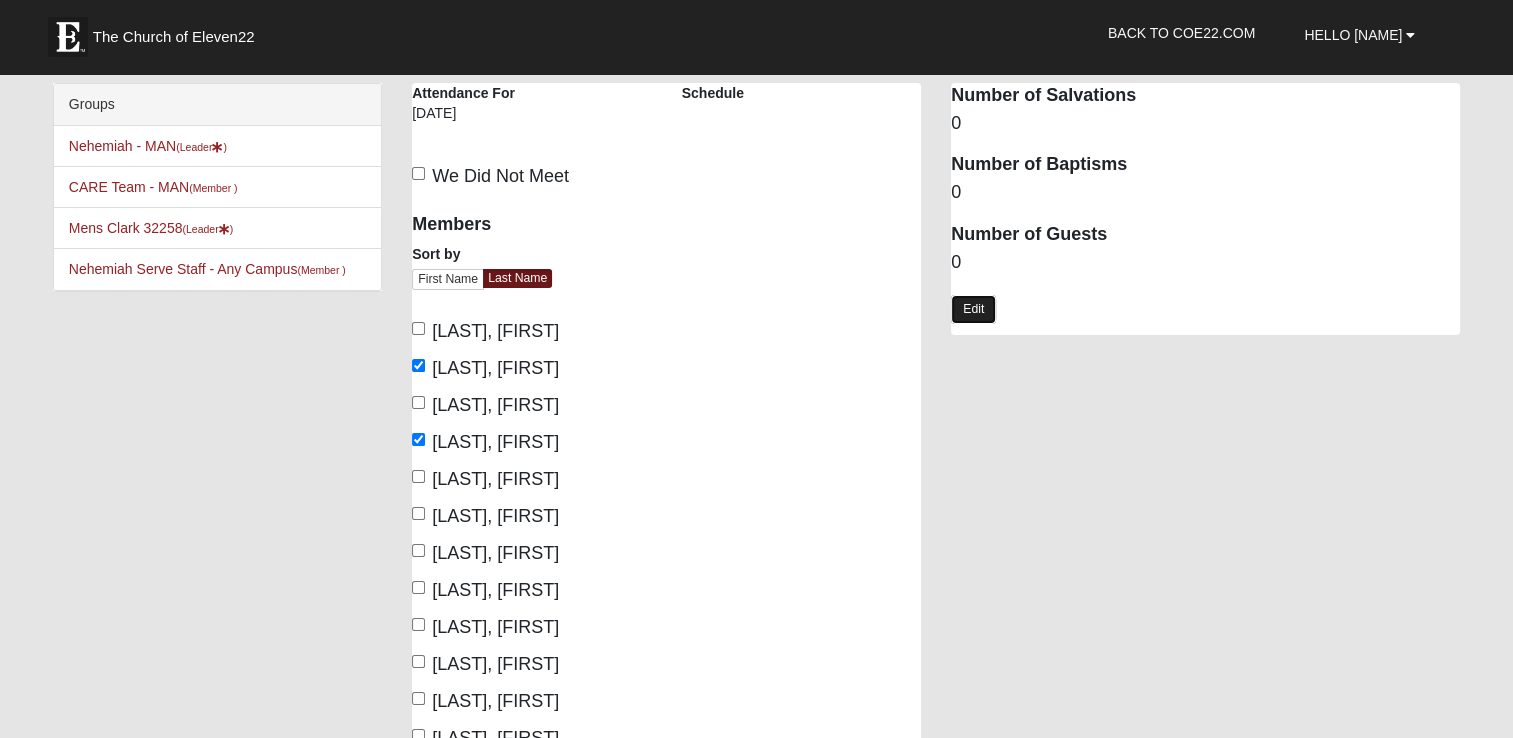 click on "Edit" at bounding box center (973, 309) 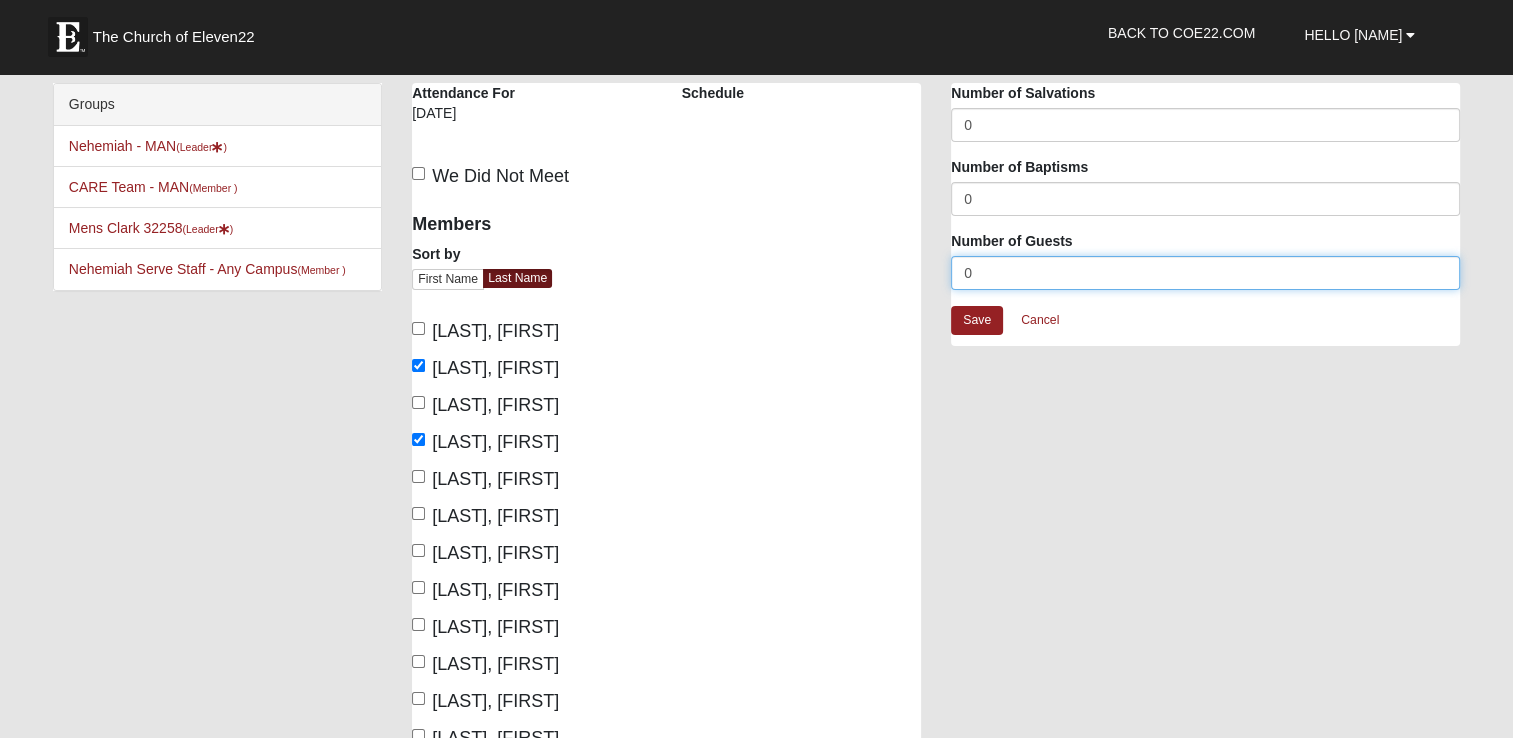 drag, startPoint x: 986, startPoint y: 274, endPoint x: 932, endPoint y: 278, distance: 54.147945 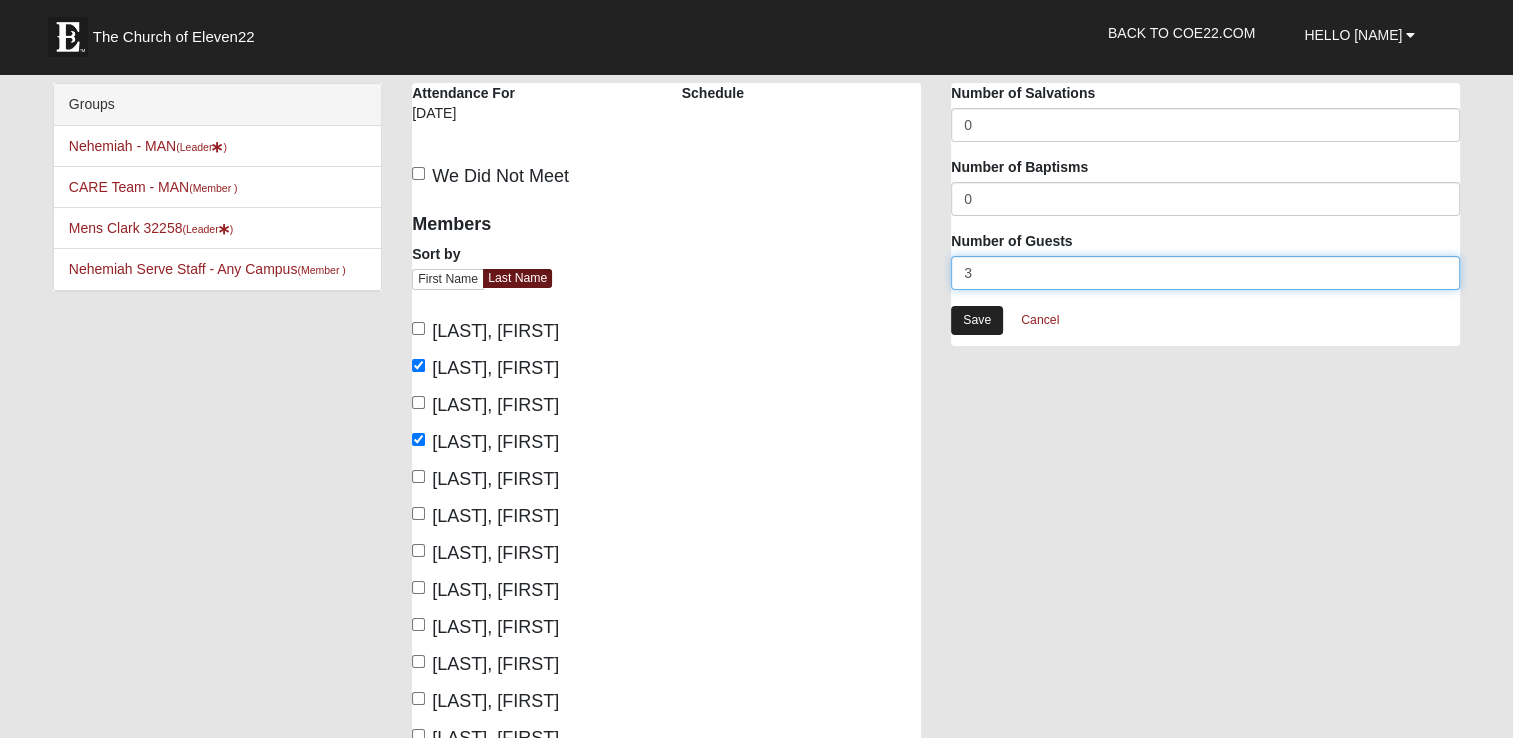 type on "3" 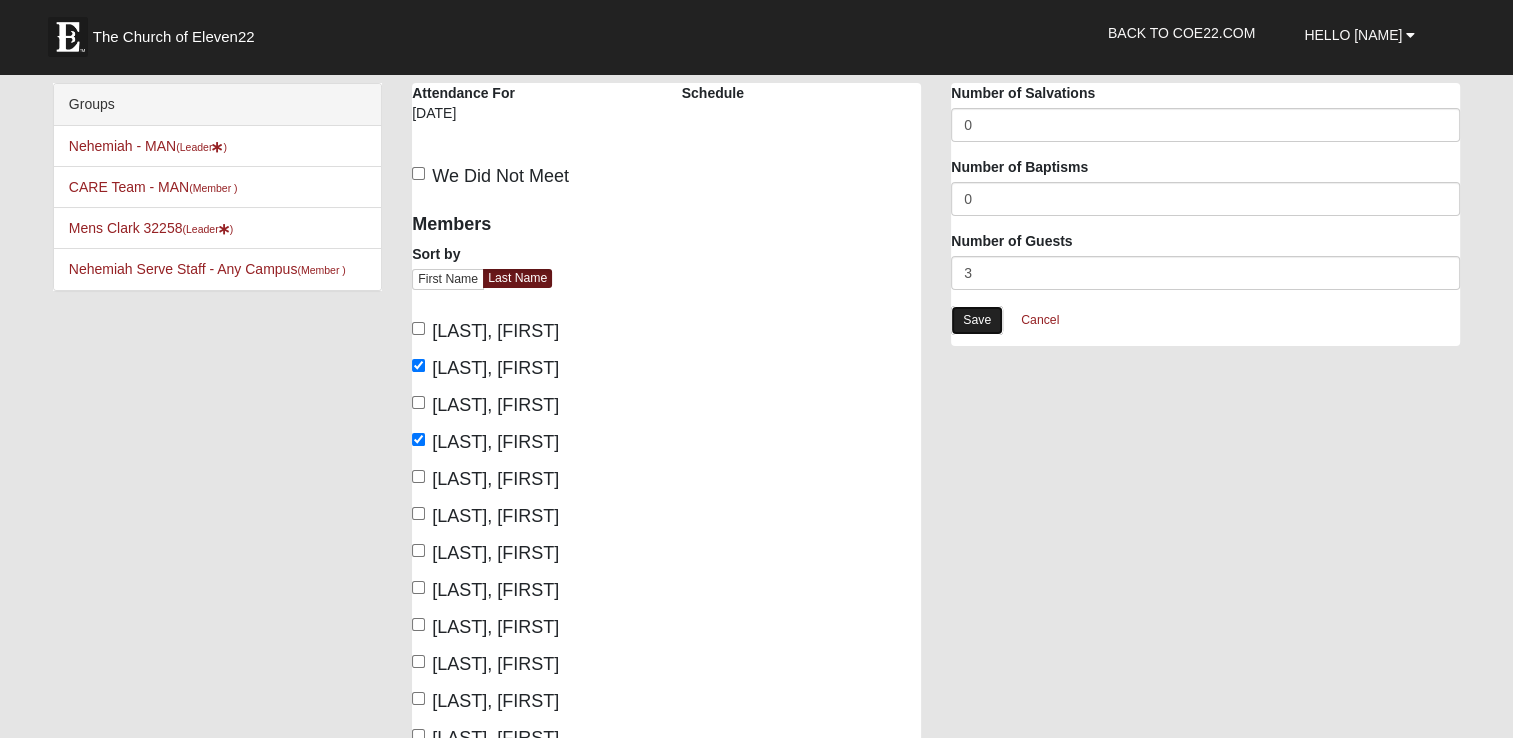 click on "Save" at bounding box center (977, 320) 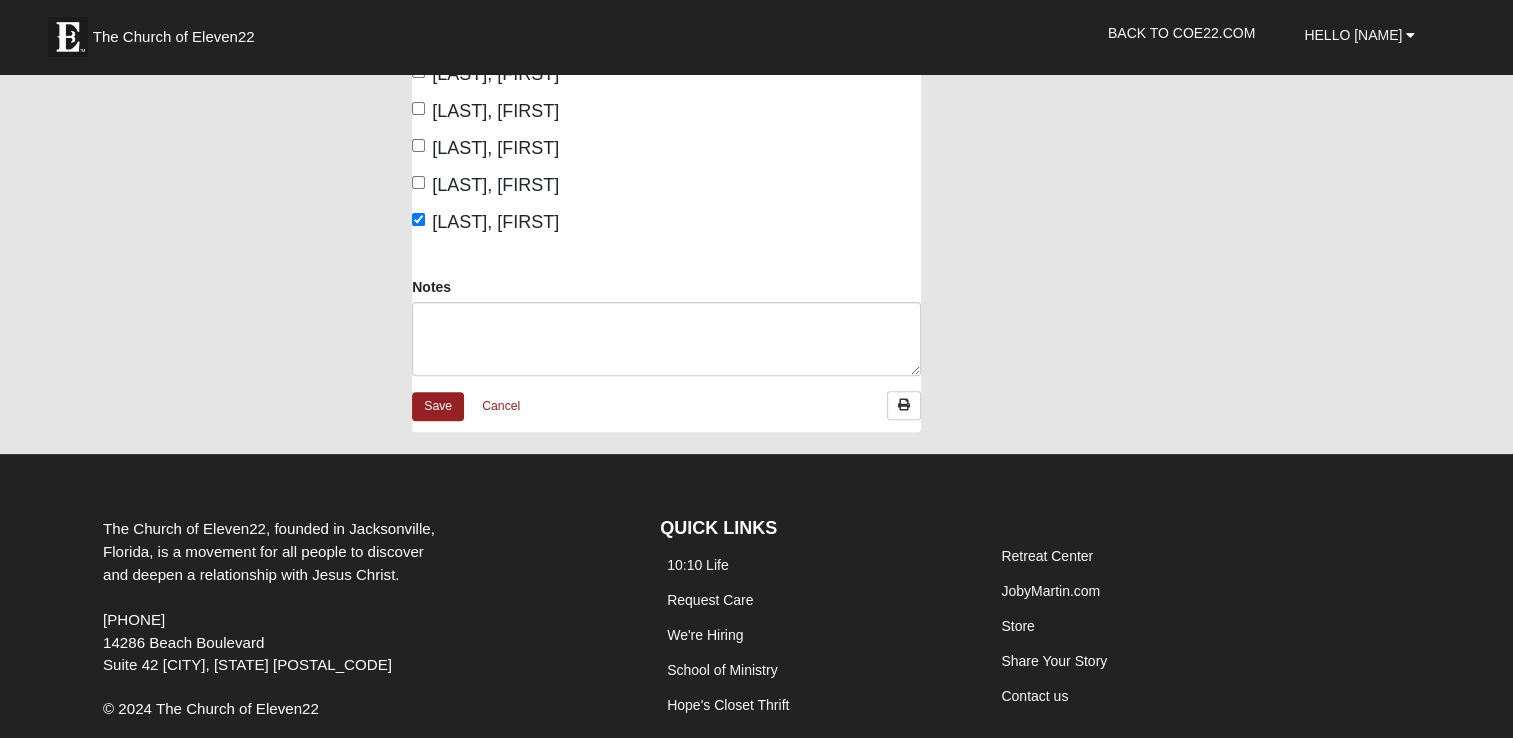 scroll, scrollTop: 700, scrollLeft: 0, axis: vertical 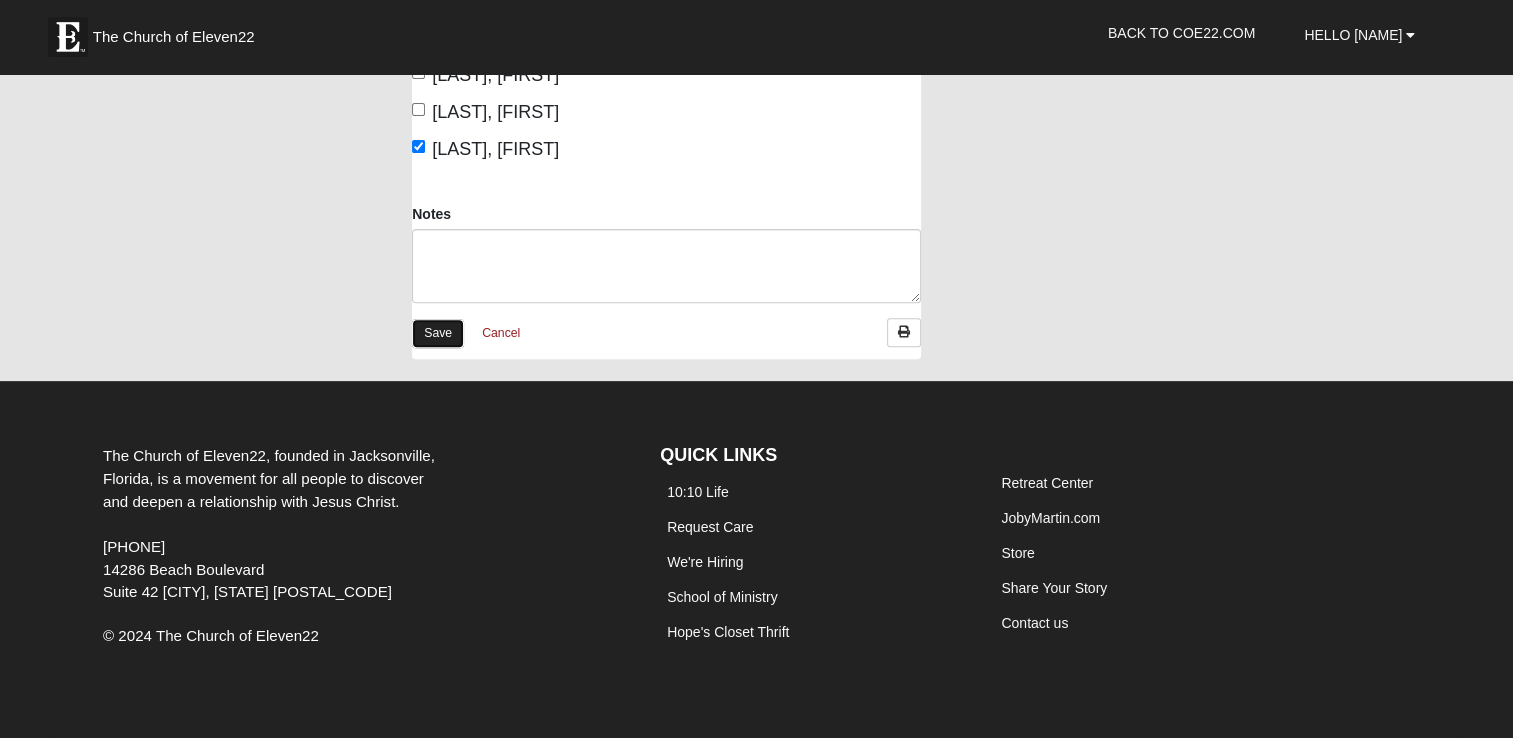 click on "Save" at bounding box center [438, 333] 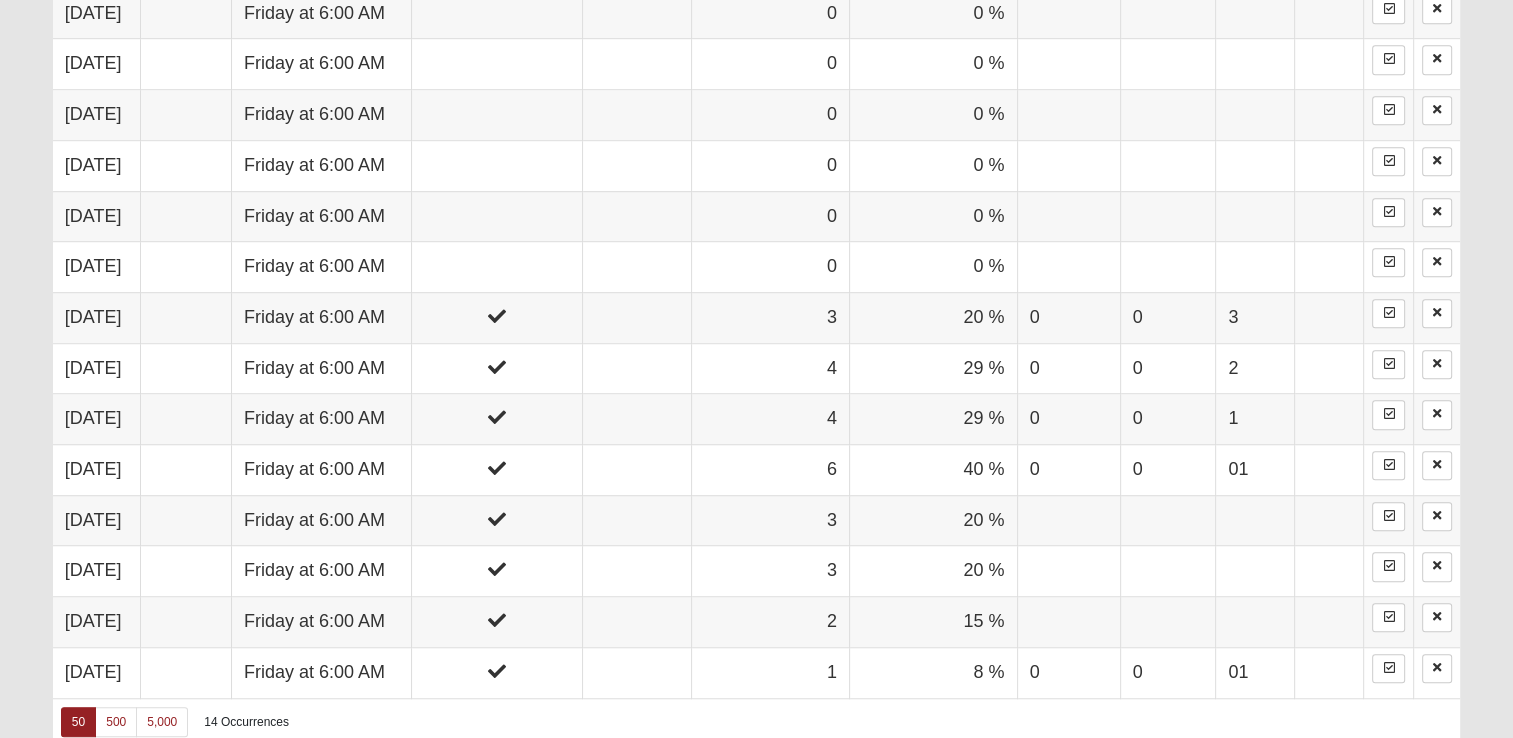 scroll, scrollTop: 1400, scrollLeft: 0, axis: vertical 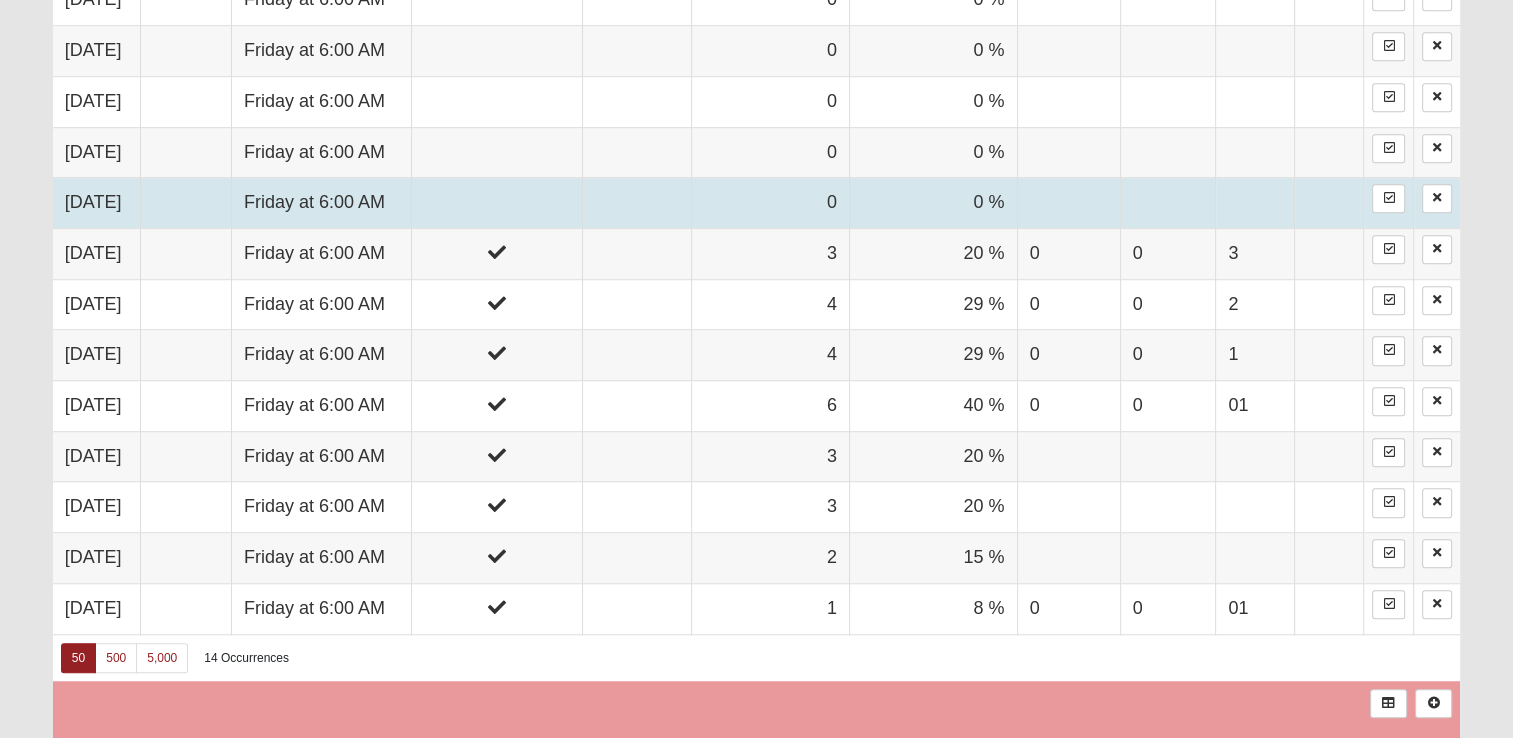 click on "Friday at 6:00 AM" at bounding box center [322, 203] 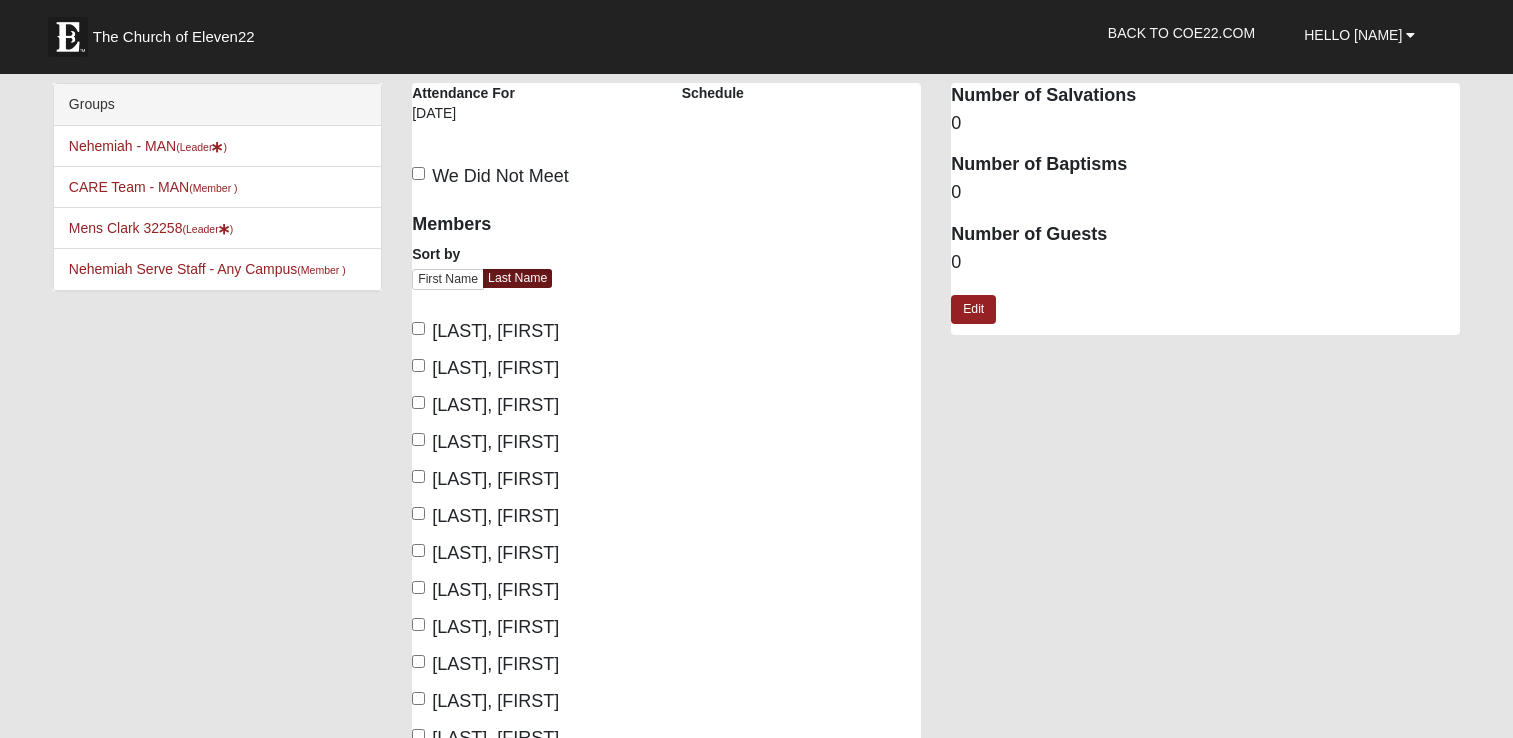 scroll, scrollTop: 0, scrollLeft: 0, axis: both 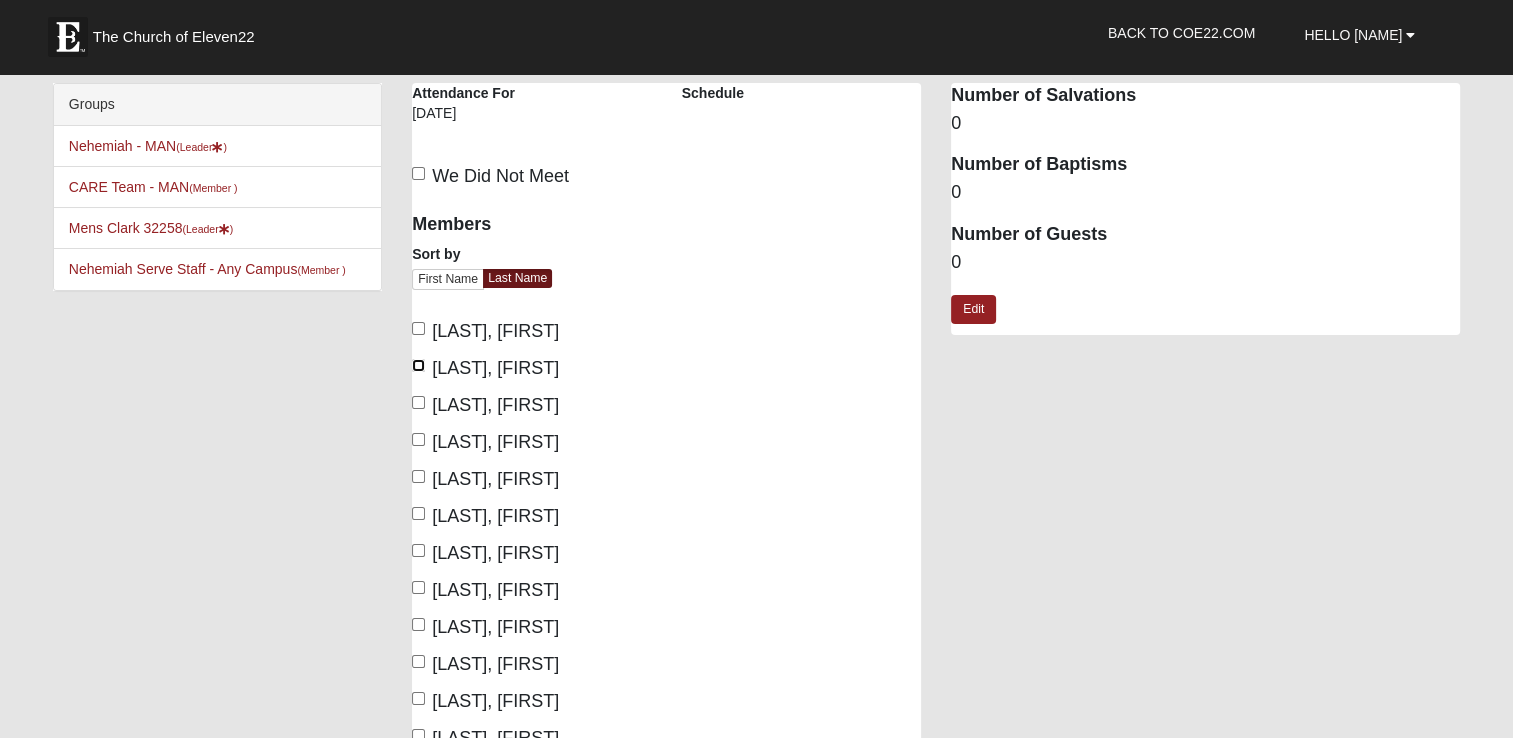 click on "[LAST], [FIRST]" at bounding box center (418, 365) 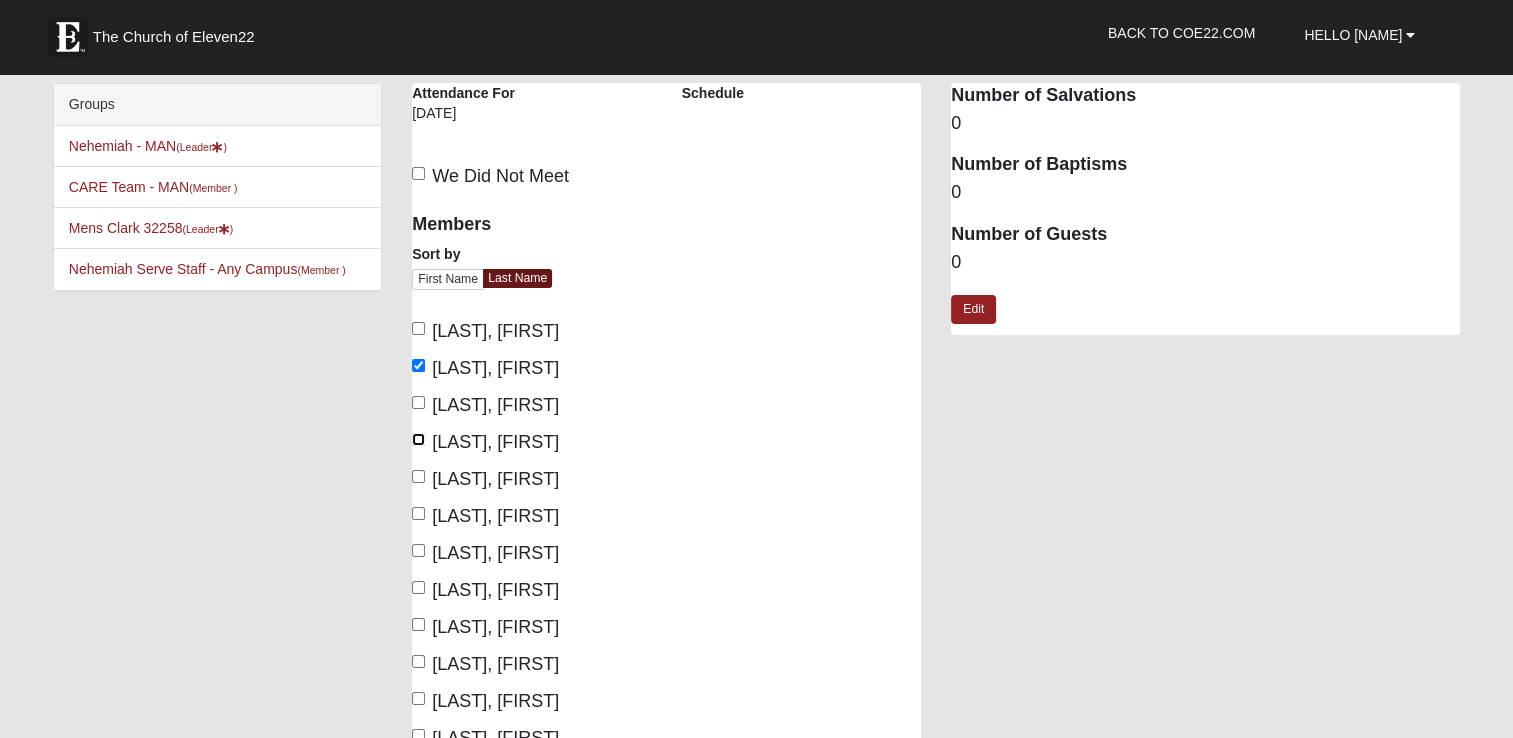 click on "Clark, Brad" at bounding box center (418, 439) 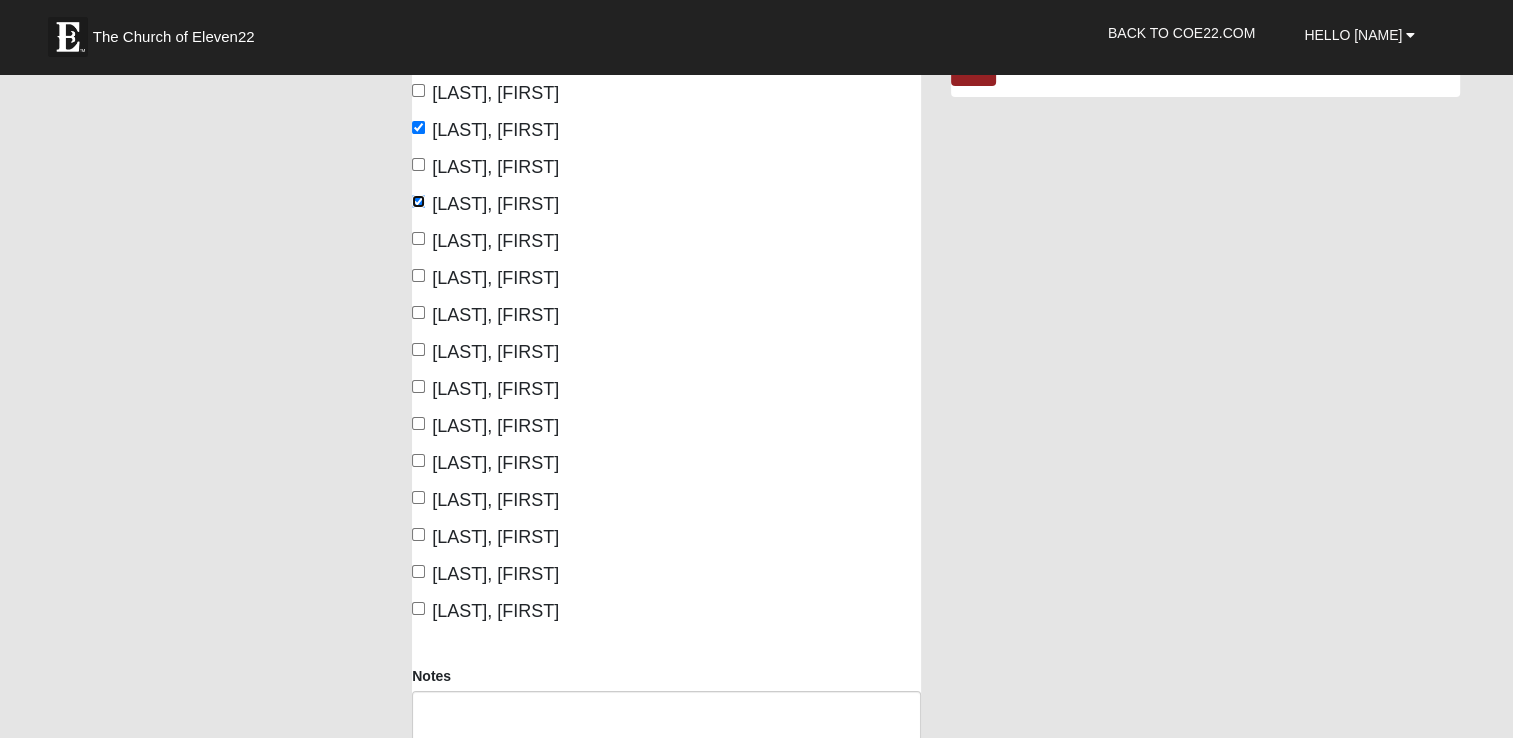scroll, scrollTop: 300, scrollLeft: 0, axis: vertical 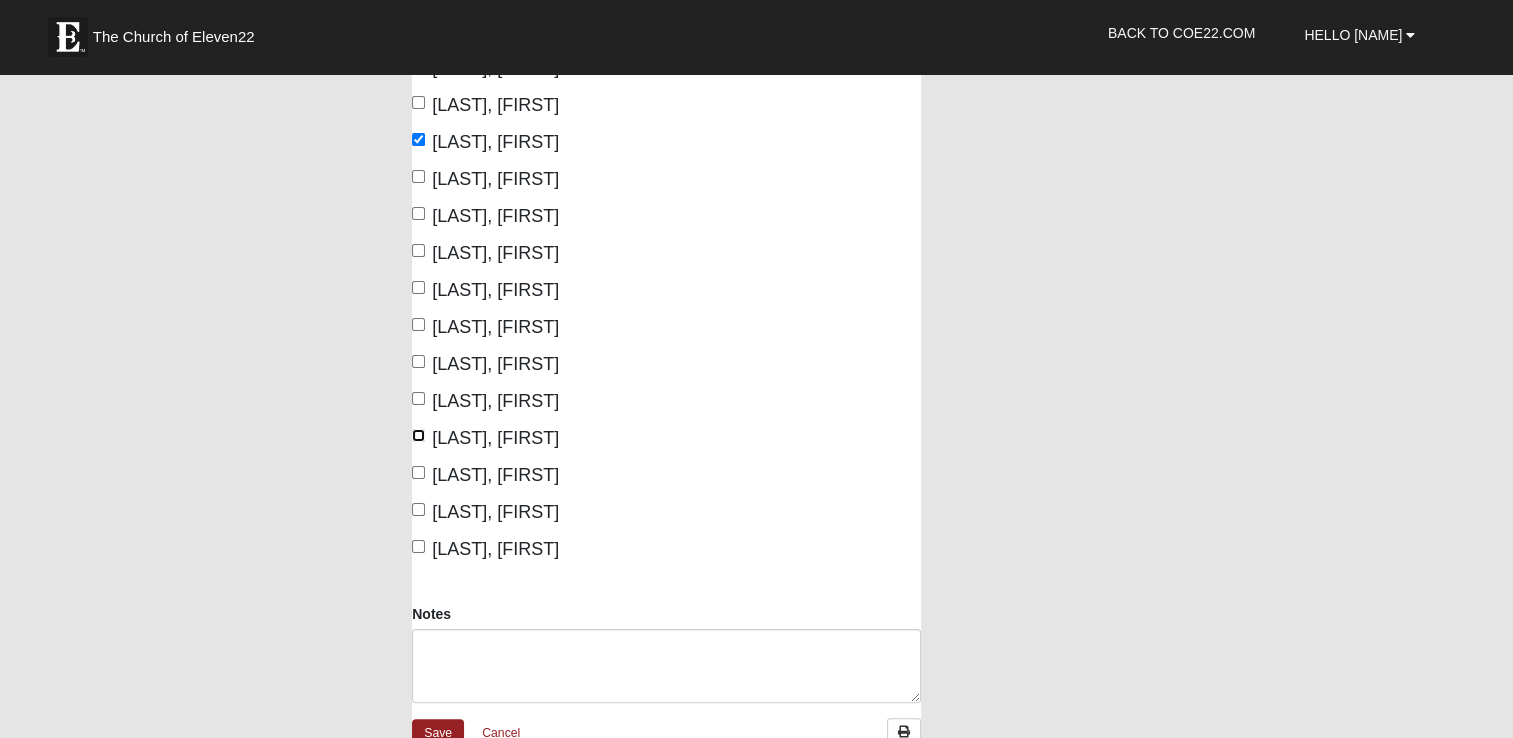 click on "Neuhofer, Jacob" at bounding box center [418, 435] 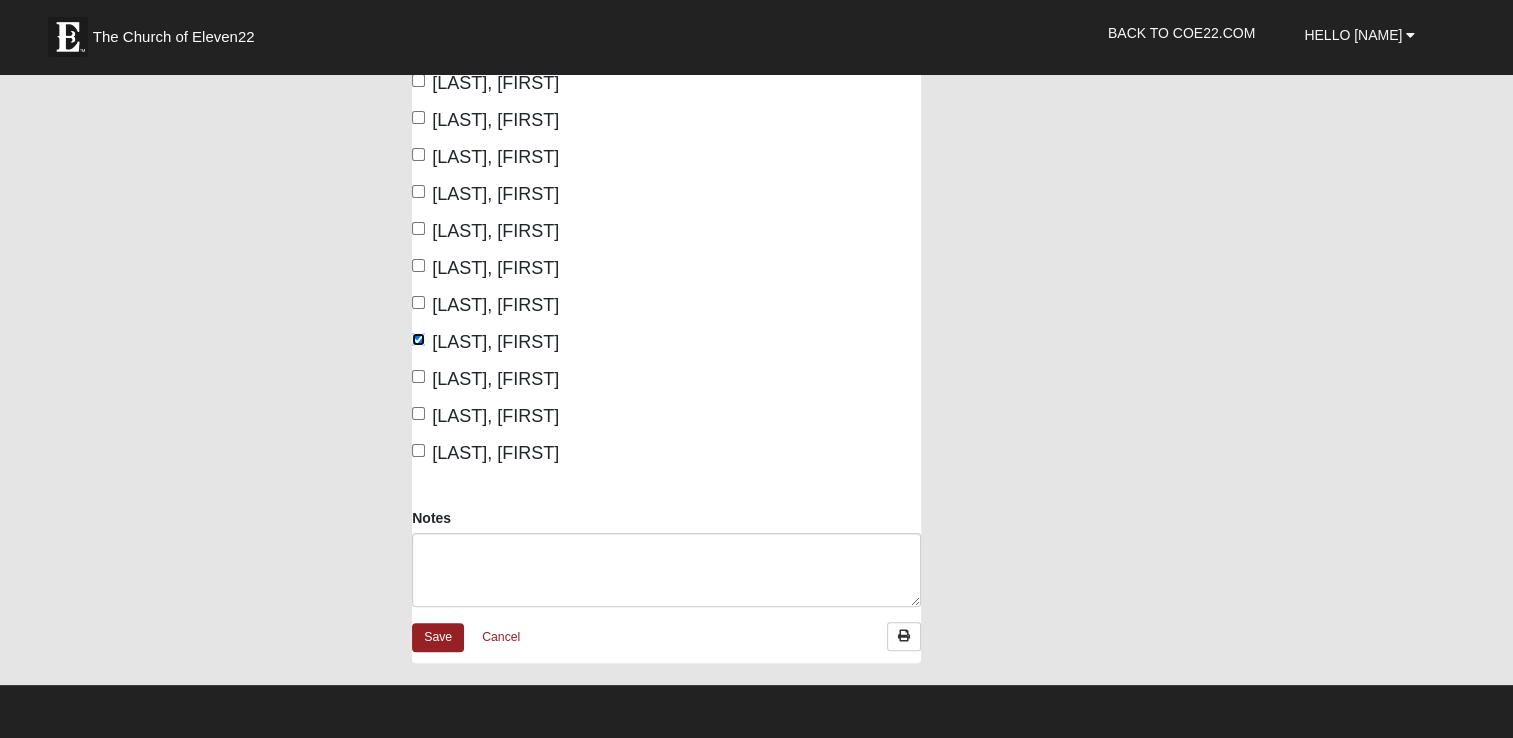 scroll, scrollTop: 400, scrollLeft: 0, axis: vertical 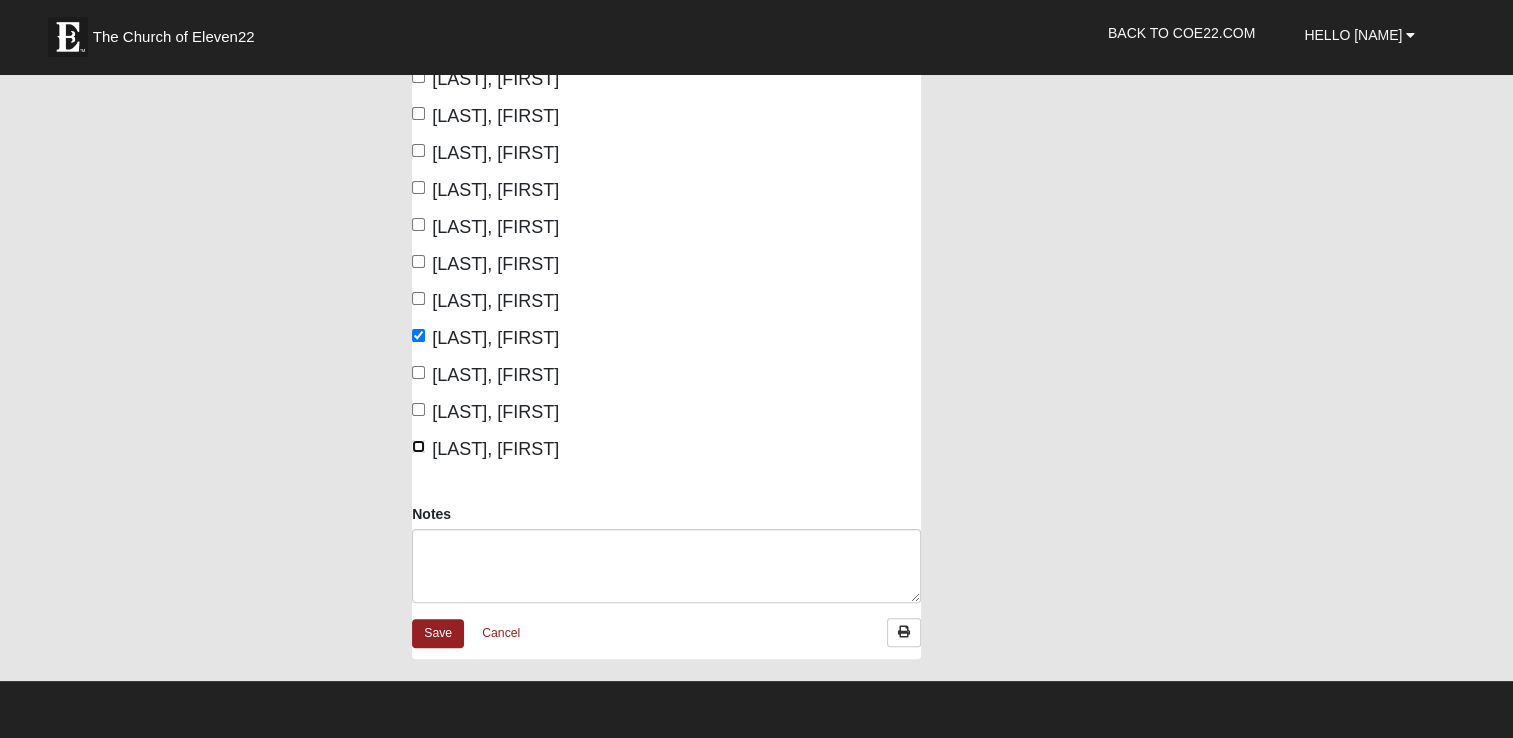 click on "Talavera, Jason" at bounding box center (418, 446) 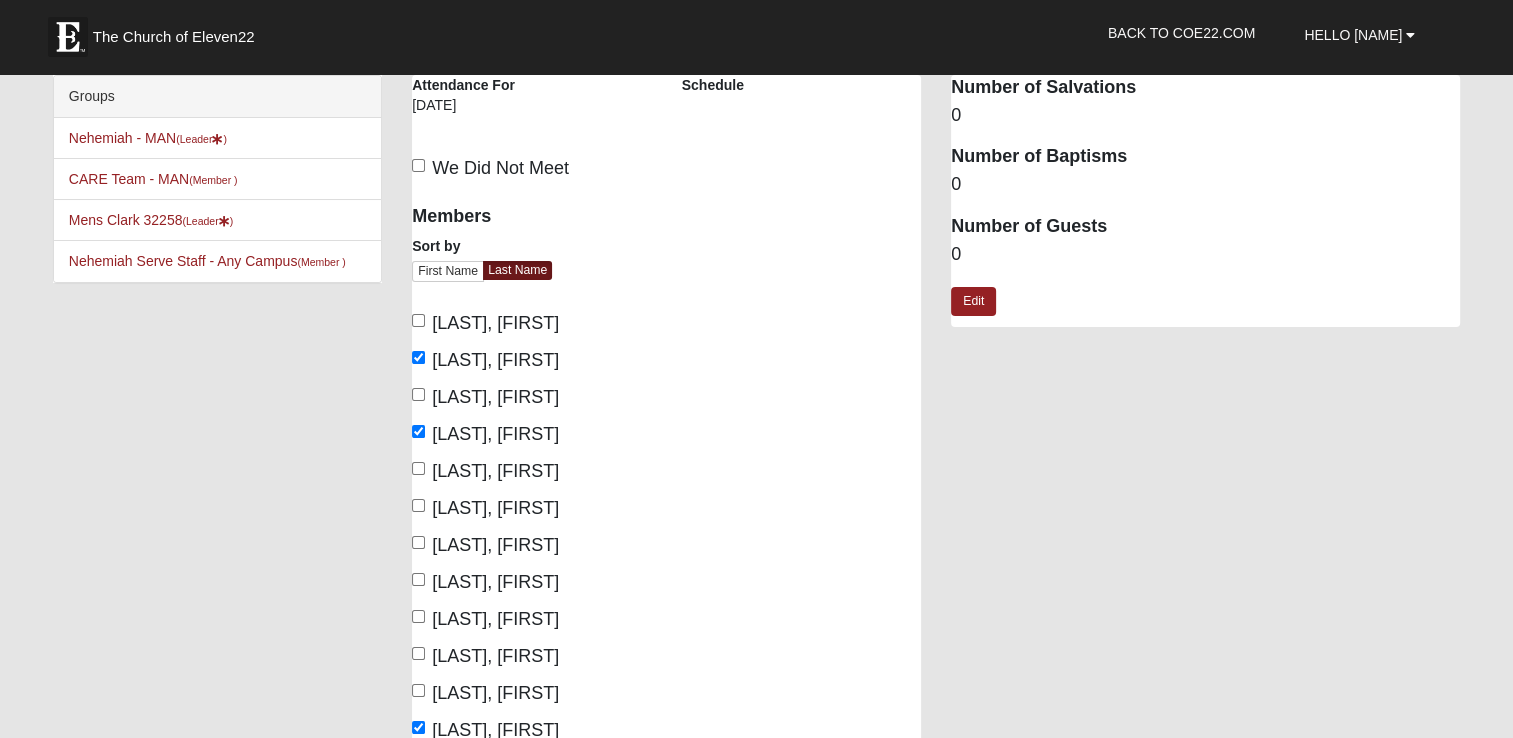 scroll, scrollTop: 0, scrollLeft: 0, axis: both 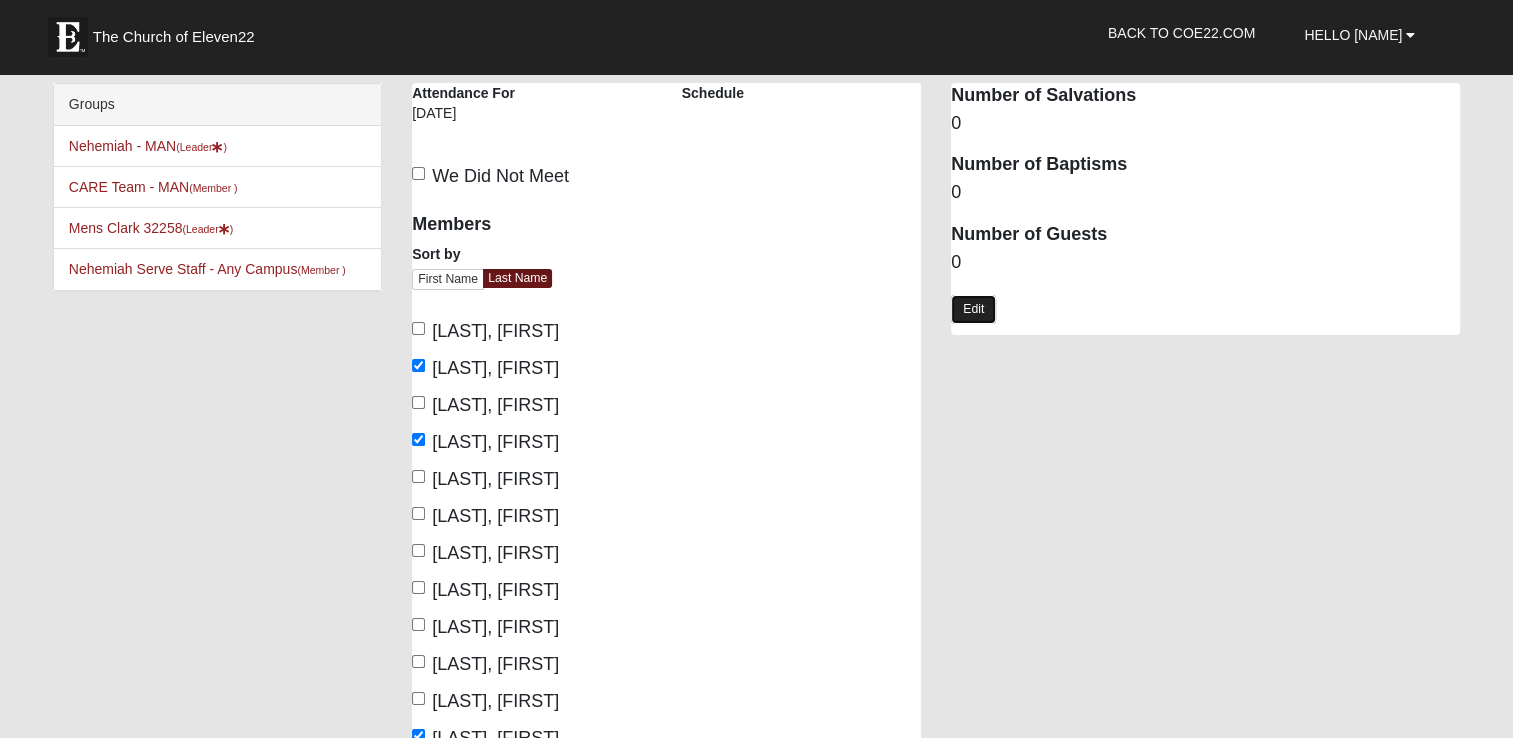 click on "Edit" at bounding box center (973, 309) 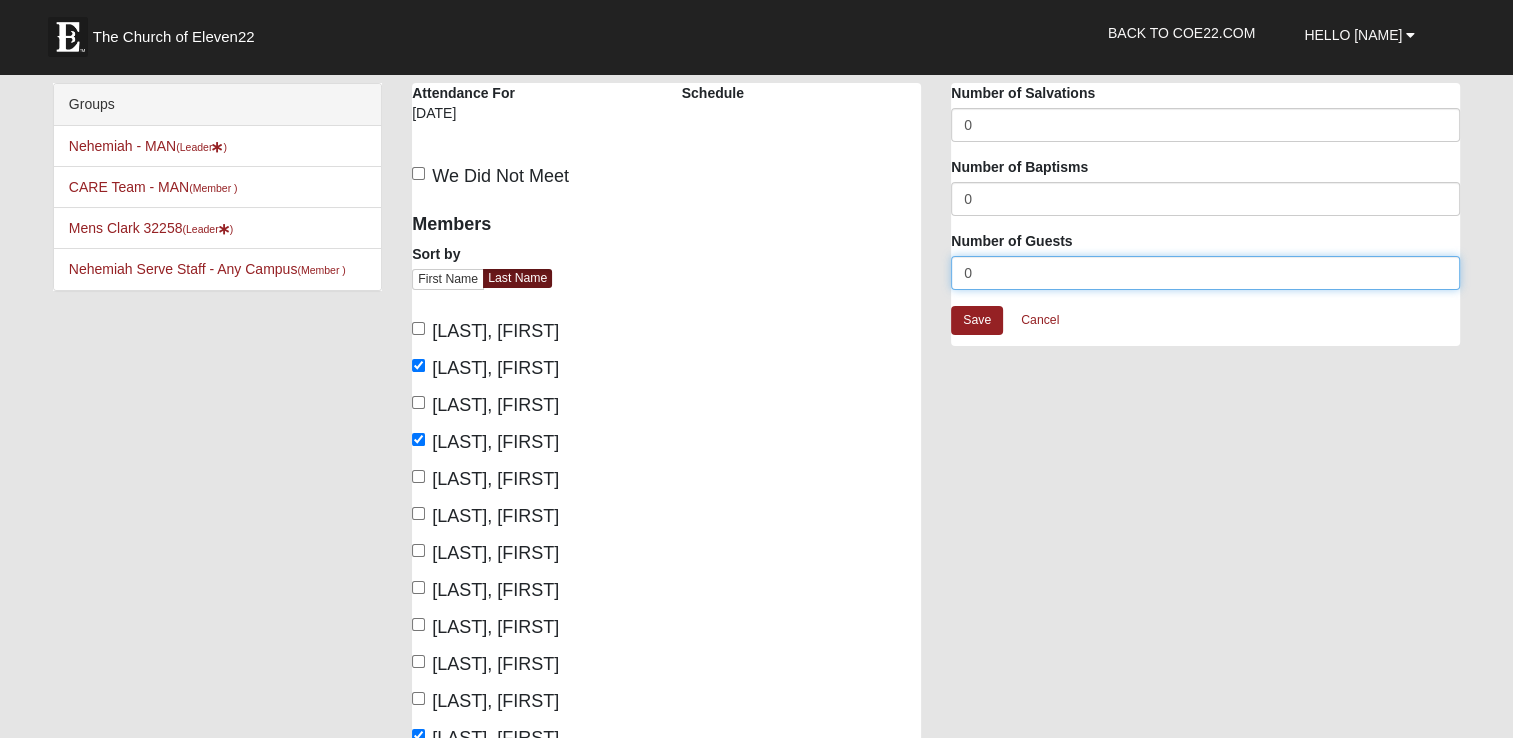 drag, startPoint x: 985, startPoint y: 279, endPoint x: 934, endPoint y: 279, distance: 51 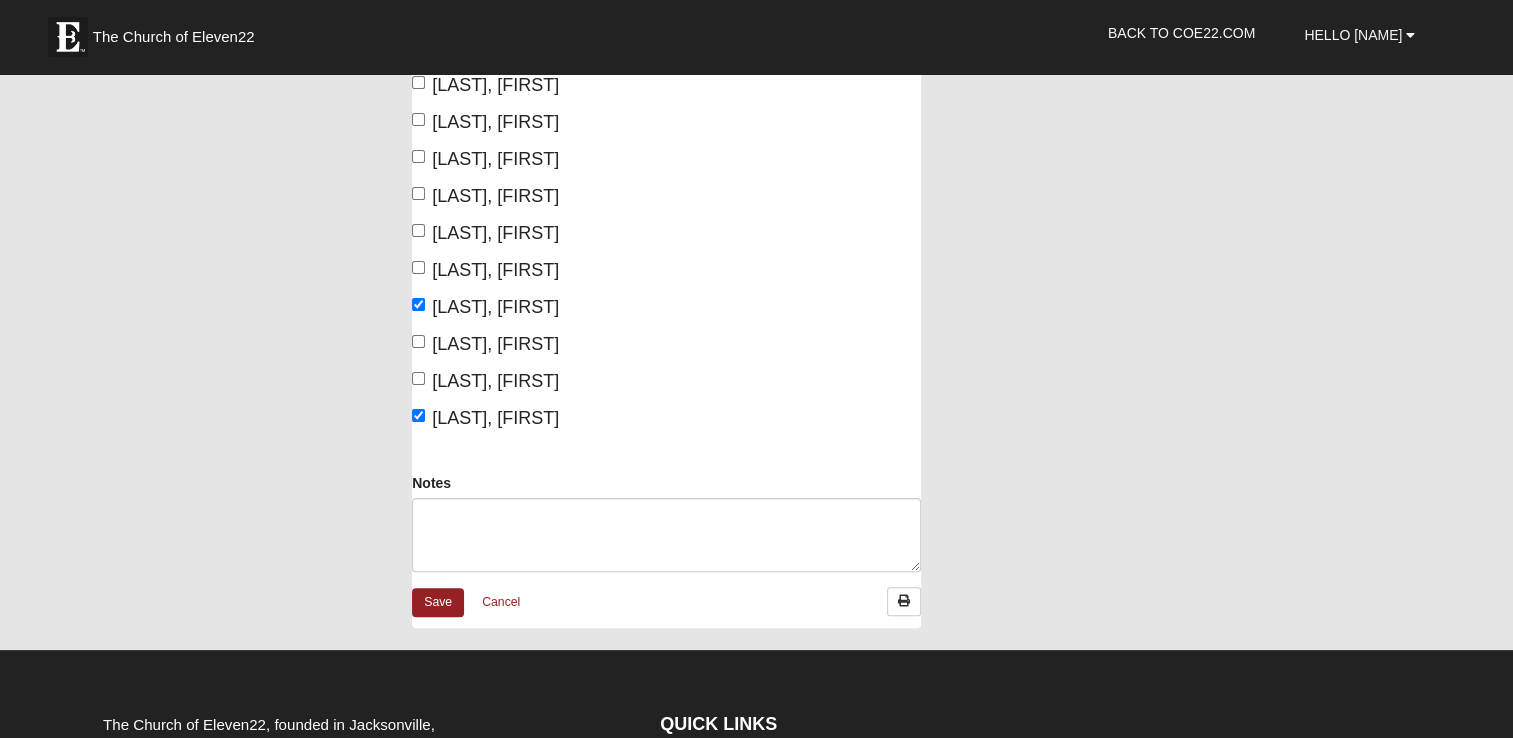 scroll, scrollTop: 600, scrollLeft: 0, axis: vertical 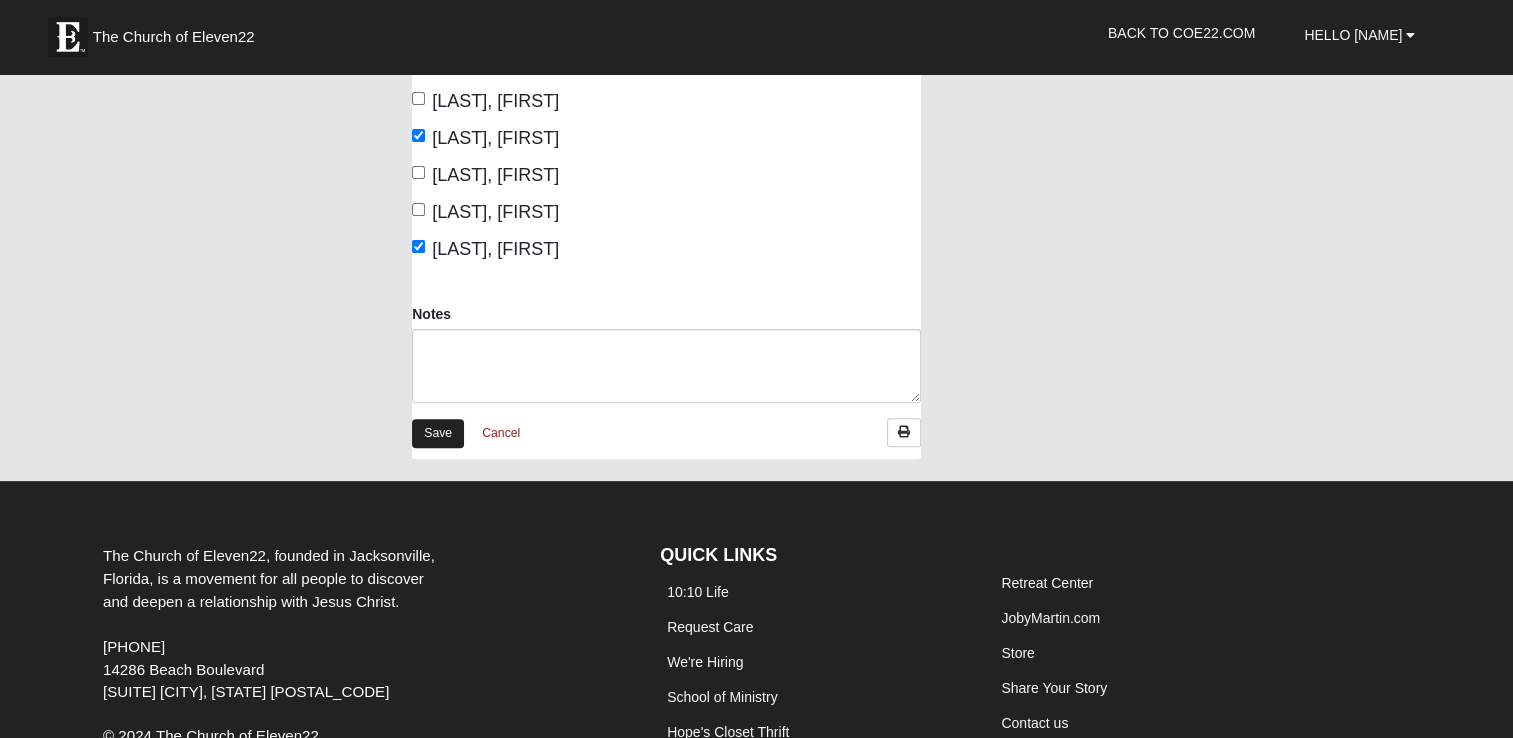 type on "2" 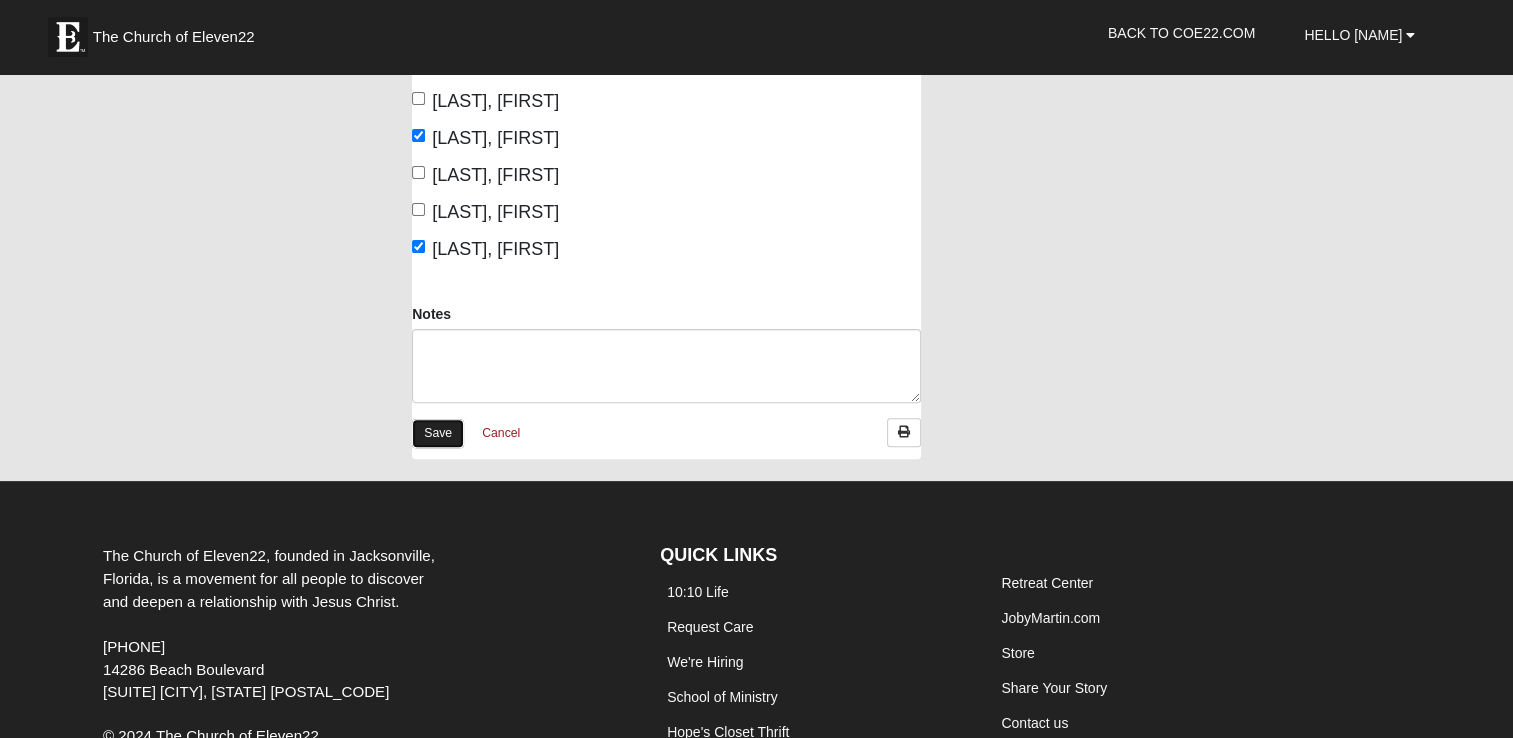 click on "Save" at bounding box center [438, 433] 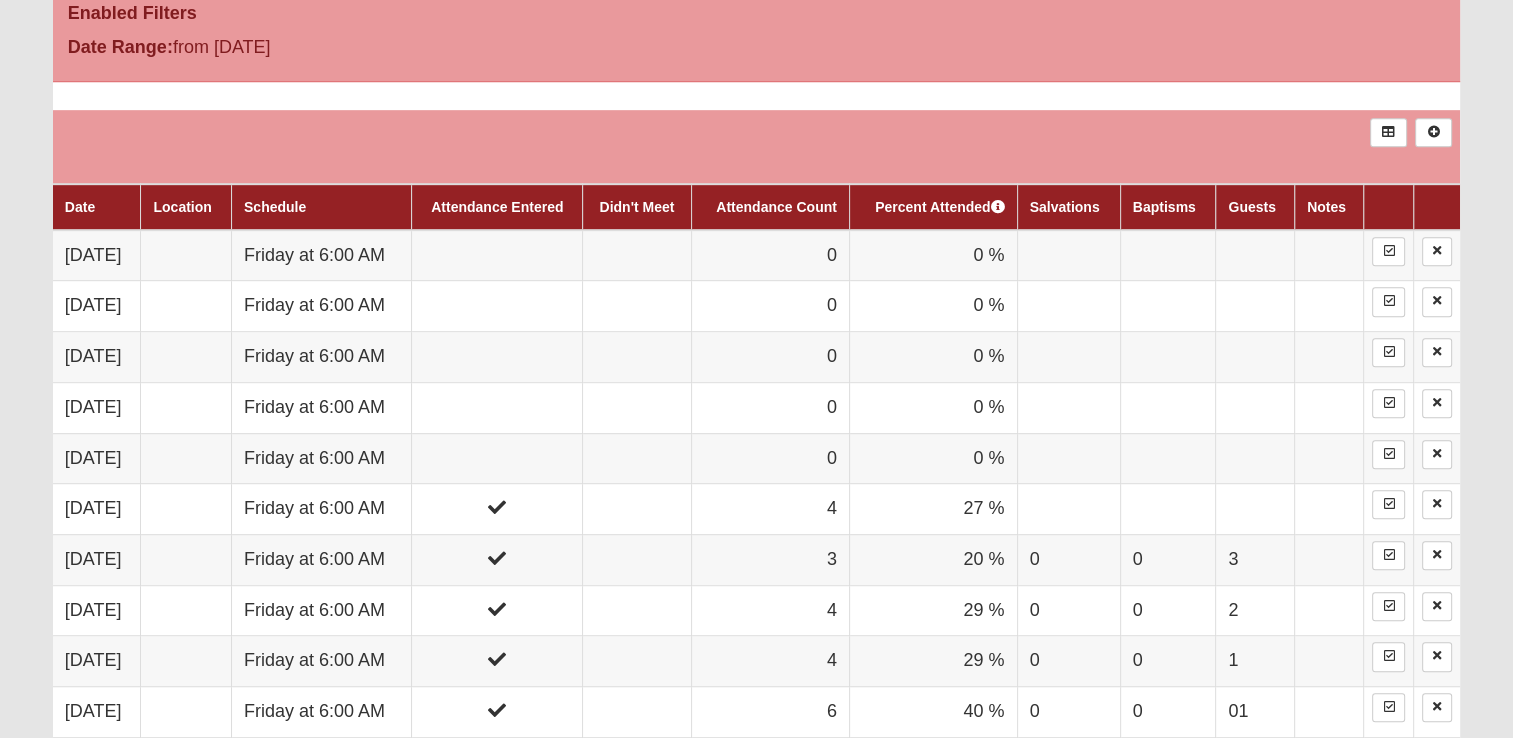 scroll, scrollTop: 1100, scrollLeft: 0, axis: vertical 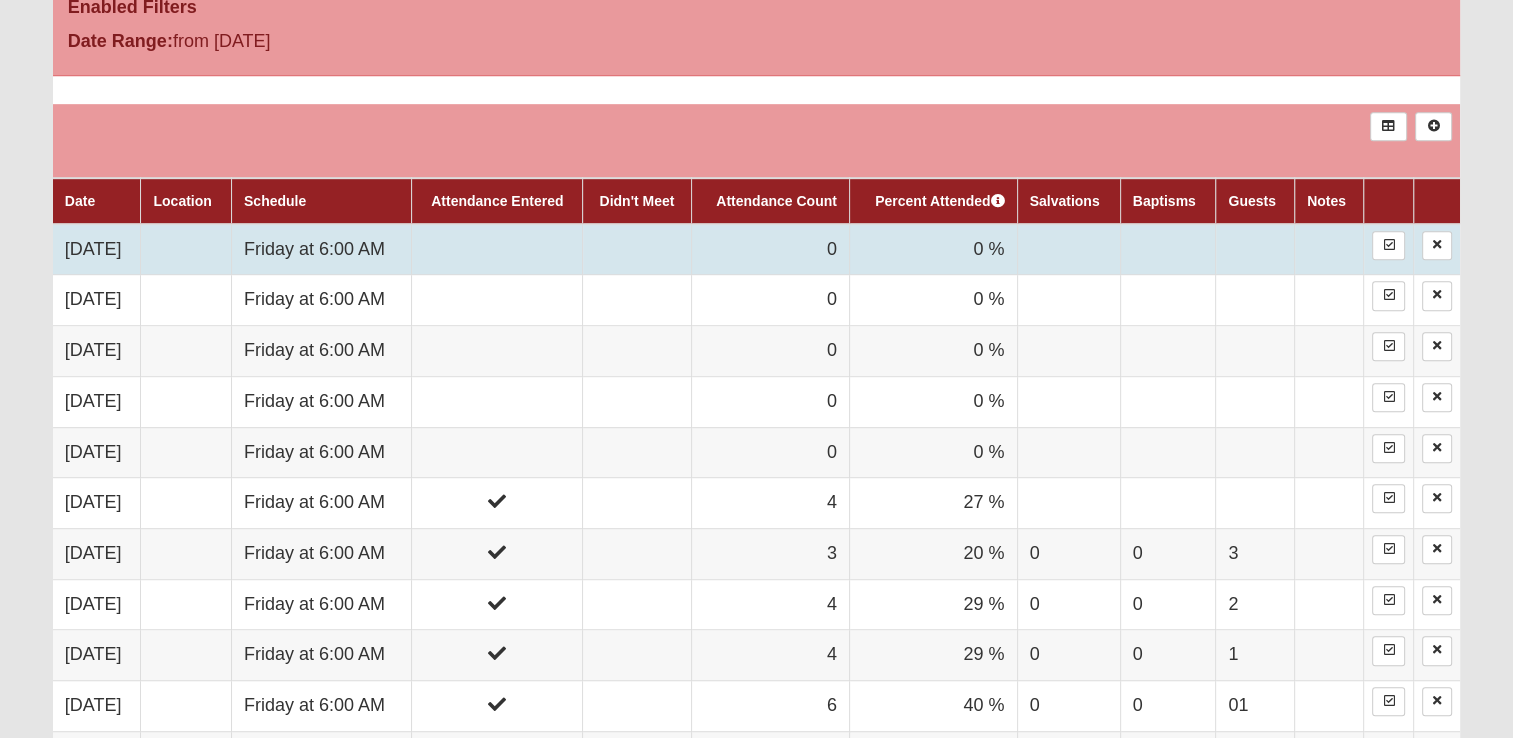 click on "Friday at 6:00 AM" at bounding box center (322, 249) 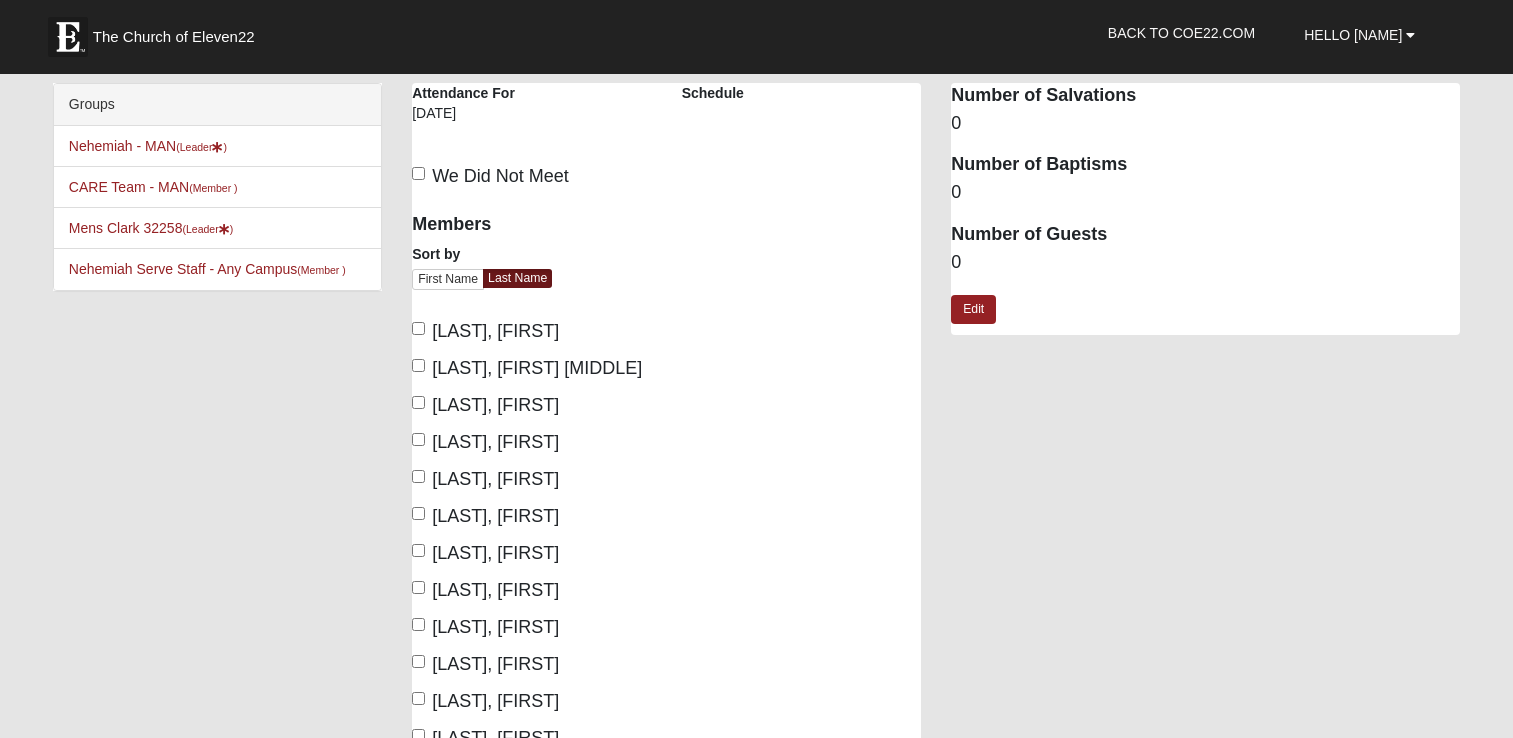 scroll, scrollTop: 0, scrollLeft: 0, axis: both 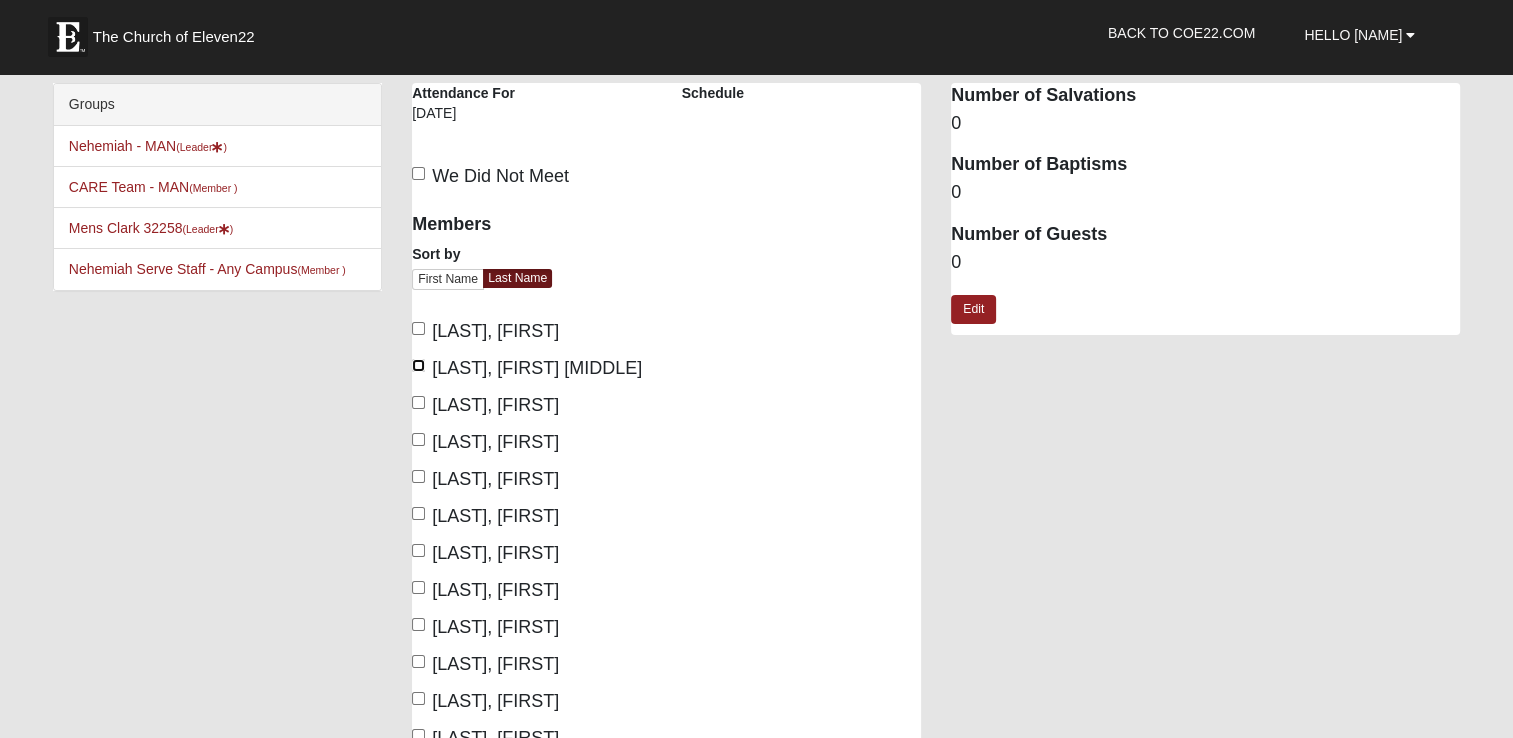 click on "[LAST], [FIRST] [MIDDLE]" at bounding box center (418, 365) 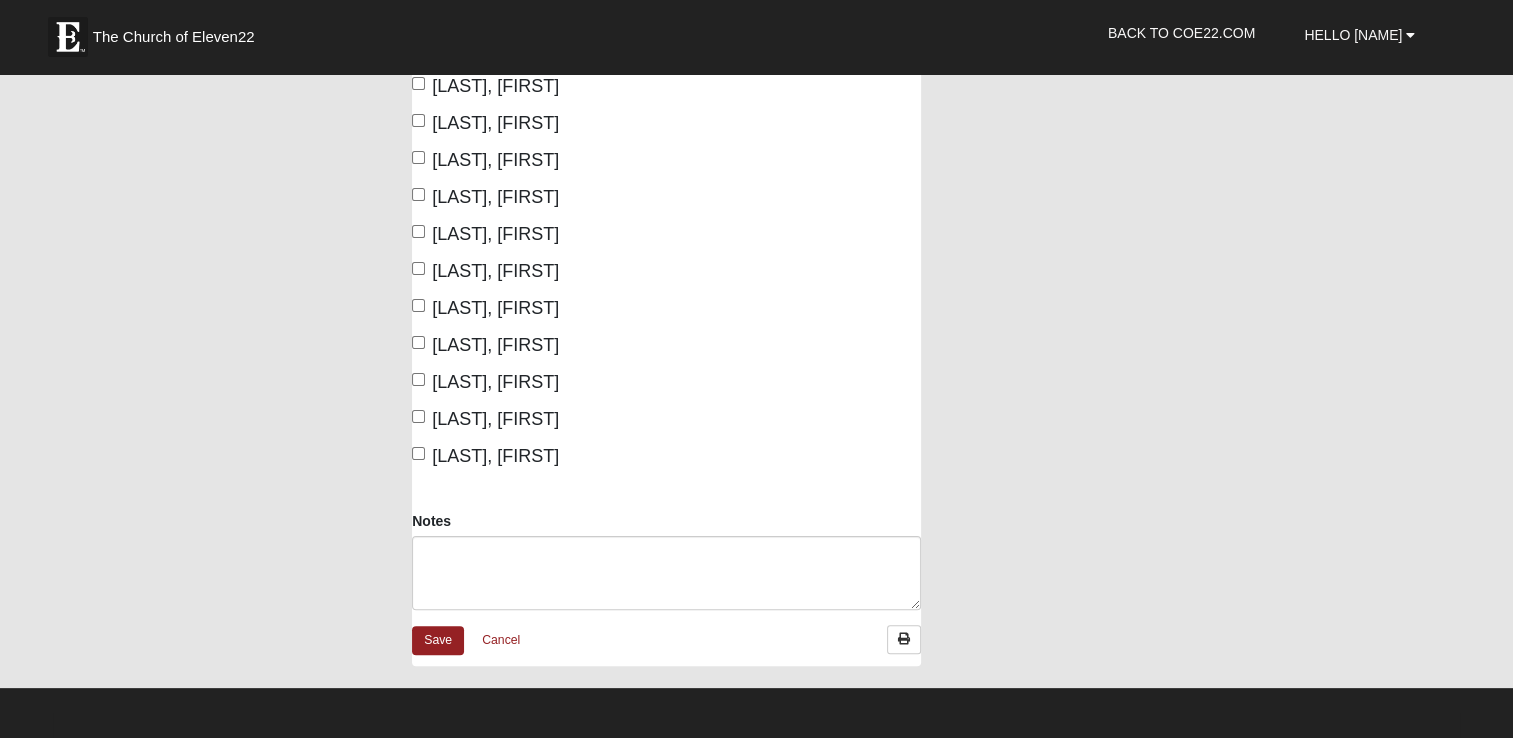 scroll, scrollTop: 400, scrollLeft: 0, axis: vertical 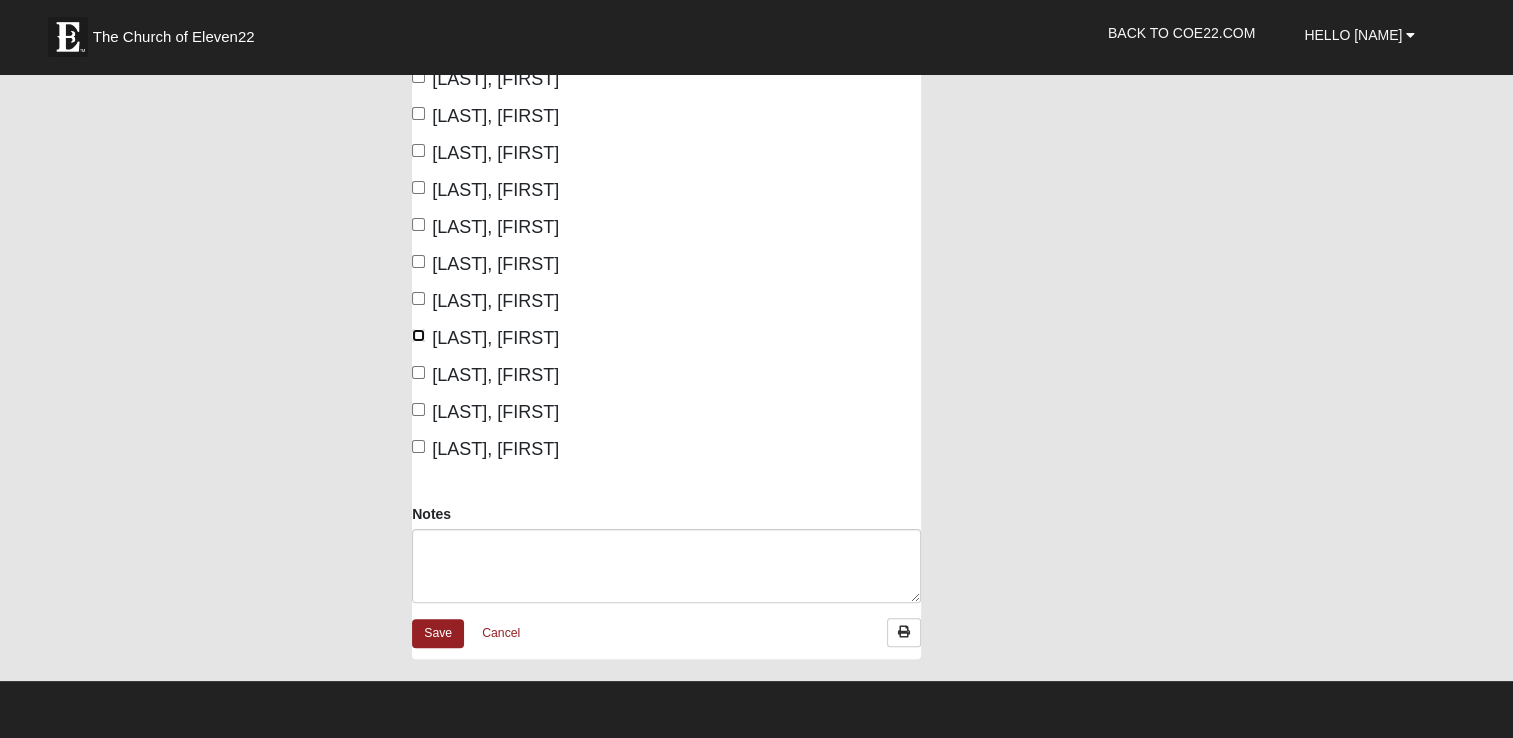 click on "[LAST], [FIRST]" at bounding box center (418, 335) 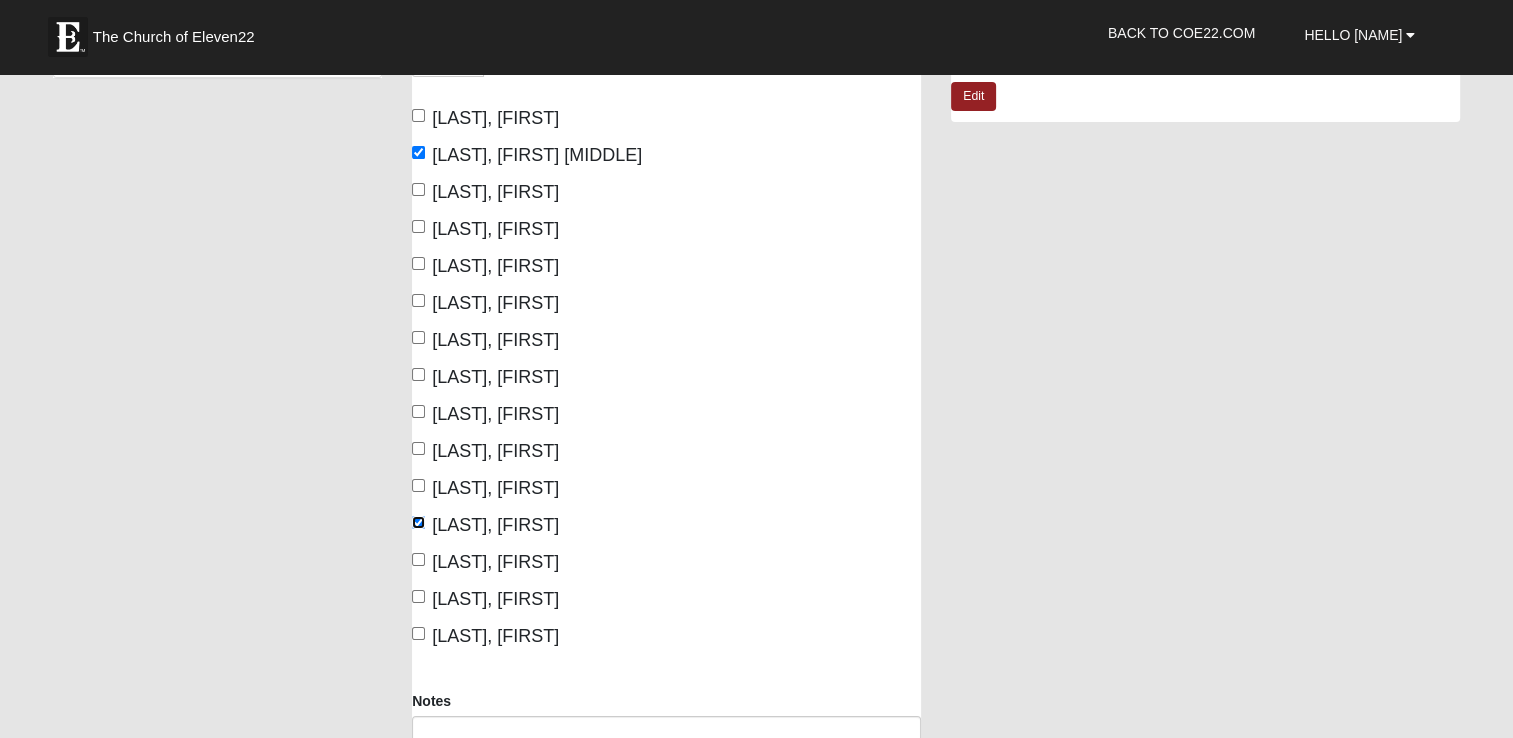 scroll, scrollTop: 200, scrollLeft: 0, axis: vertical 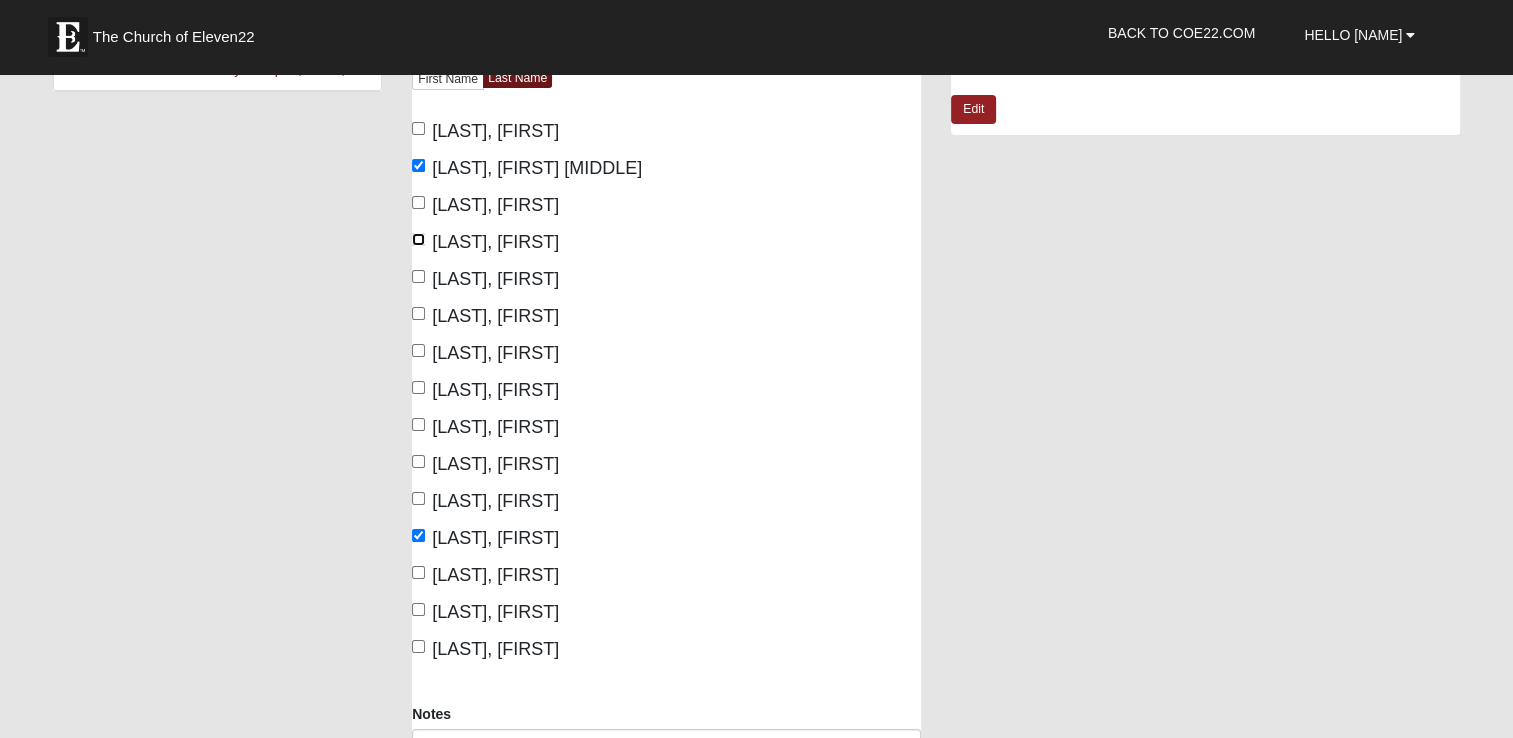 click on "[LAST], [FIRST]" at bounding box center [418, 239] 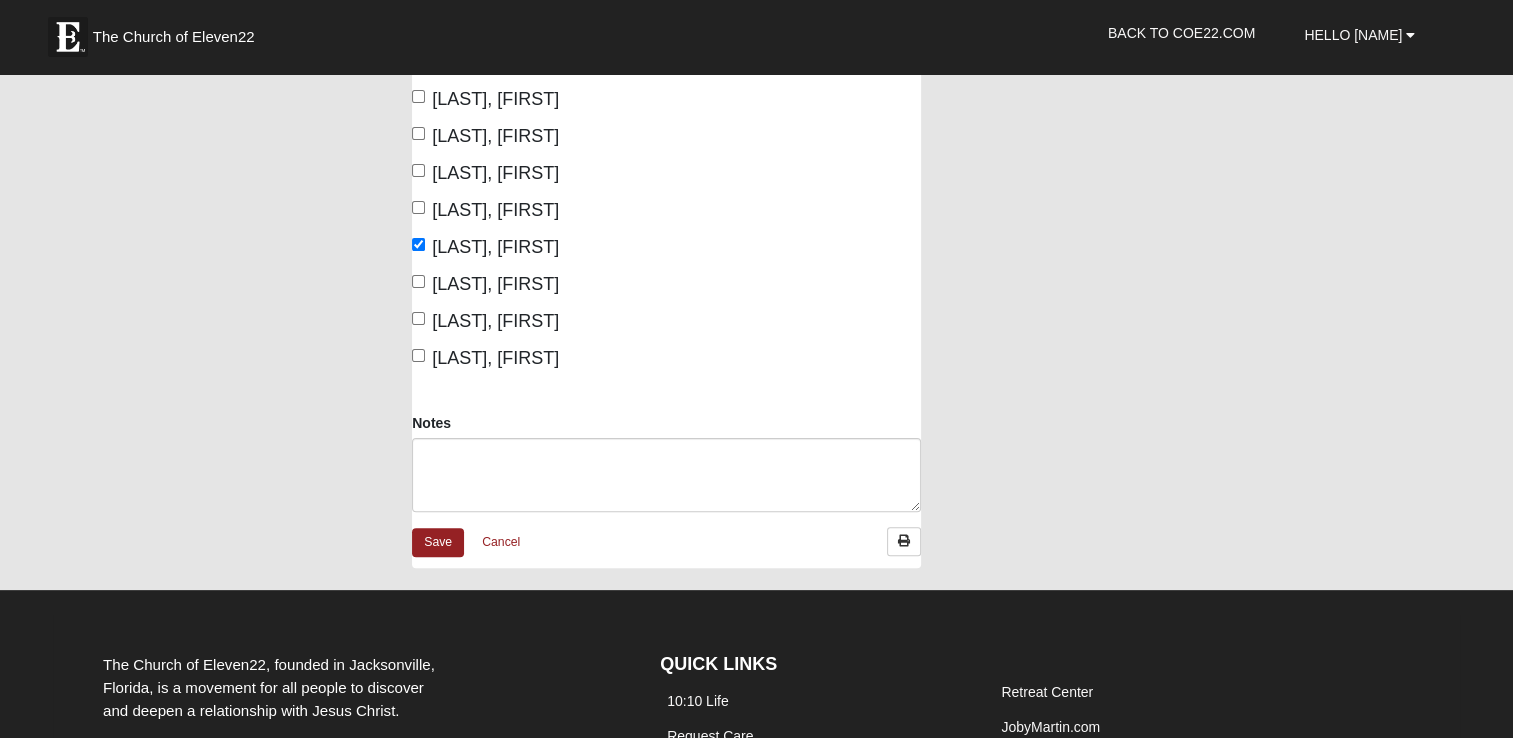 scroll, scrollTop: 500, scrollLeft: 0, axis: vertical 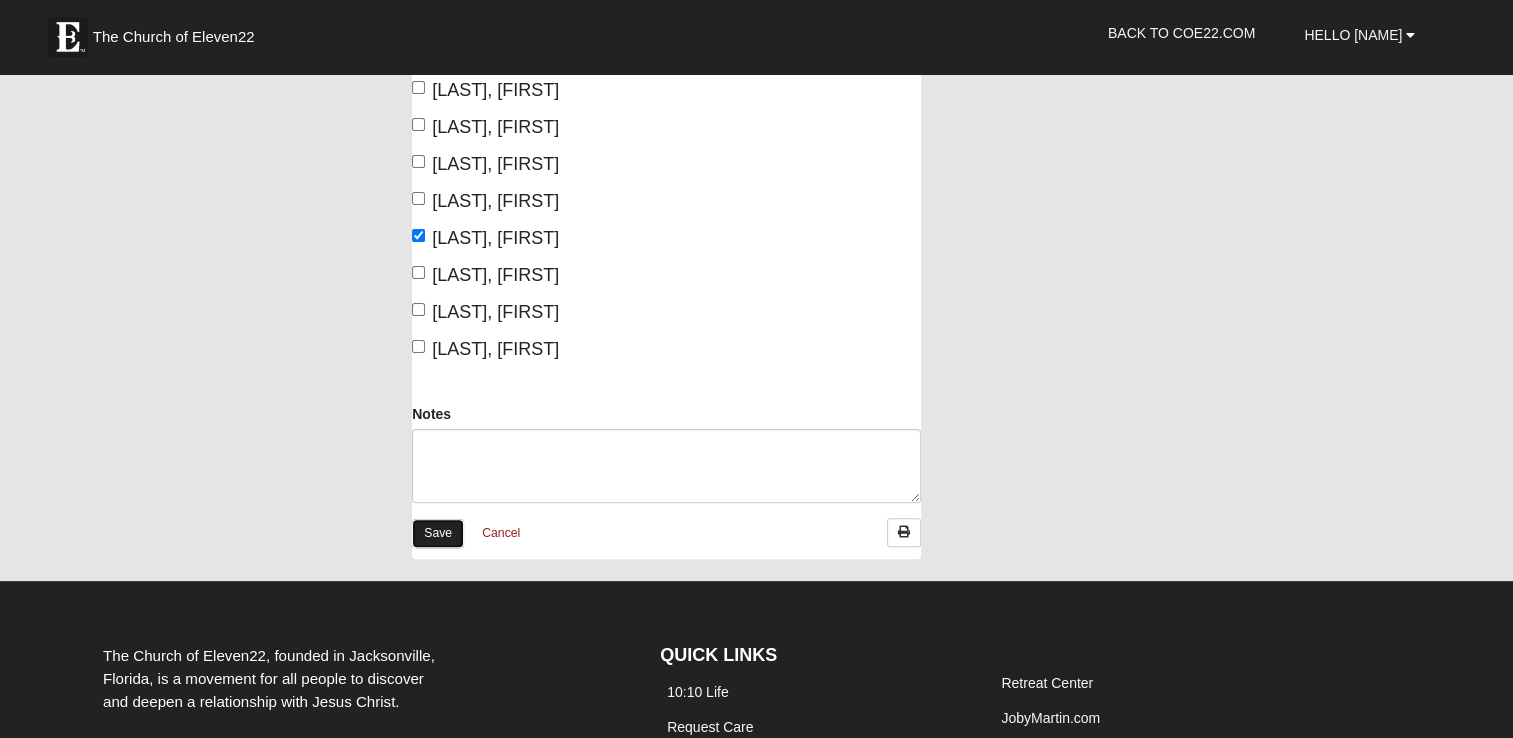 click on "Save" at bounding box center [438, 533] 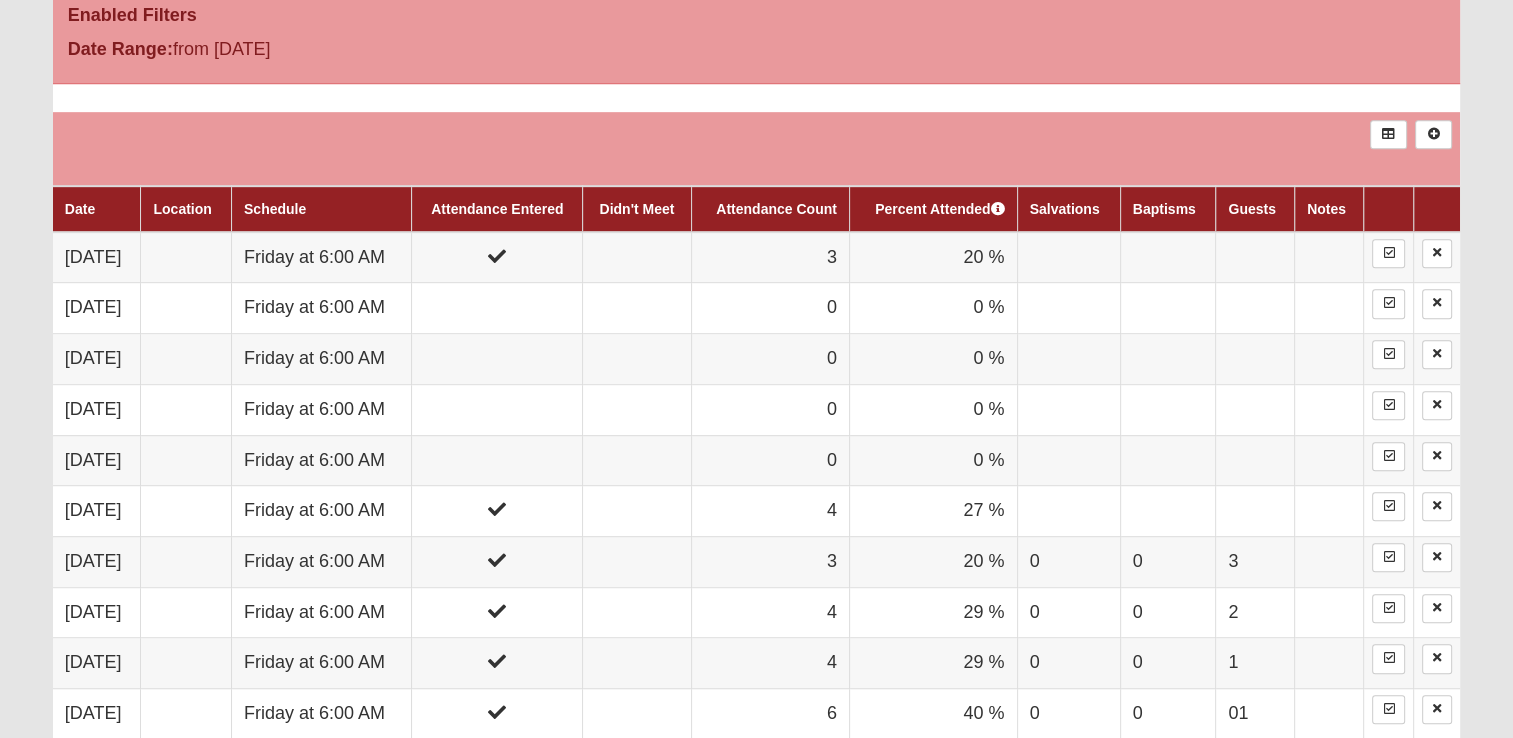 scroll, scrollTop: 1100, scrollLeft: 0, axis: vertical 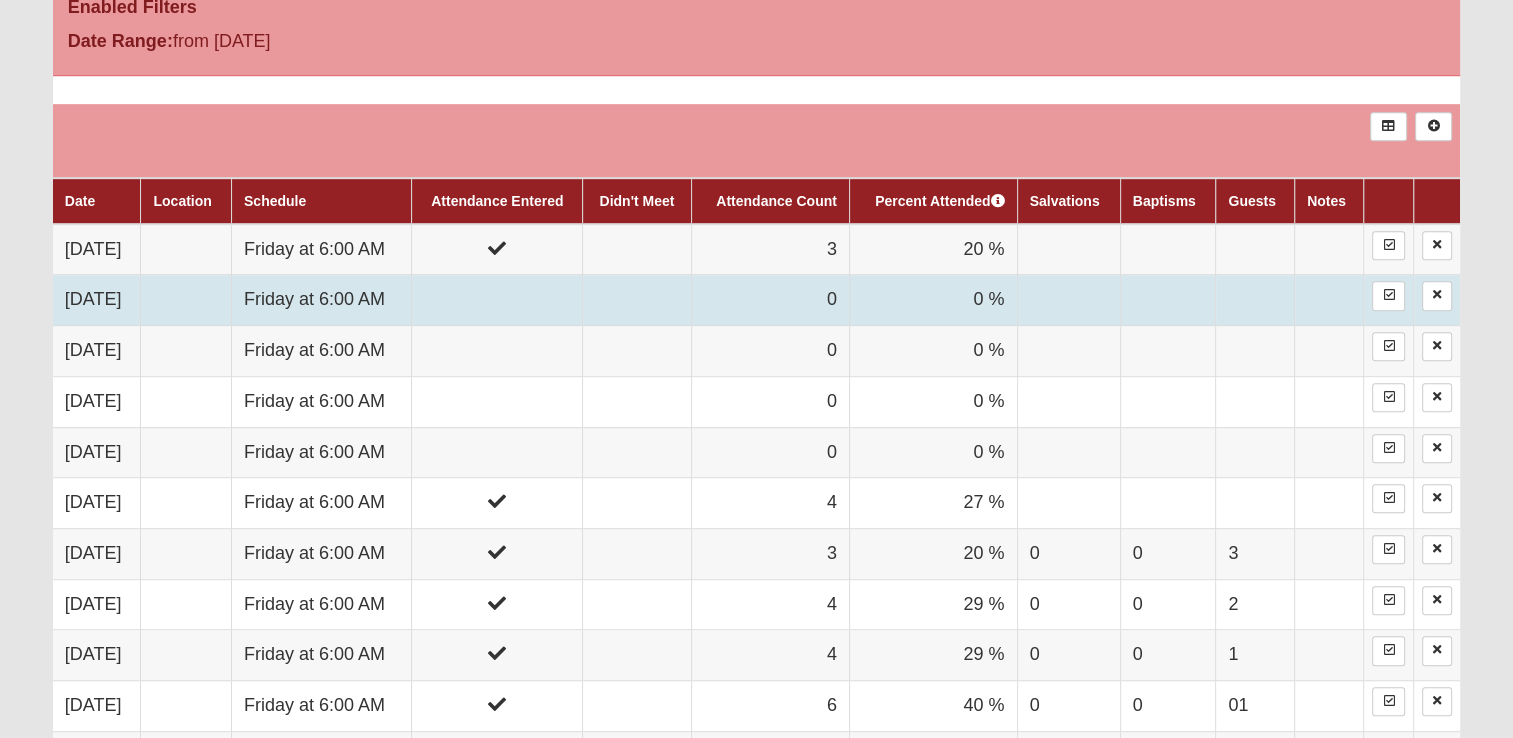 click on "Friday at 6:00 AM" at bounding box center (322, 300) 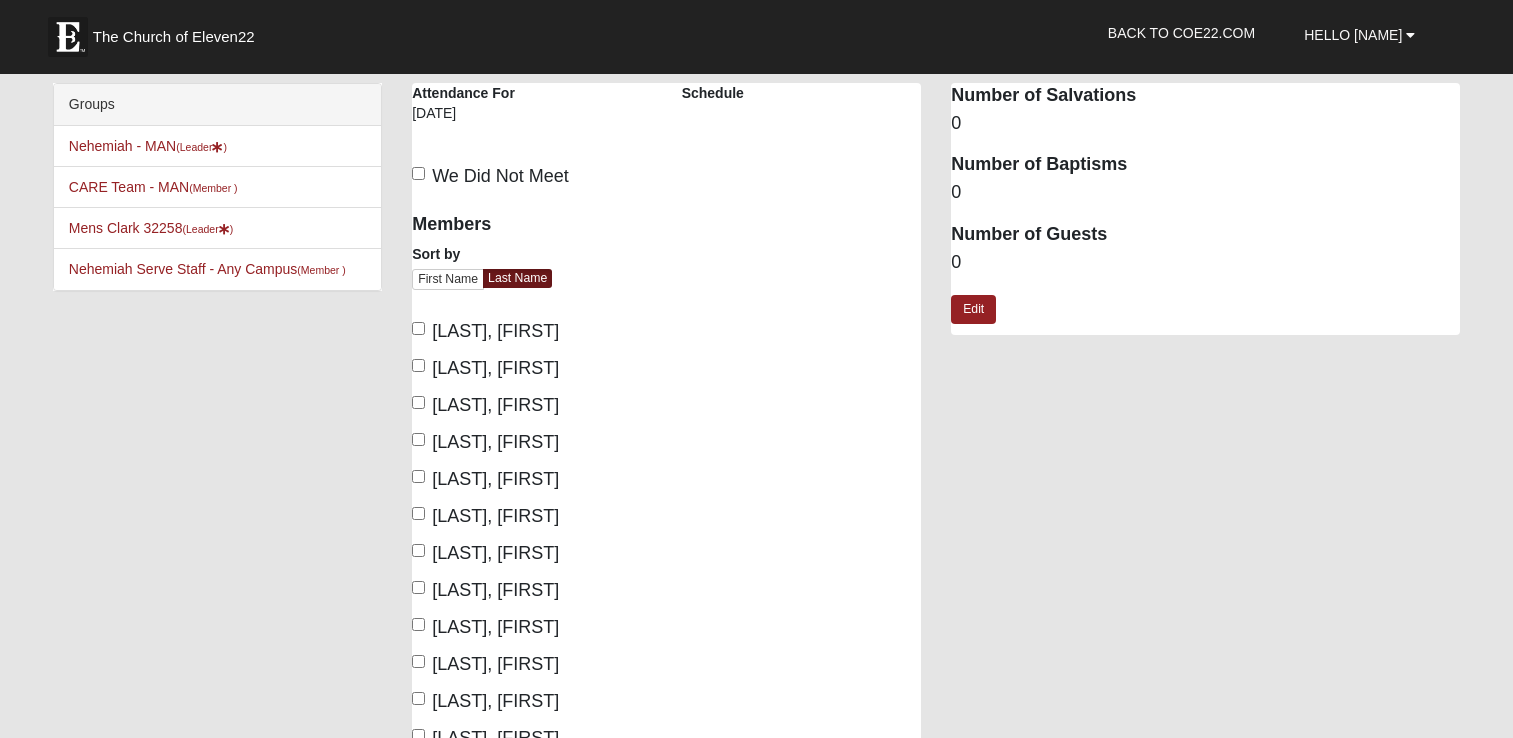 scroll, scrollTop: 0, scrollLeft: 0, axis: both 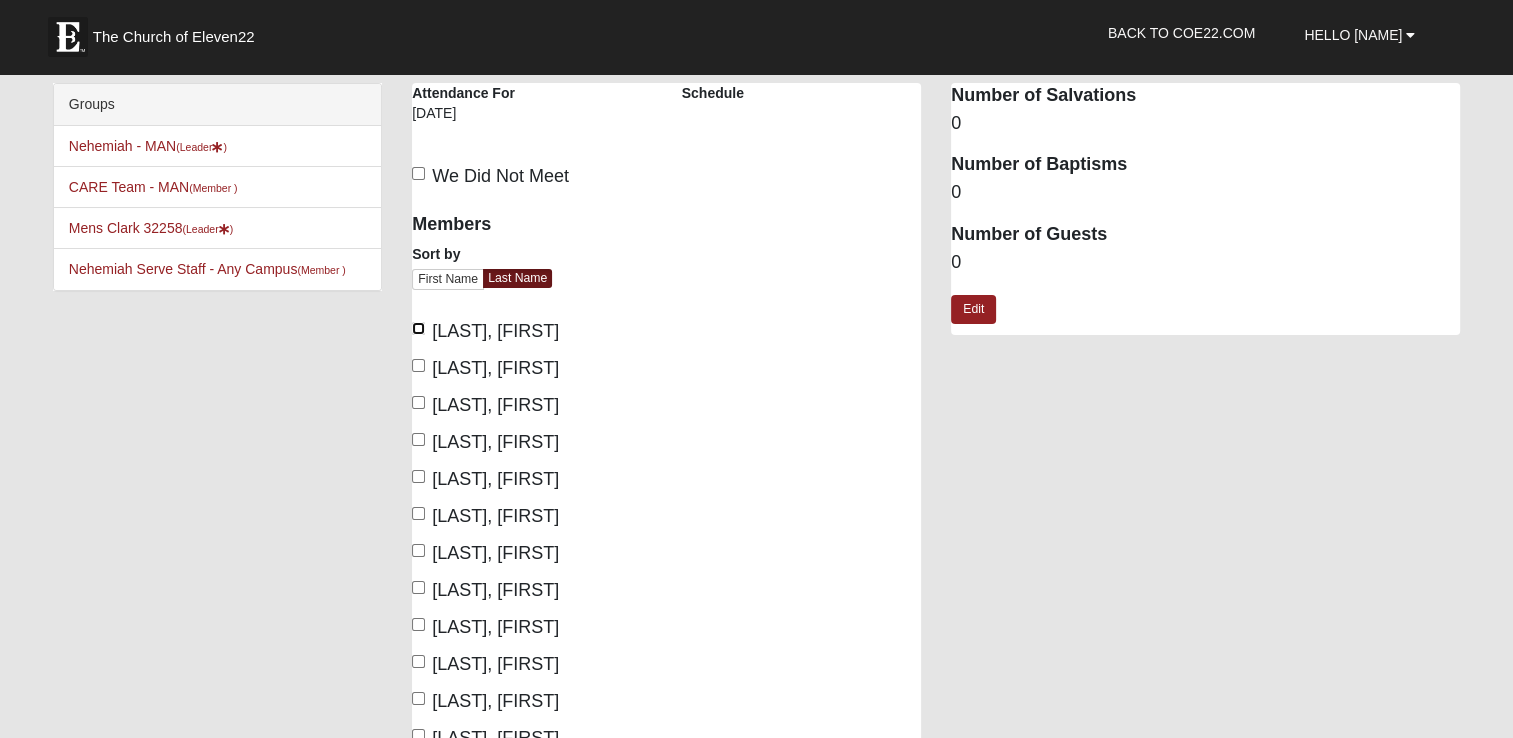 click on "Anderson, Caleb" at bounding box center [418, 328] 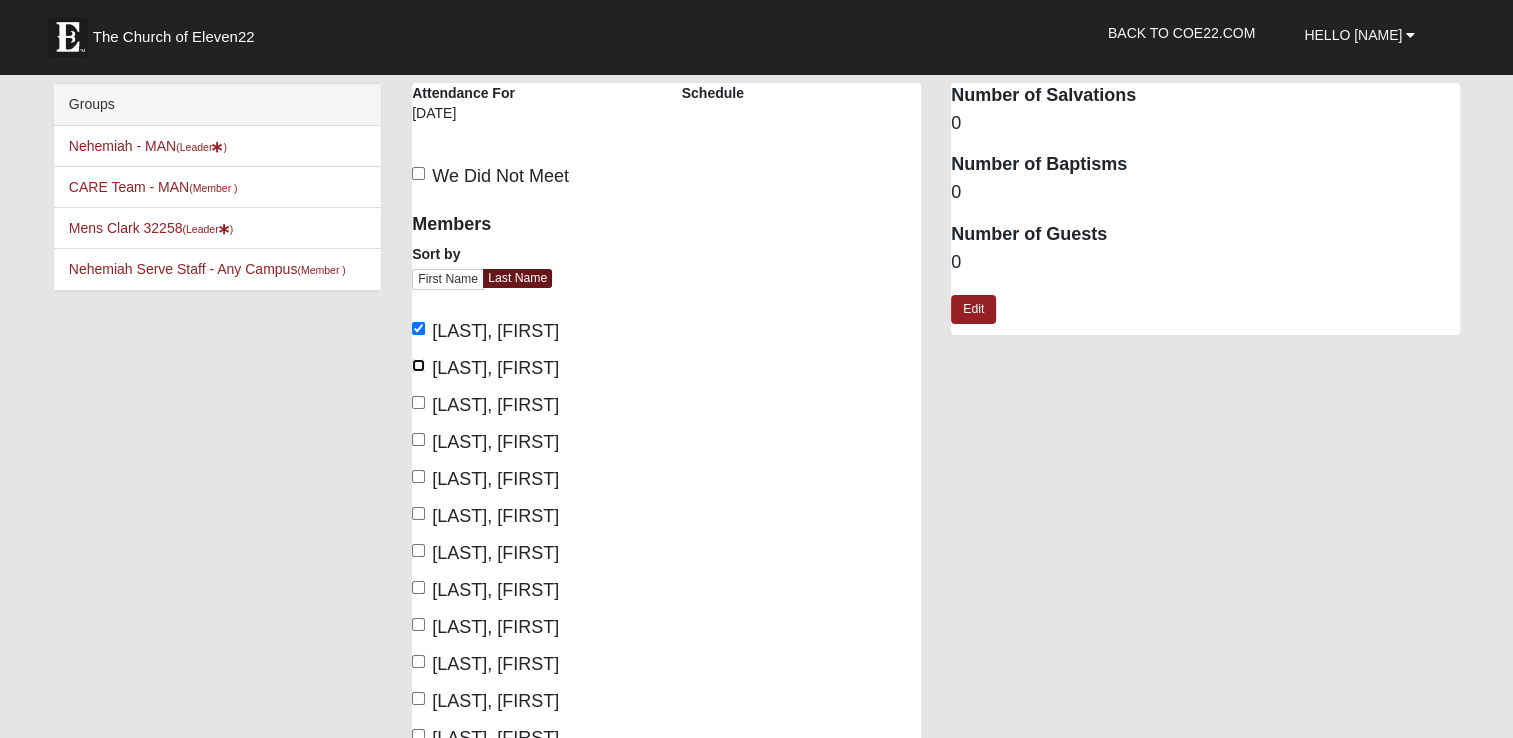 click on "Braasch, Matty Bee" at bounding box center (418, 365) 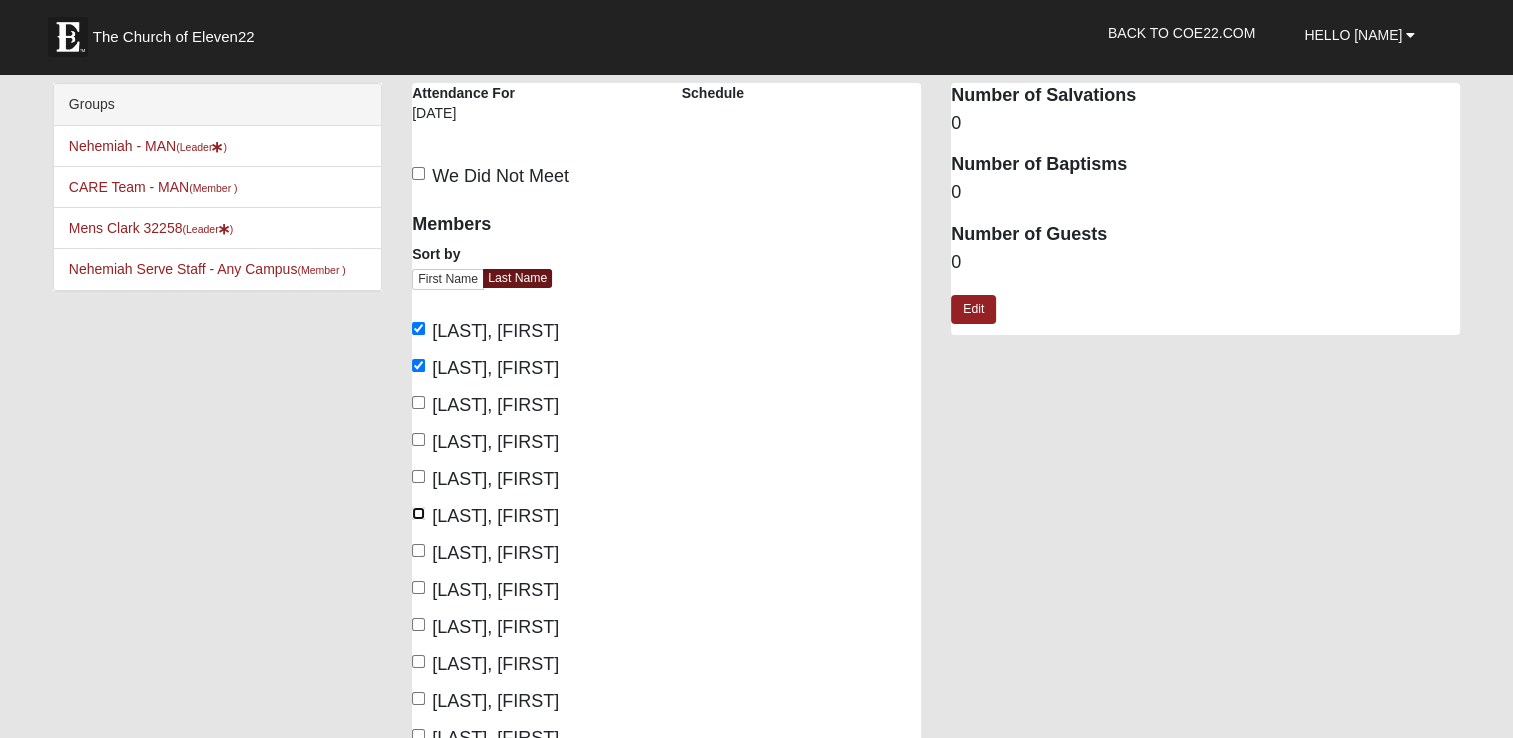 click on "[LAST], [FIRST]" at bounding box center [418, 513] 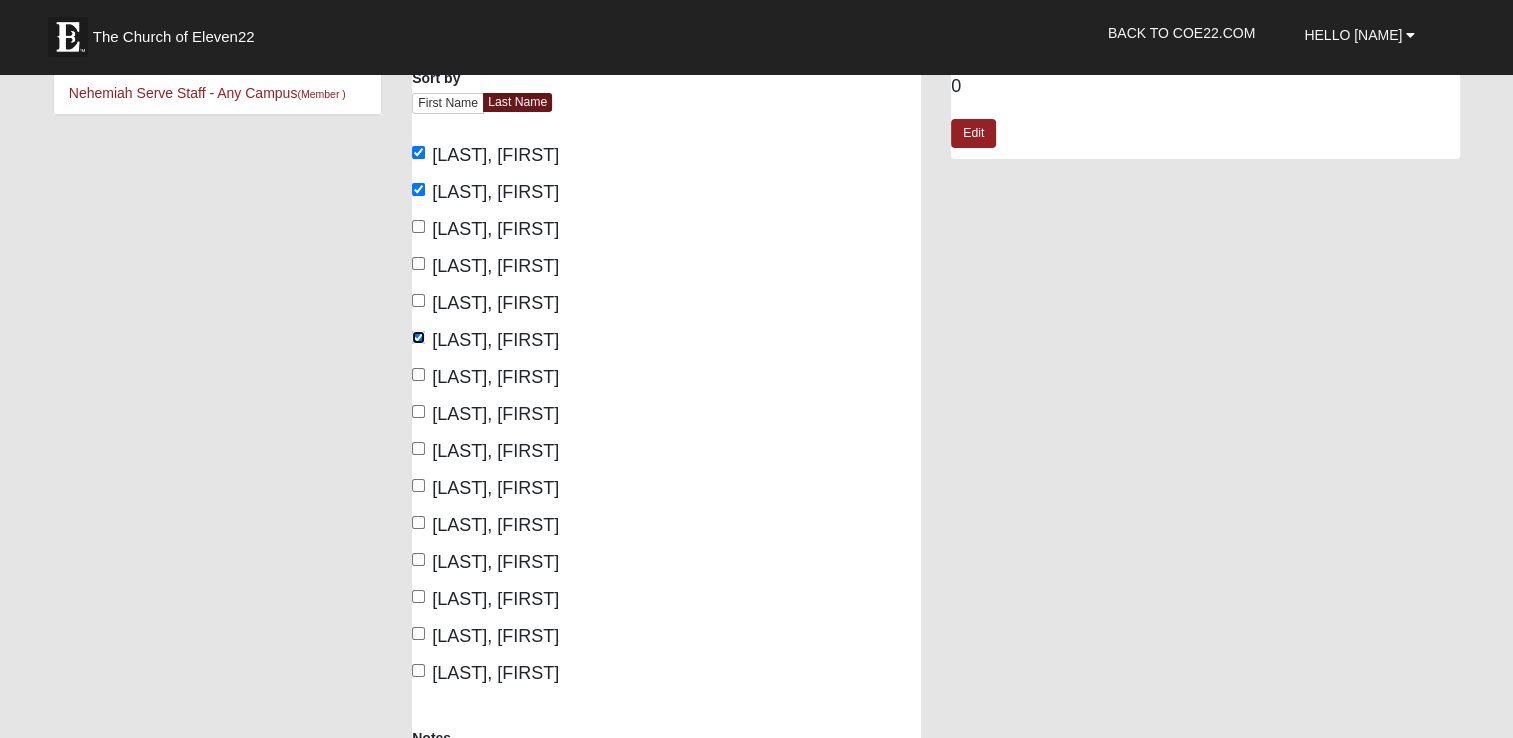 scroll, scrollTop: 200, scrollLeft: 0, axis: vertical 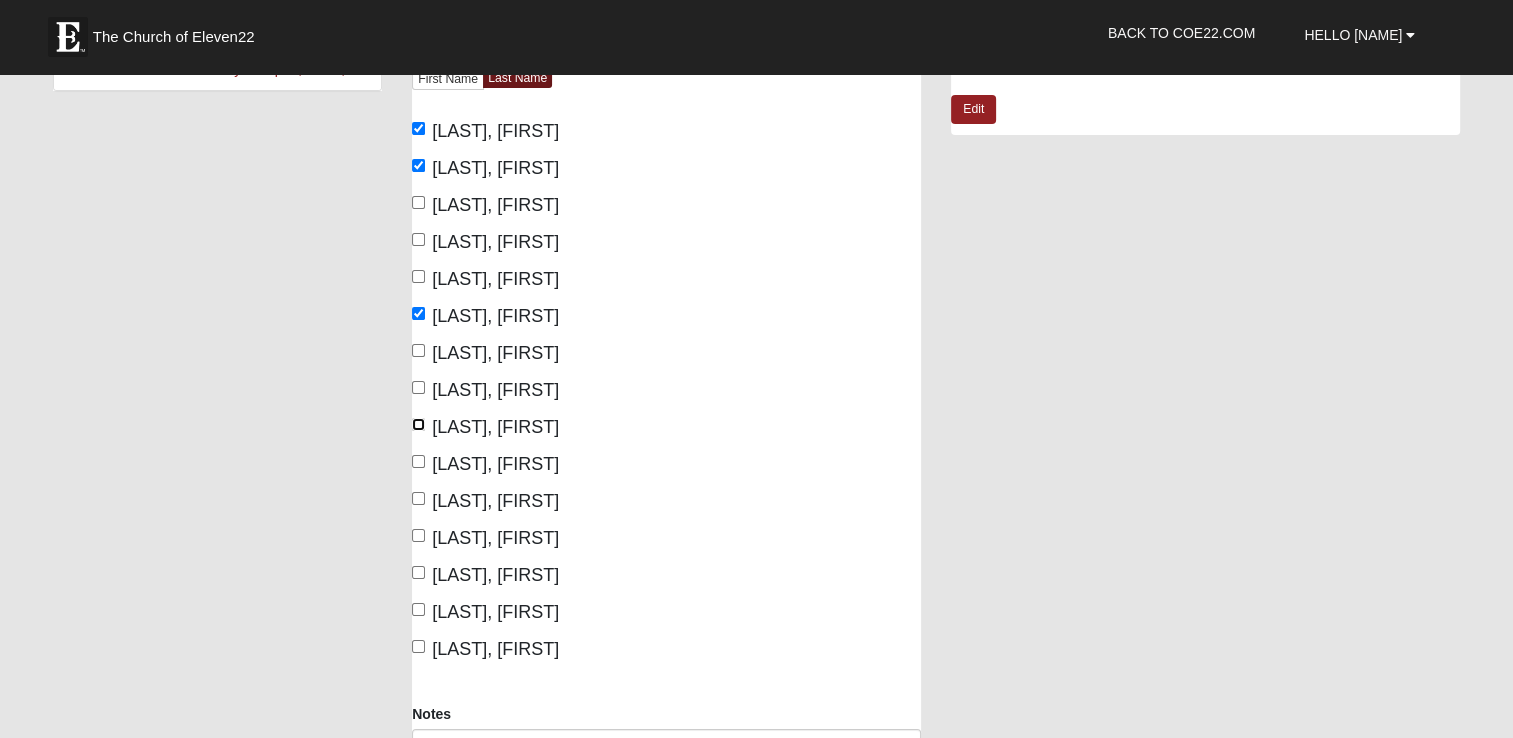 click on "Iliff, Dan" at bounding box center (418, 424) 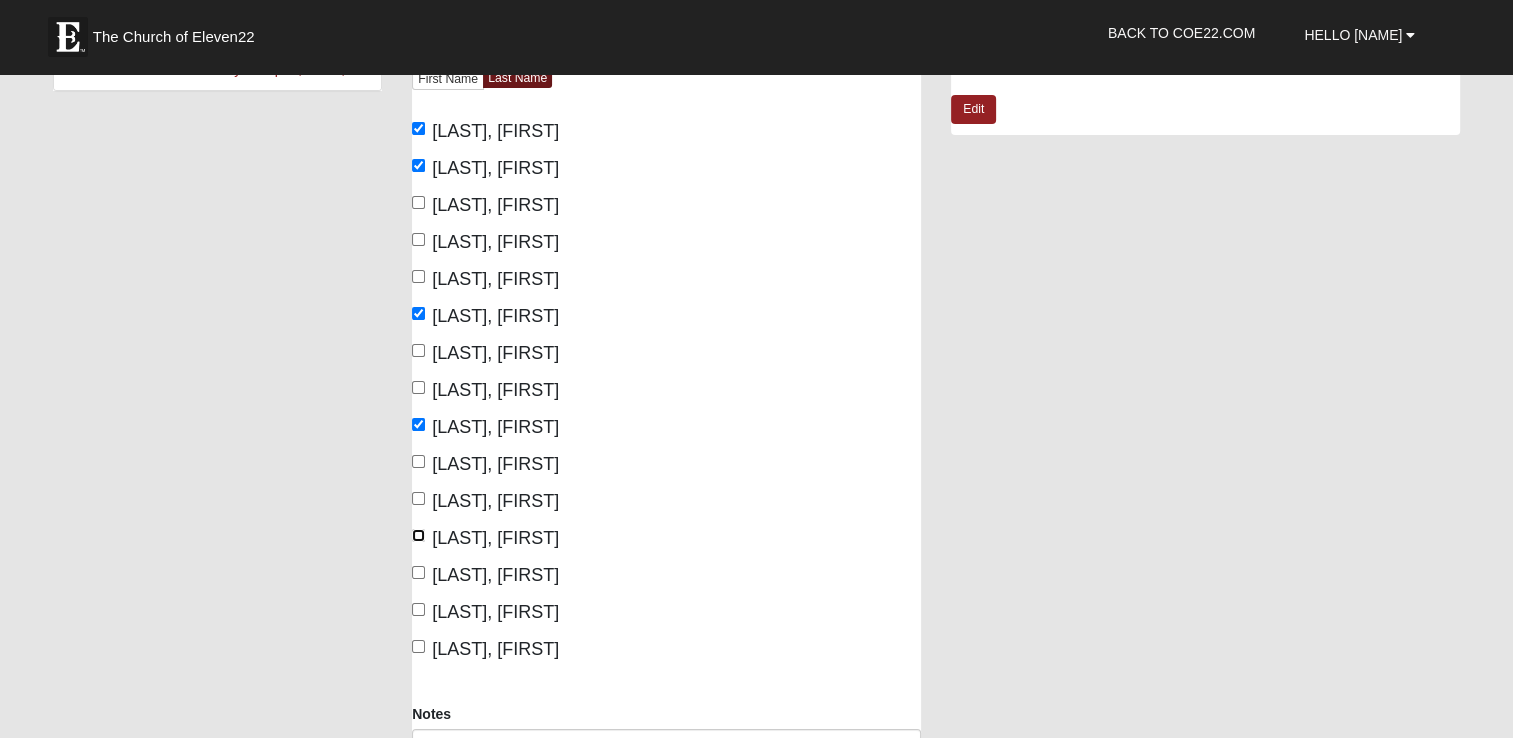 click on "Neuhofer, Jacob" at bounding box center [418, 535] 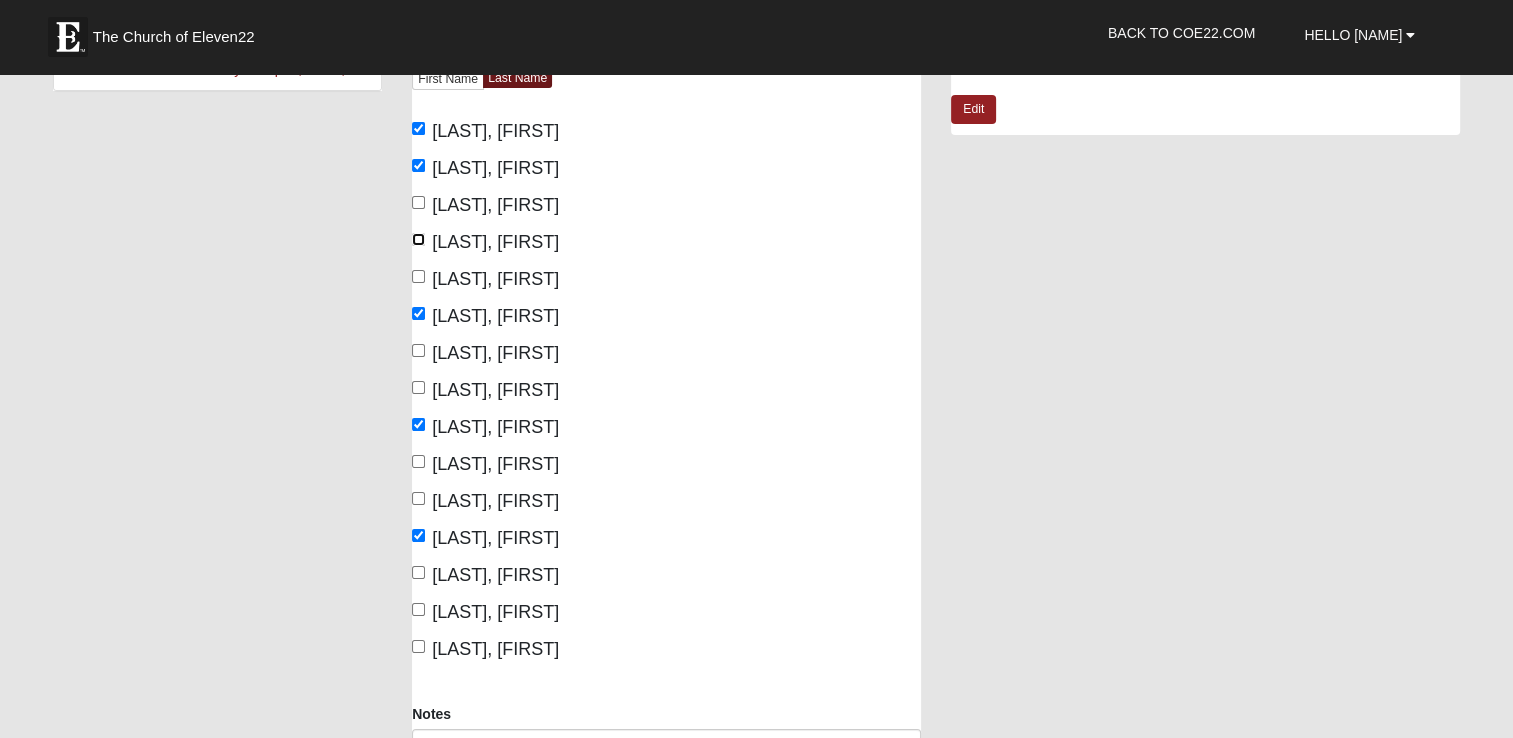 click on "Clark, Brad" at bounding box center [418, 239] 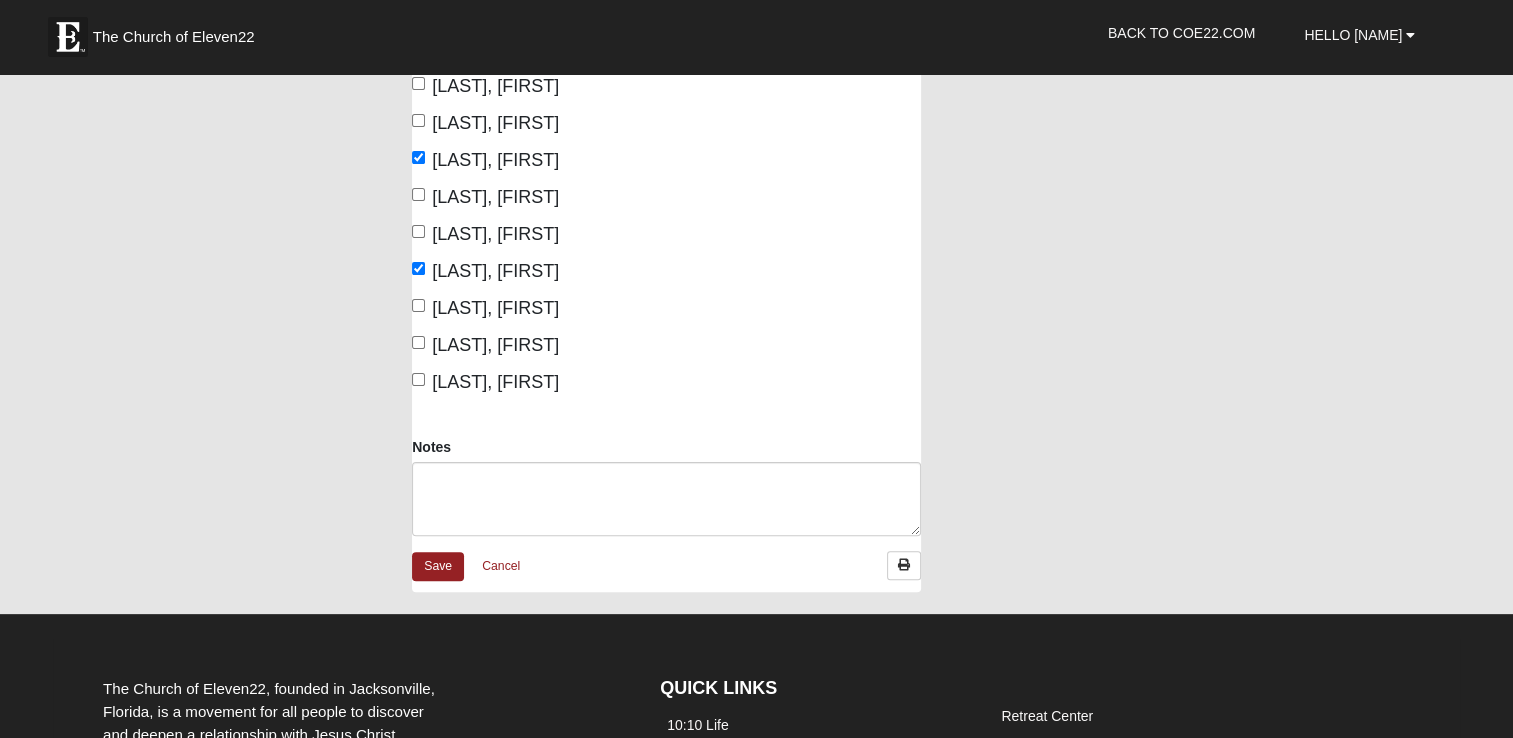 scroll, scrollTop: 400, scrollLeft: 0, axis: vertical 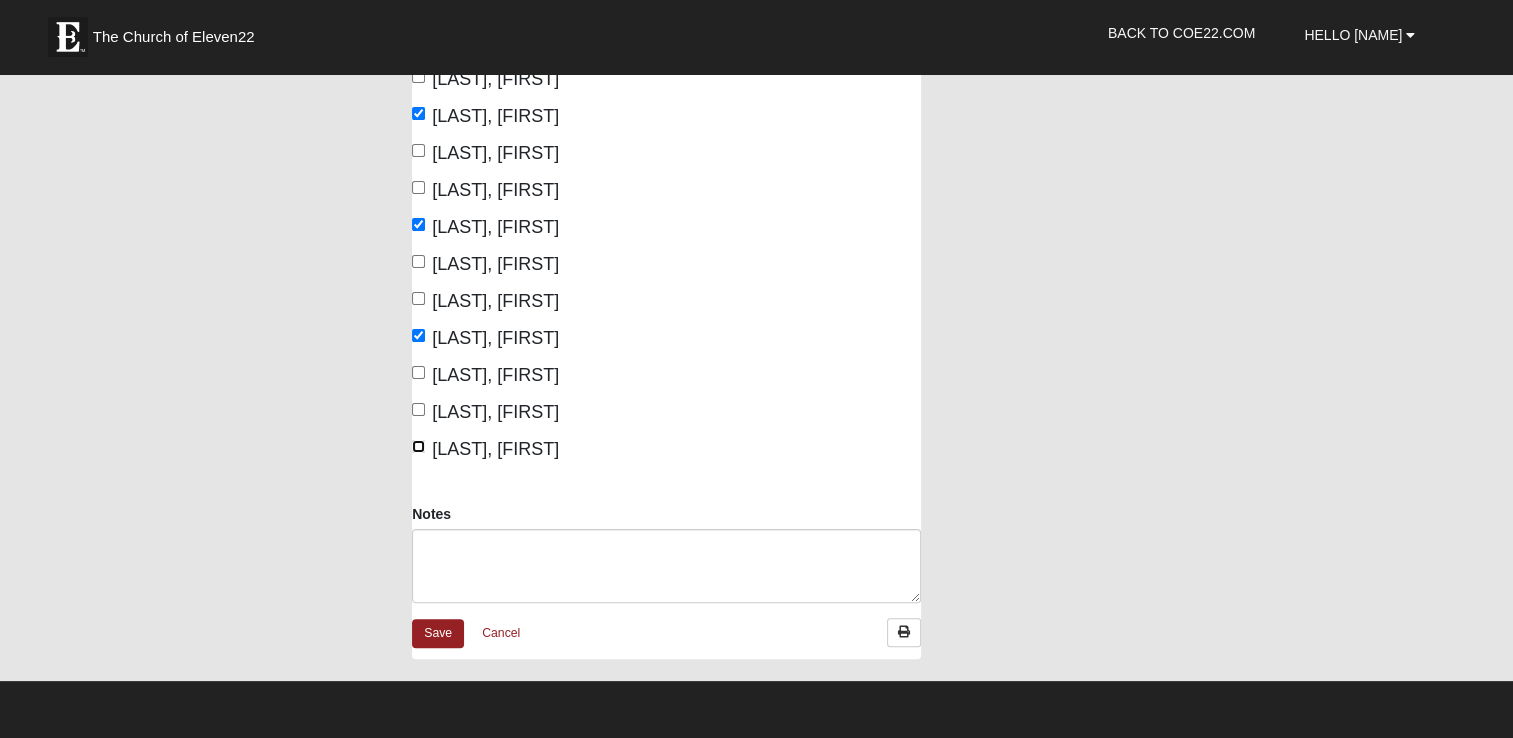 click on "Talavera, Jason" at bounding box center [418, 446] 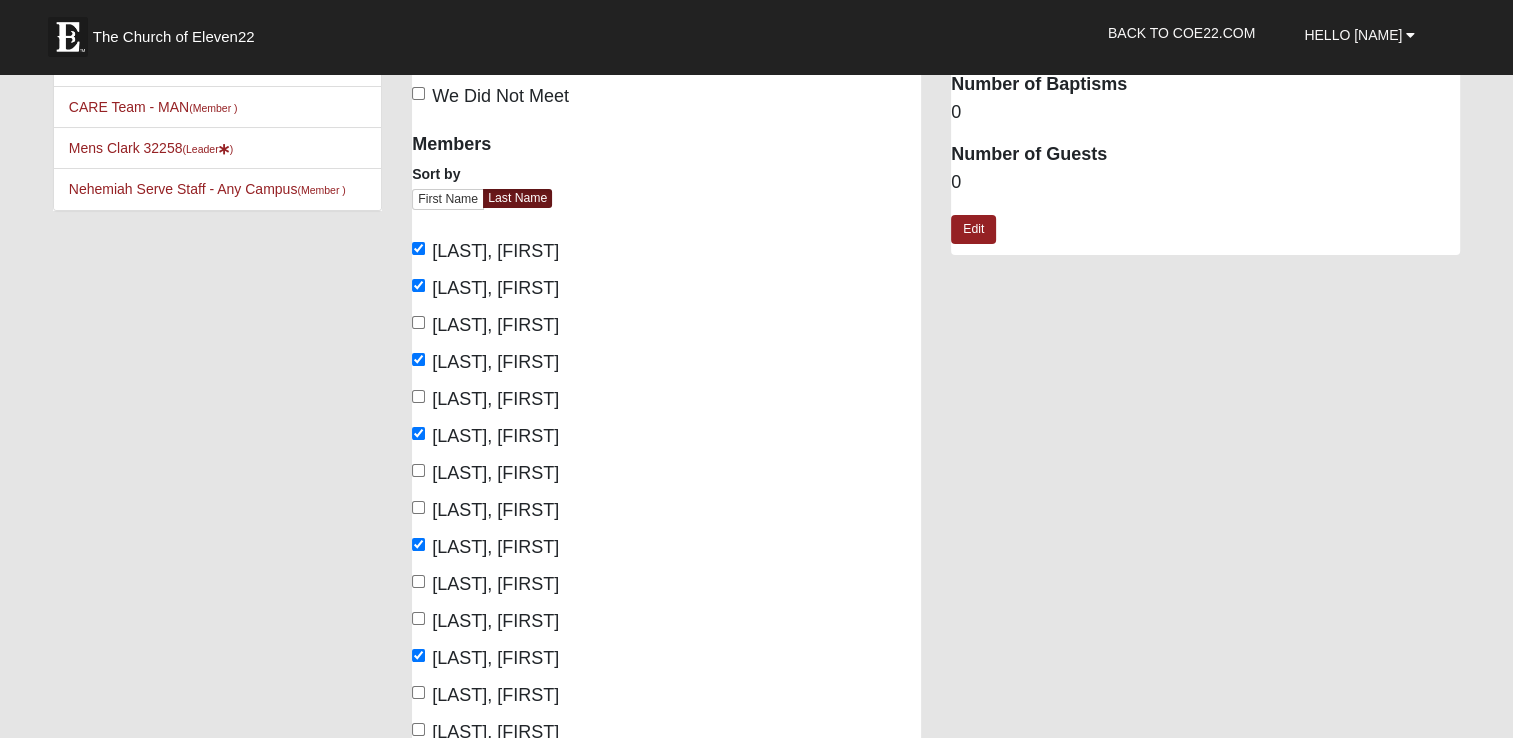scroll, scrollTop: 0, scrollLeft: 0, axis: both 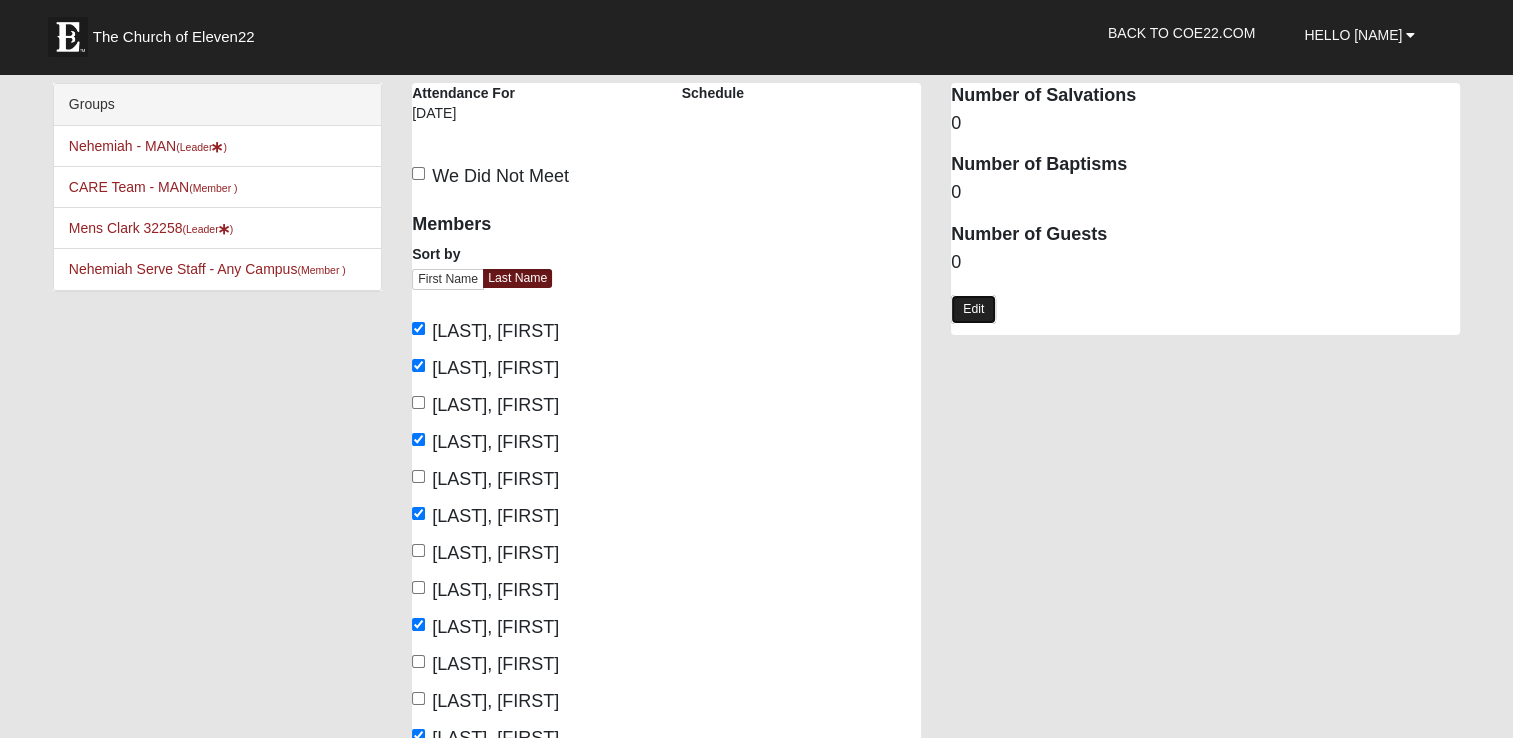 click on "Edit" at bounding box center [973, 309] 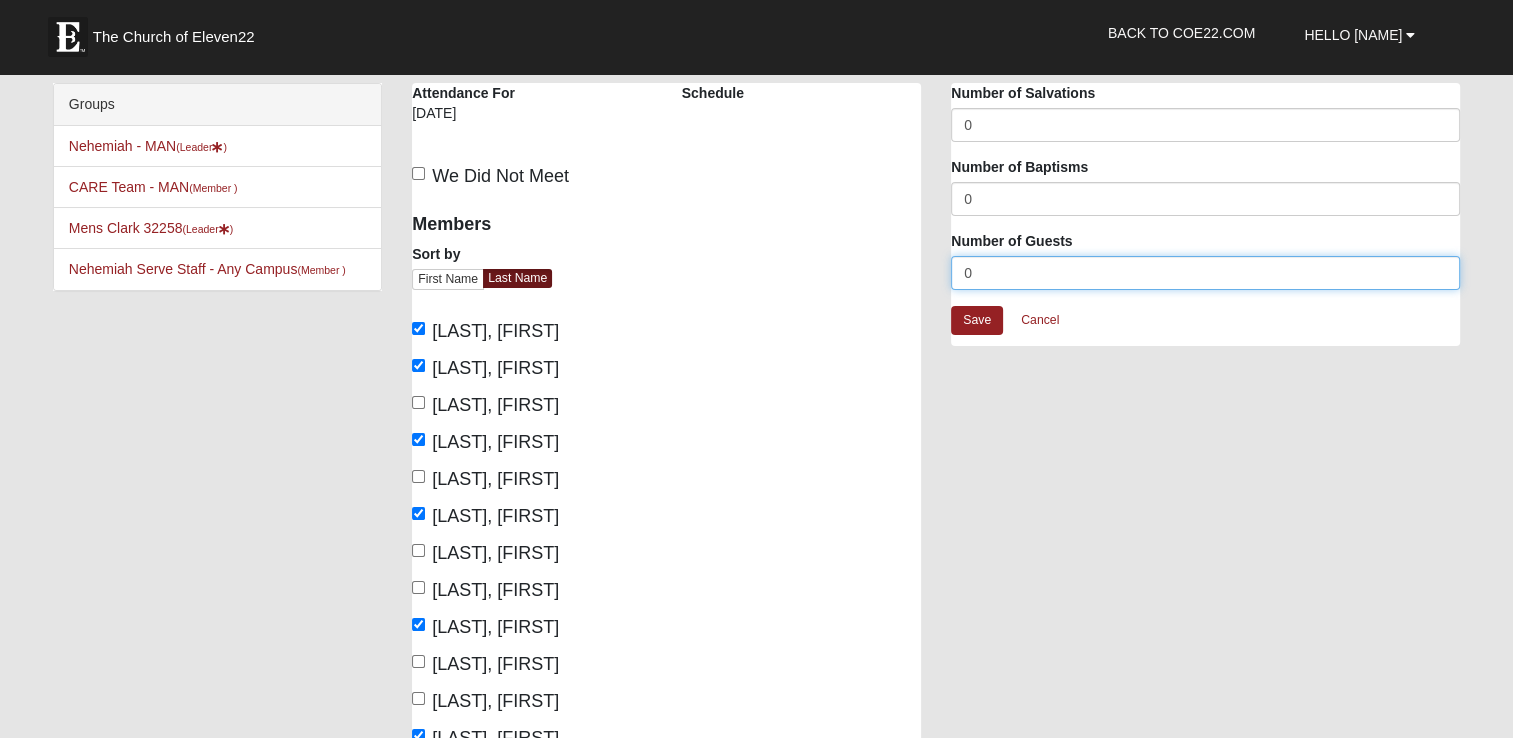 drag, startPoint x: 998, startPoint y: 279, endPoint x: 896, endPoint y: 279, distance: 102 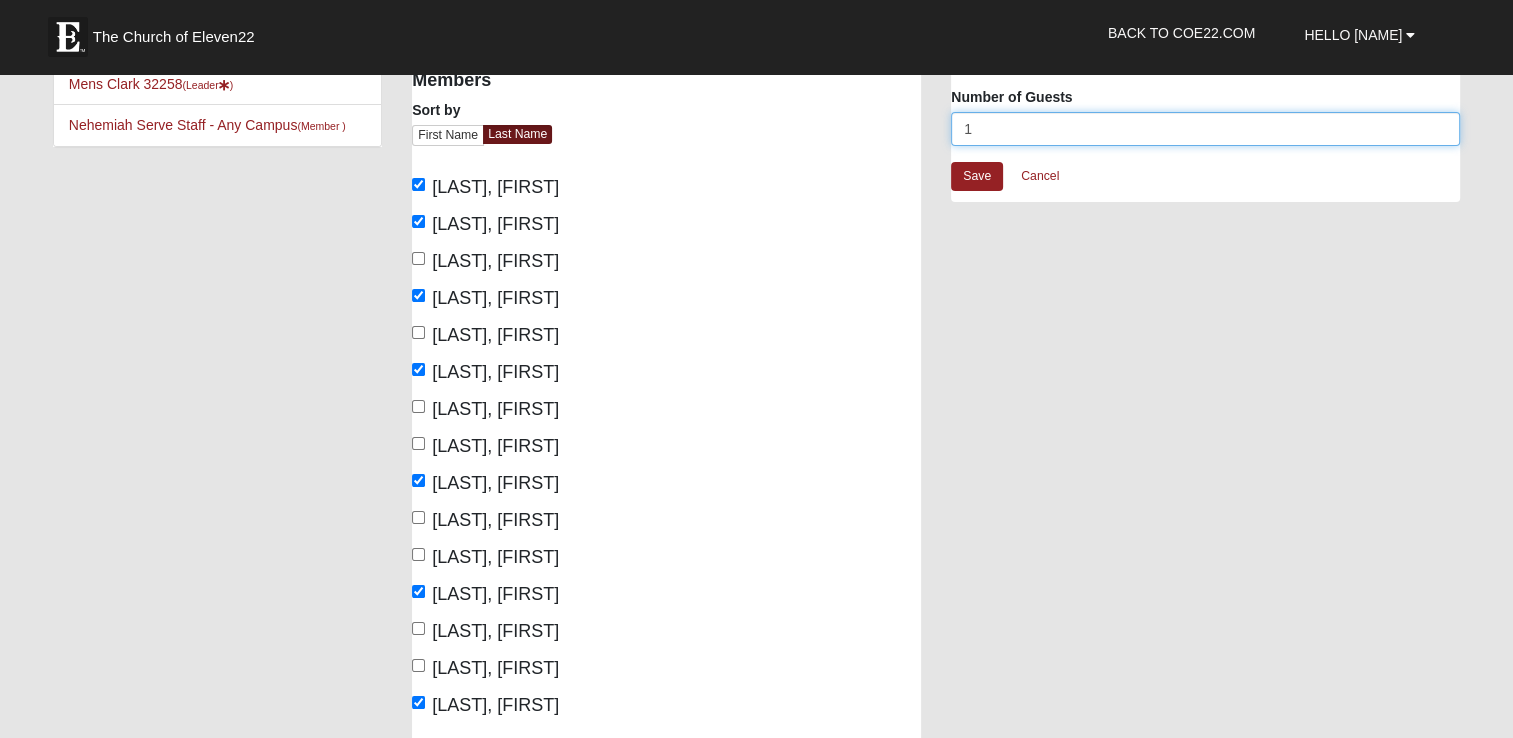 scroll, scrollTop: 500, scrollLeft: 0, axis: vertical 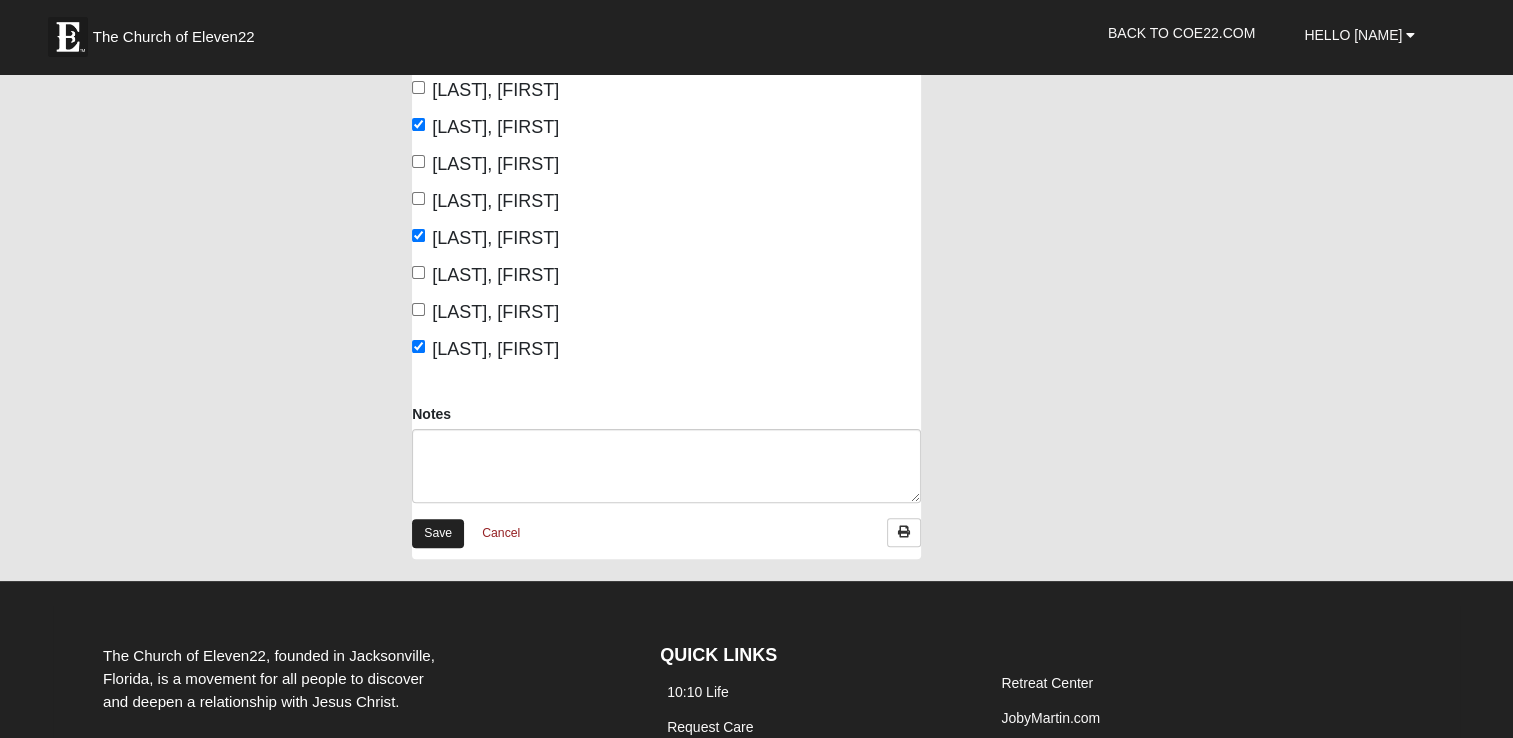 type on "1" 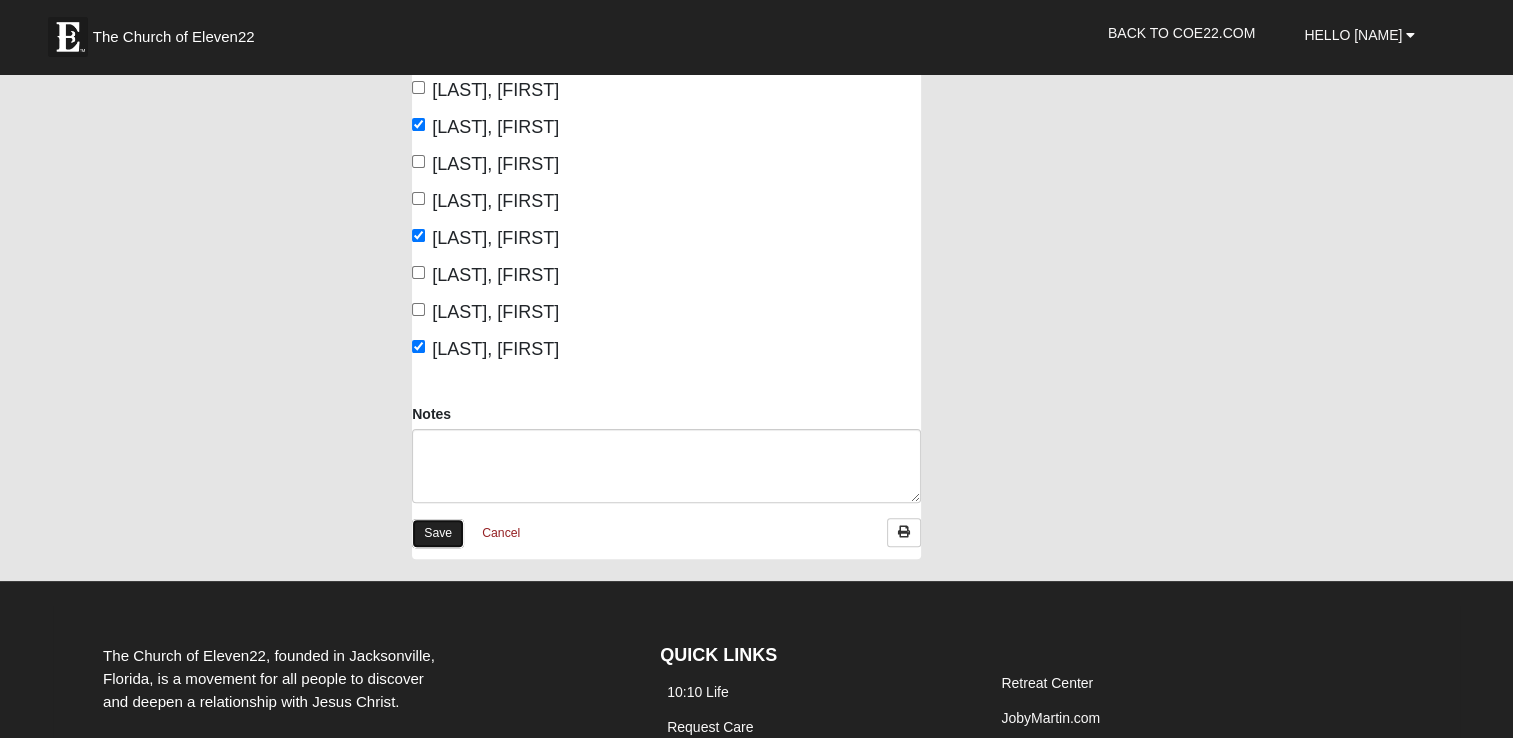 click on "Save" at bounding box center (438, 533) 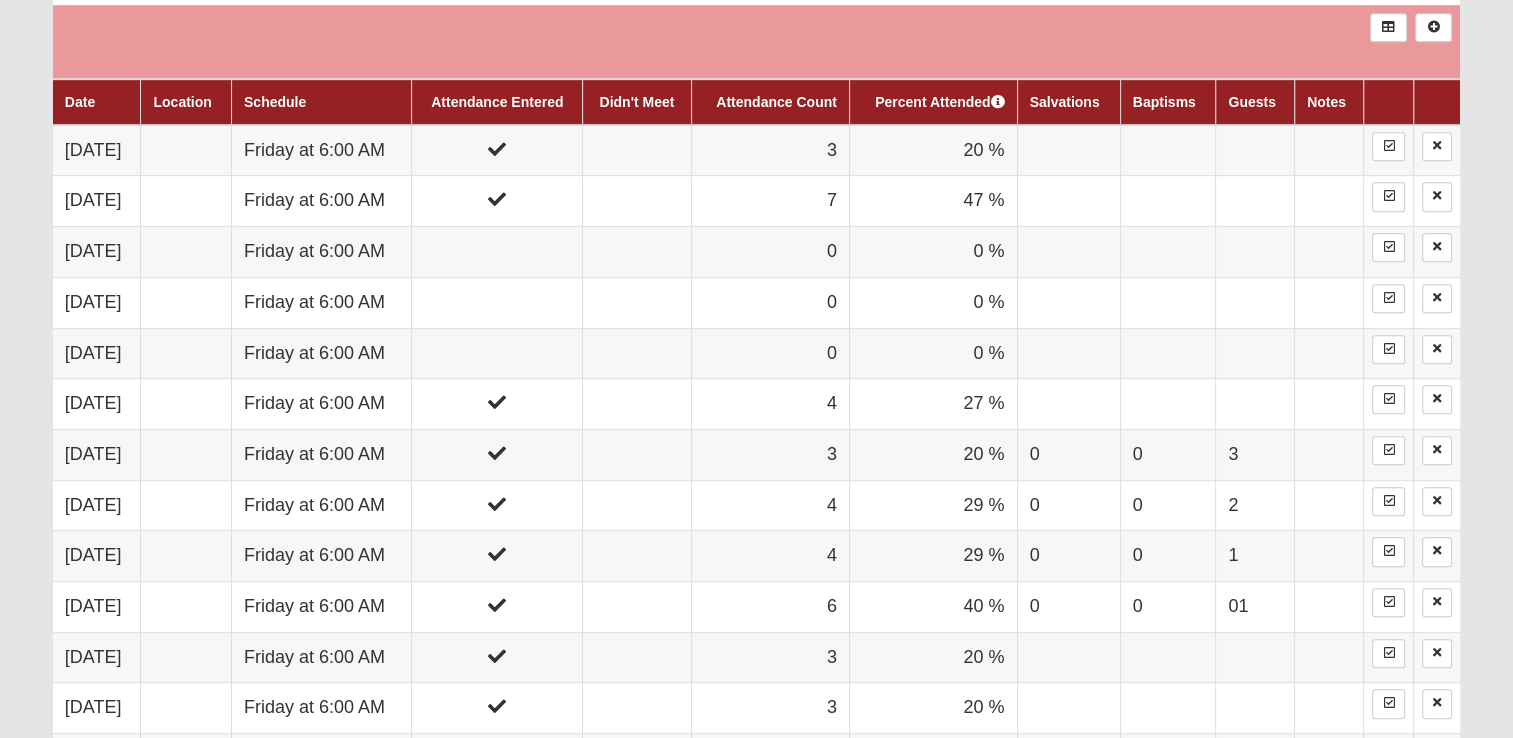 scroll, scrollTop: 1200, scrollLeft: 0, axis: vertical 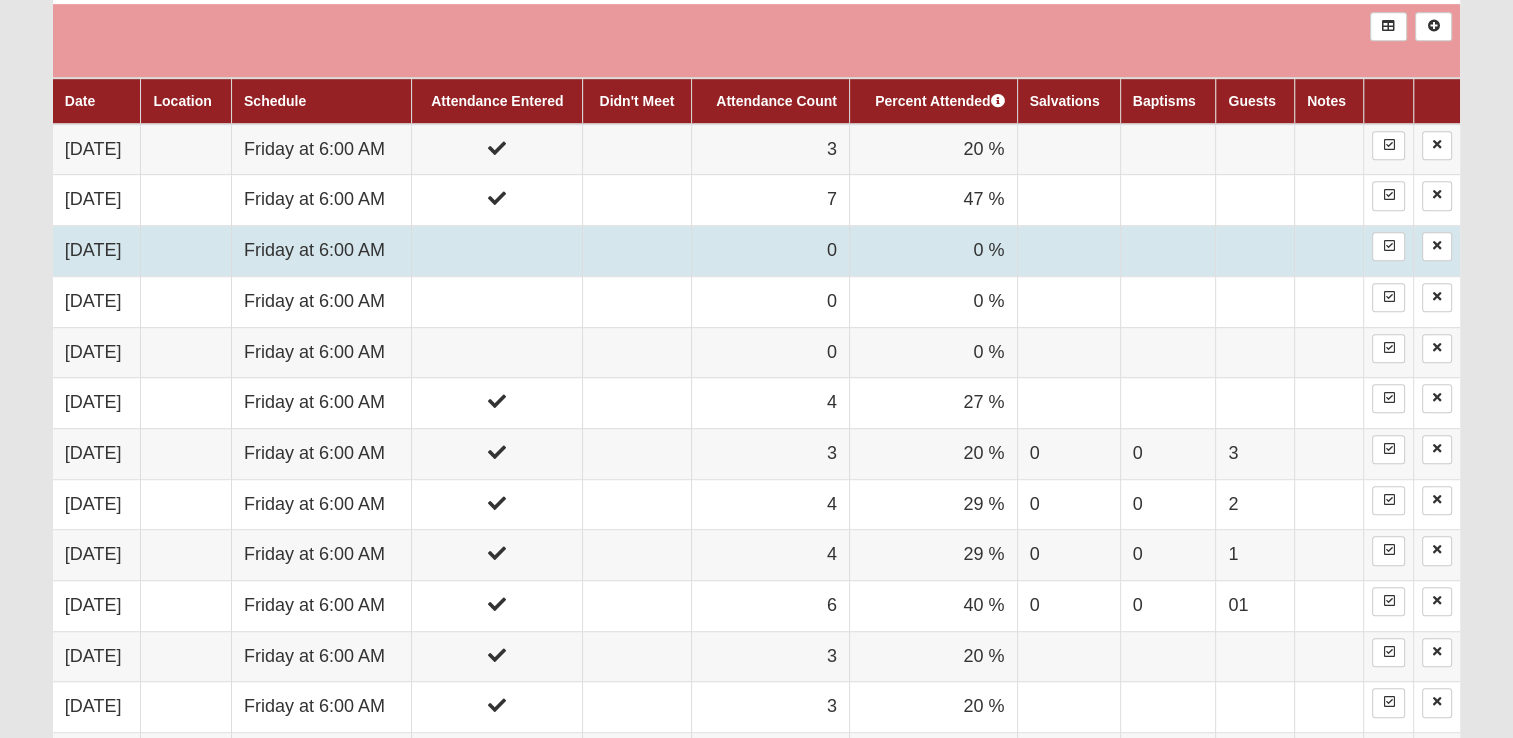 click on "Friday at 6:00 AM" at bounding box center (322, 251) 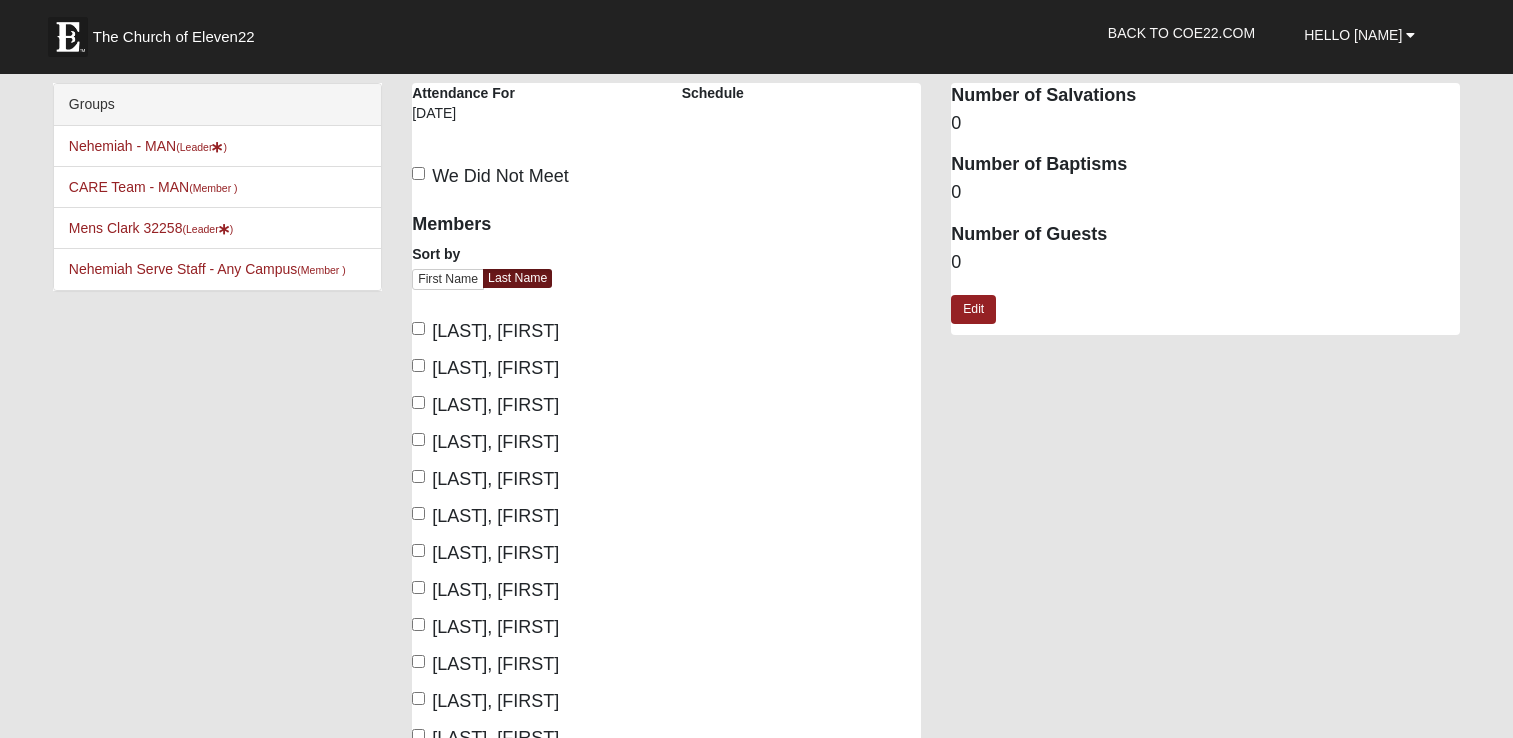 scroll, scrollTop: 0, scrollLeft: 0, axis: both 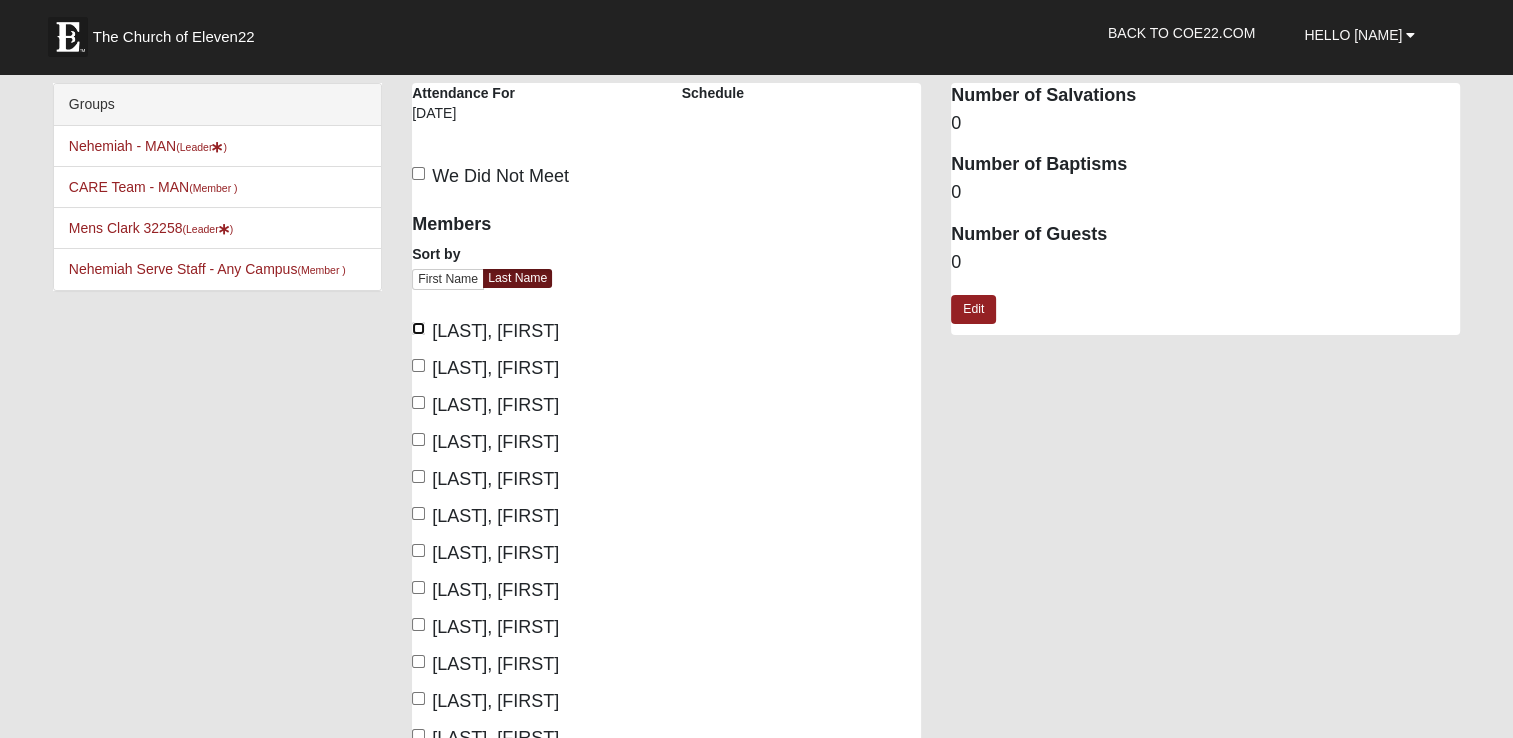 click on "[LAST], [FIRST]" at bounding box center (418, 328) 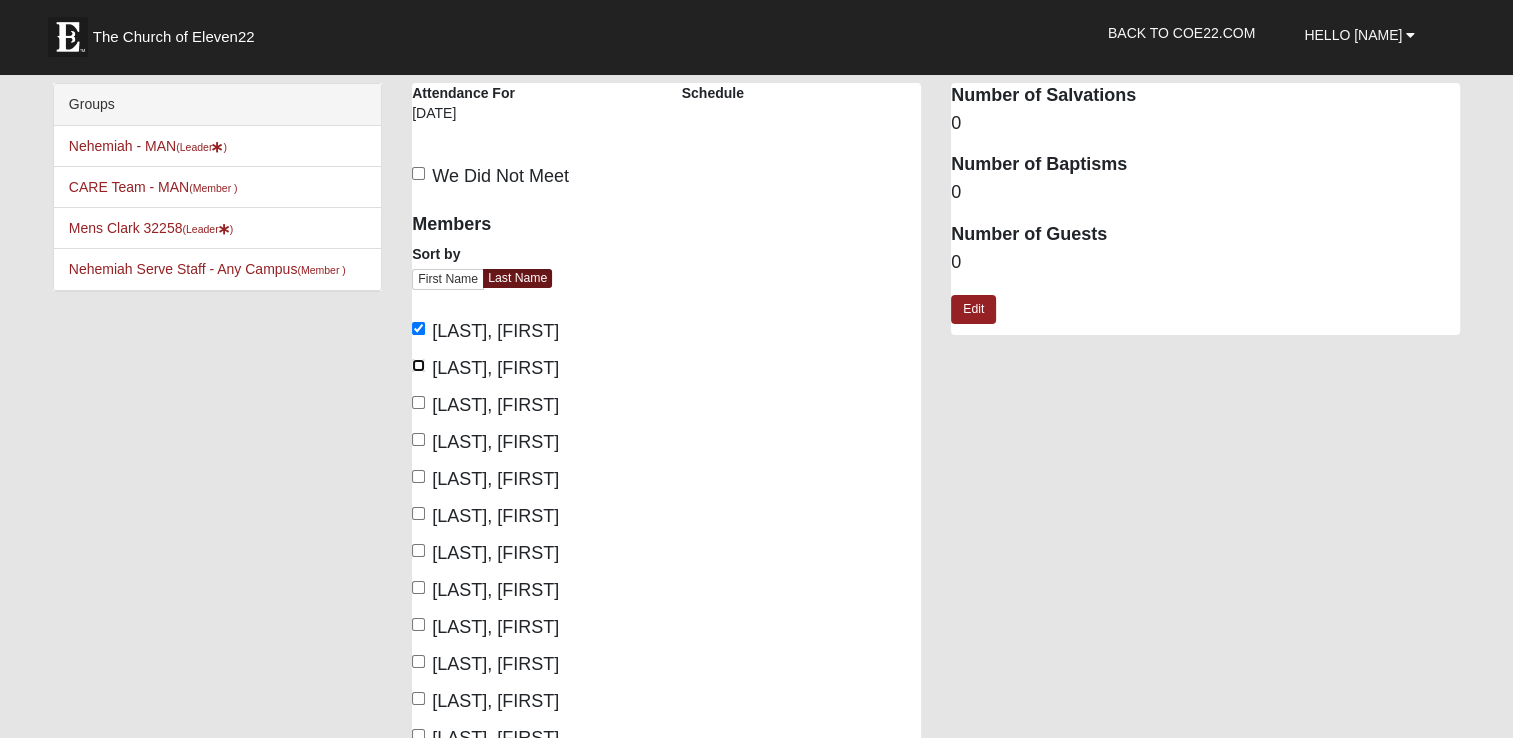 click on "Braasch, Matty Bee" at bounding box center (418, 365) 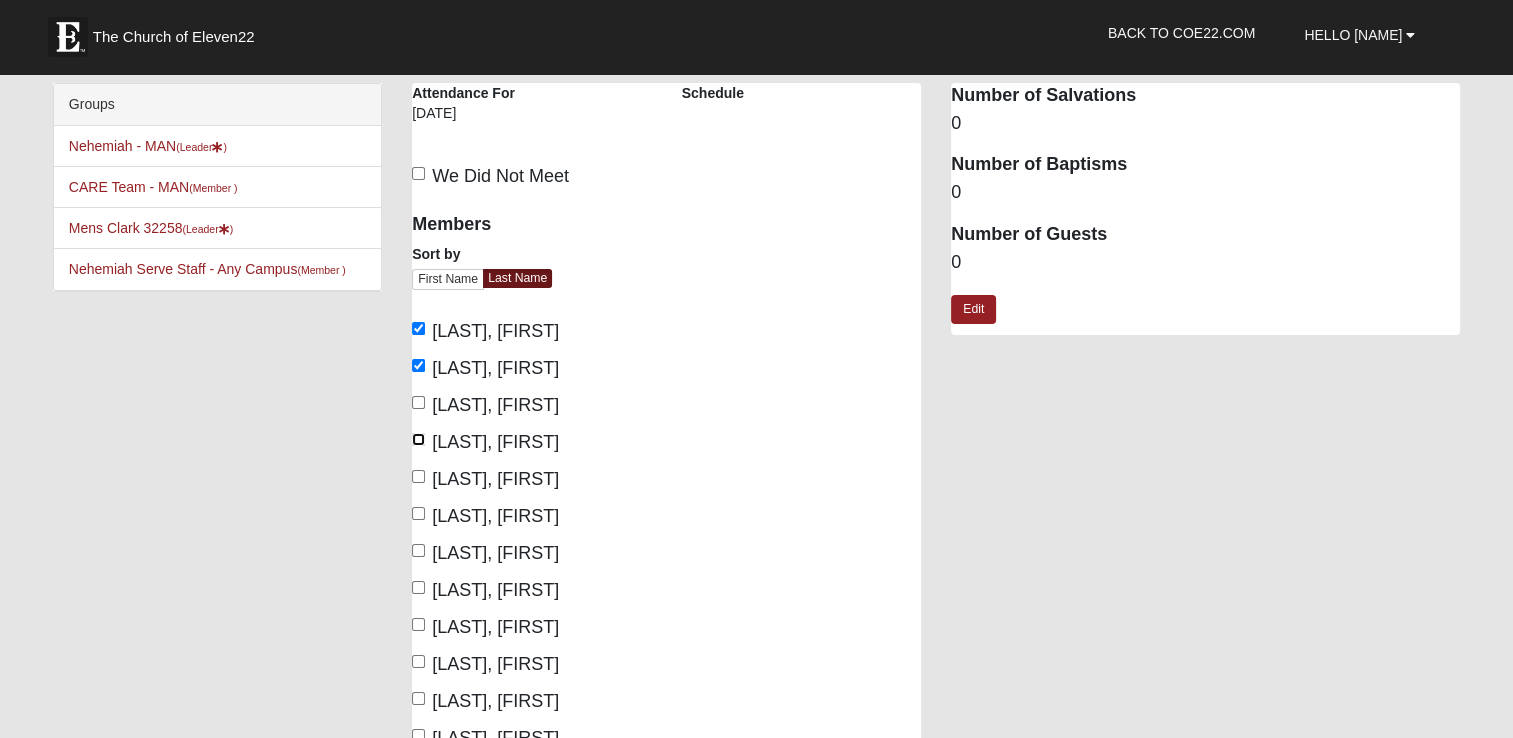 click on "Clark, Brad" at bounding box center (418, 439) 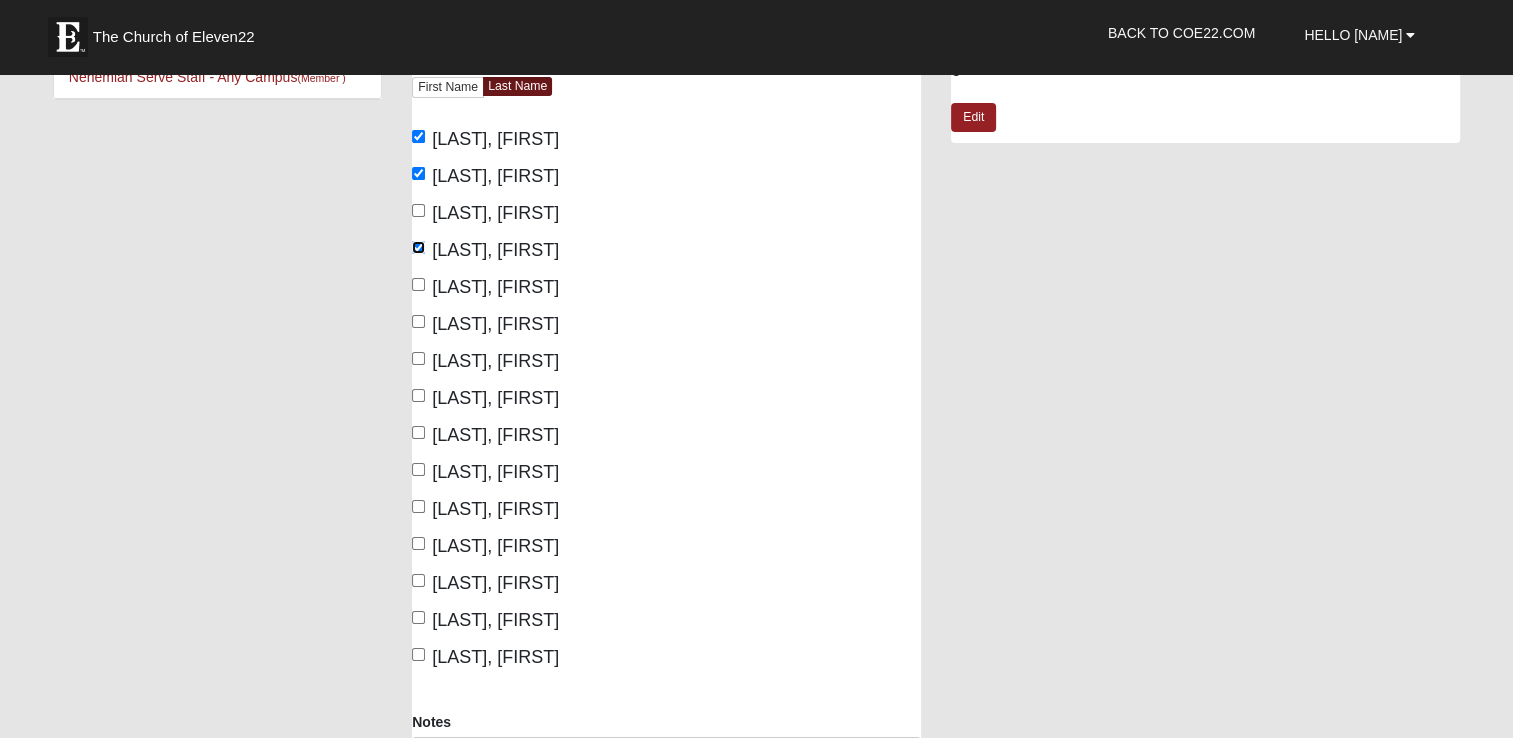 scroll, scrollTop: 200, scrollLeft: 0, axis: vertical 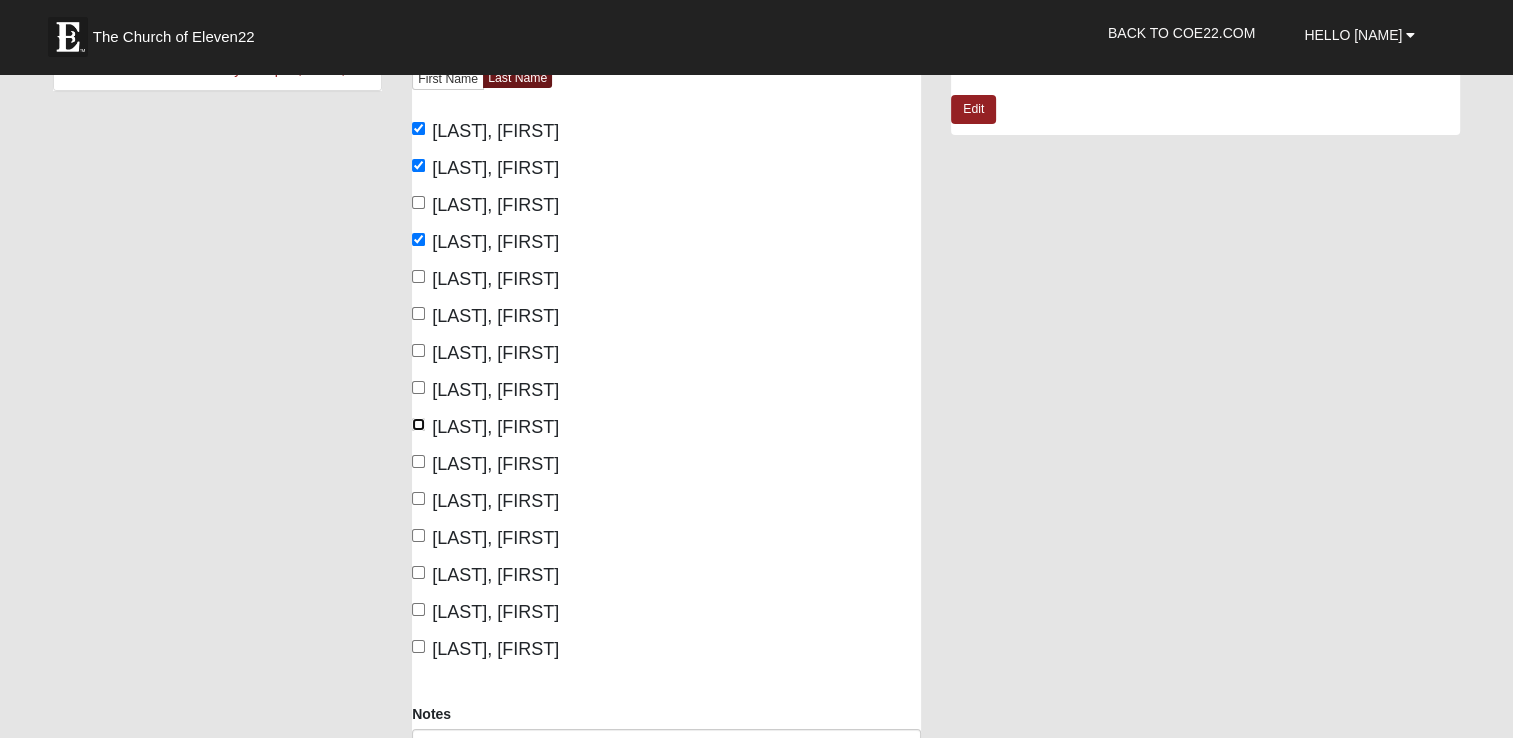 click on "Iliff, Dan" at bounding box center [418, 424] 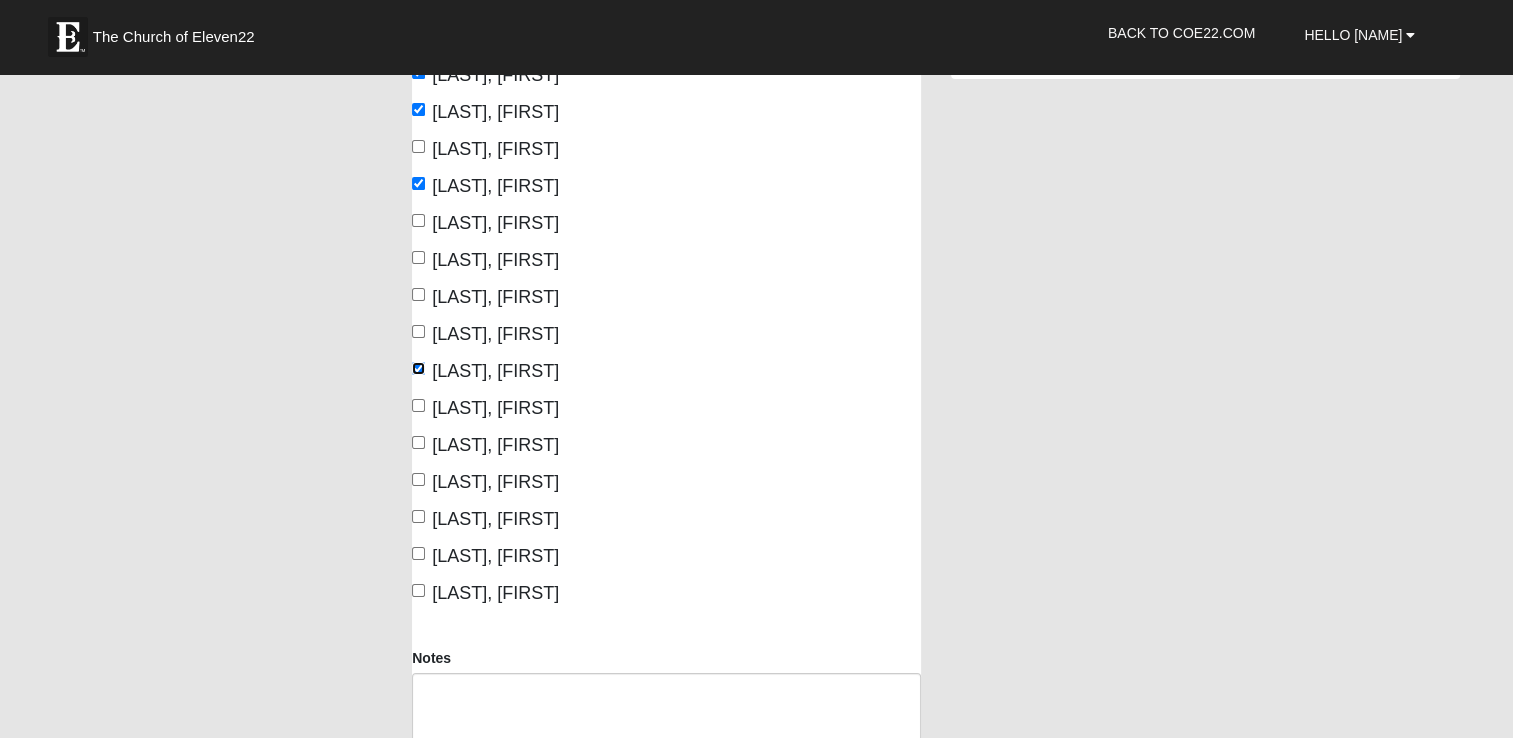 scroll, scrollTop: 300, scrollLeft: 0, axis: vertical 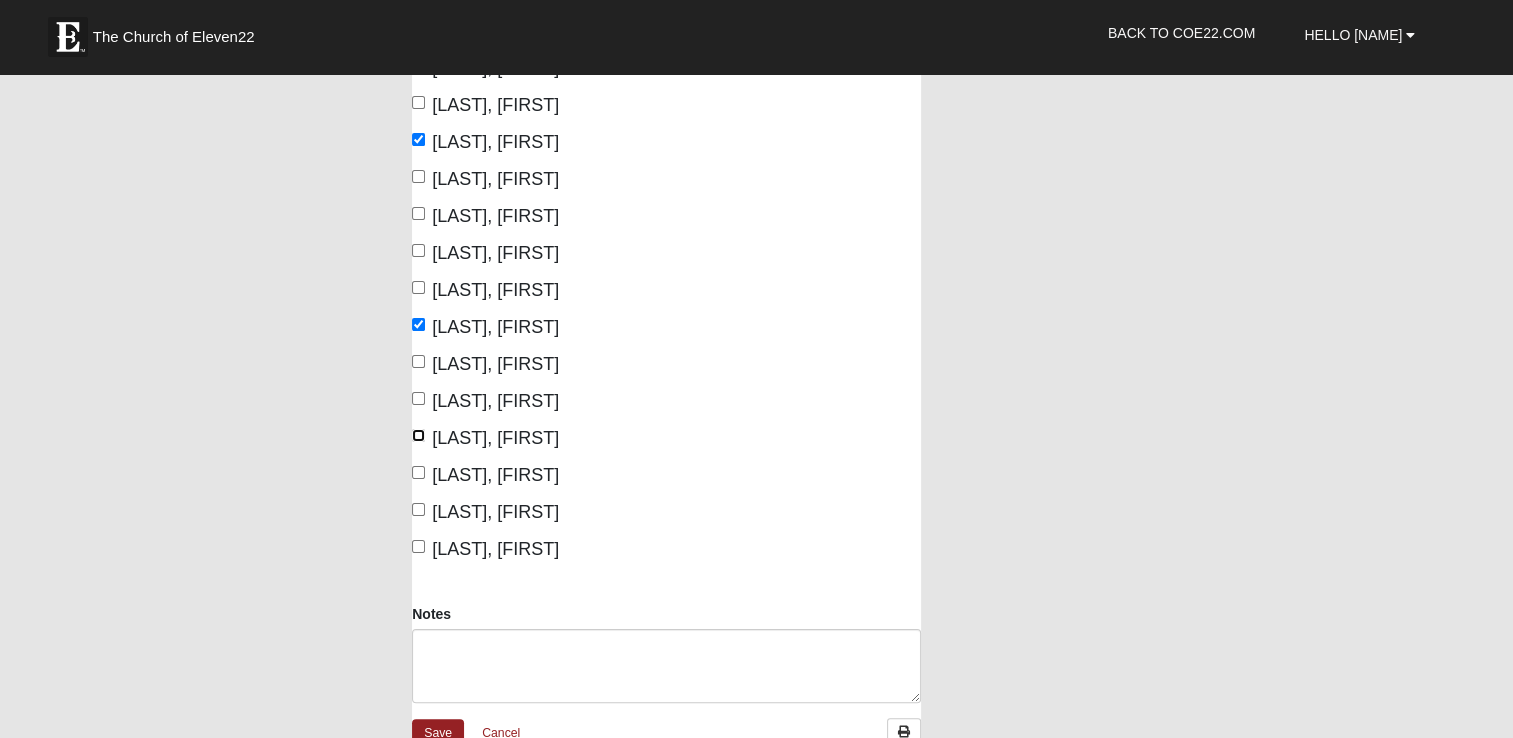 click on "Neuhofer, Jacob" at bounding box center (418, 435) 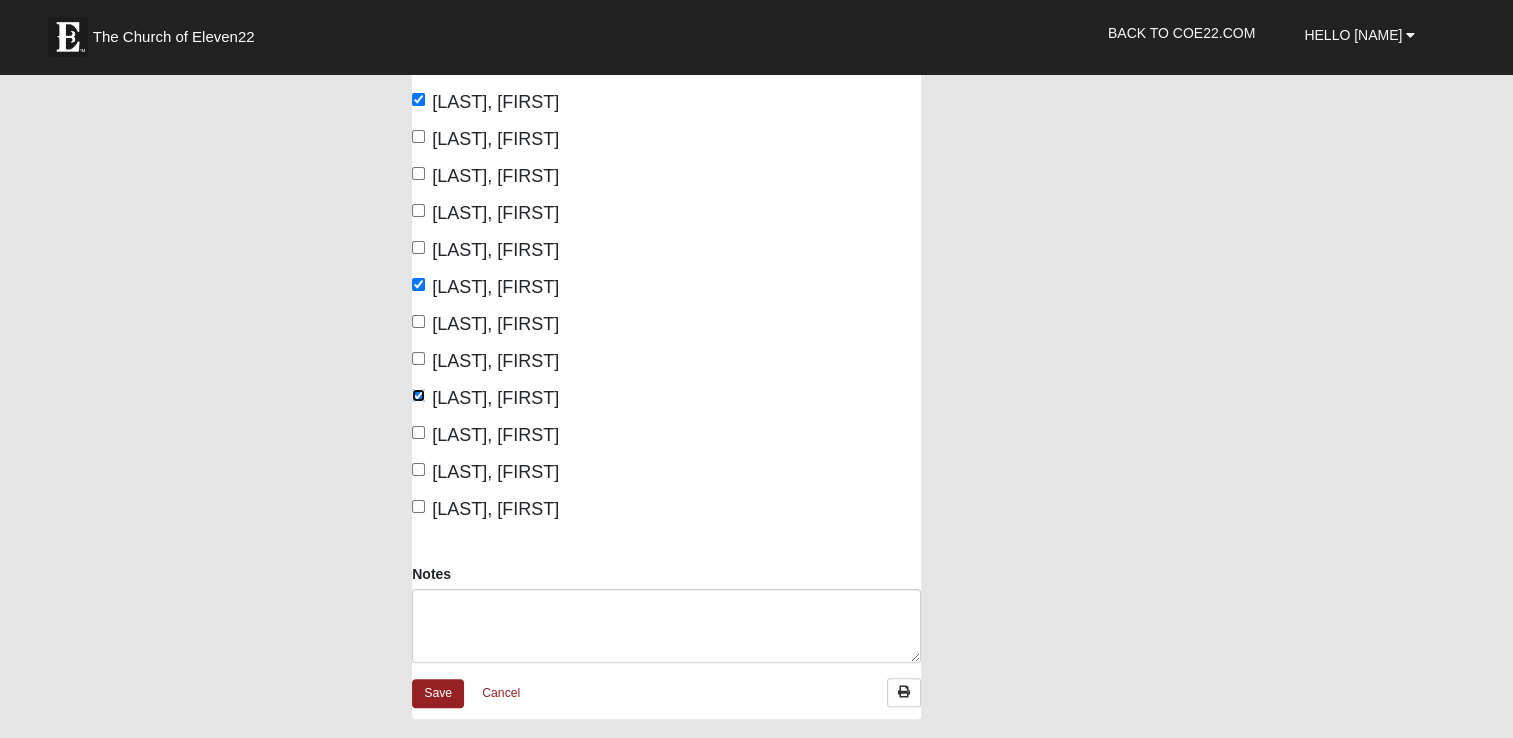 scroll, scrollTop: 500, scrollLeft: 0, axis: vertical 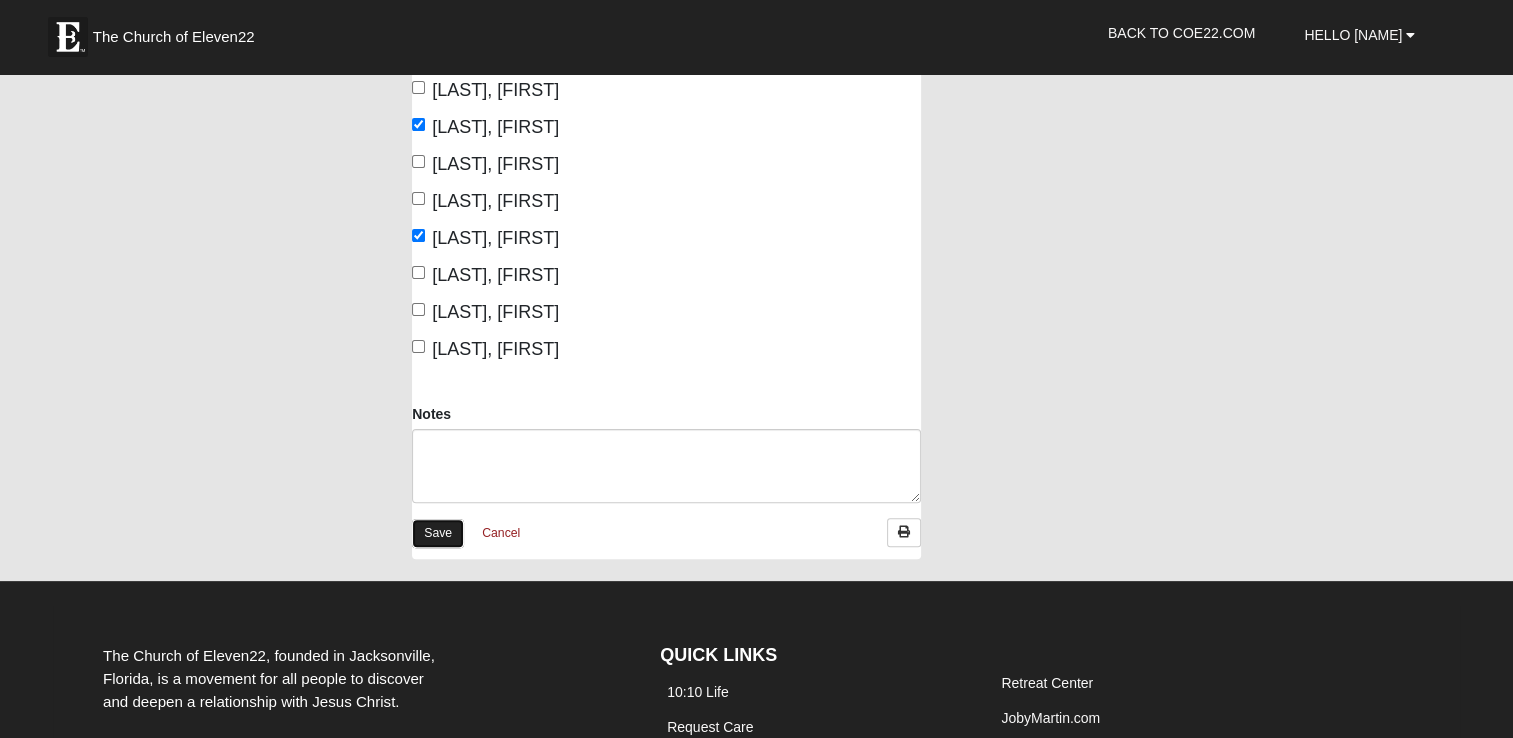 click on "Save" at bounding box center (438, 533) 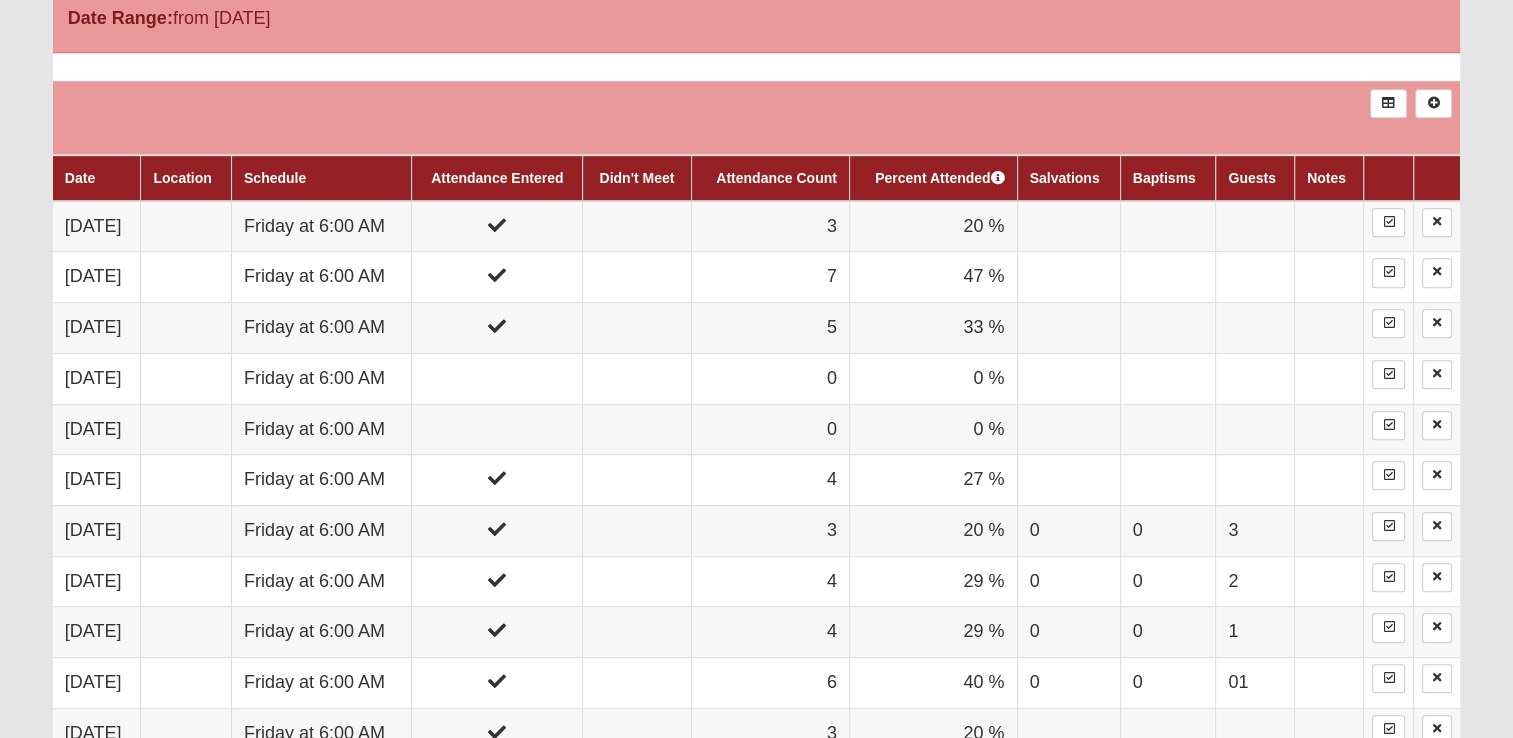 scroll, scrollTop: 1200, scrollLeft: 0, axis: vertical 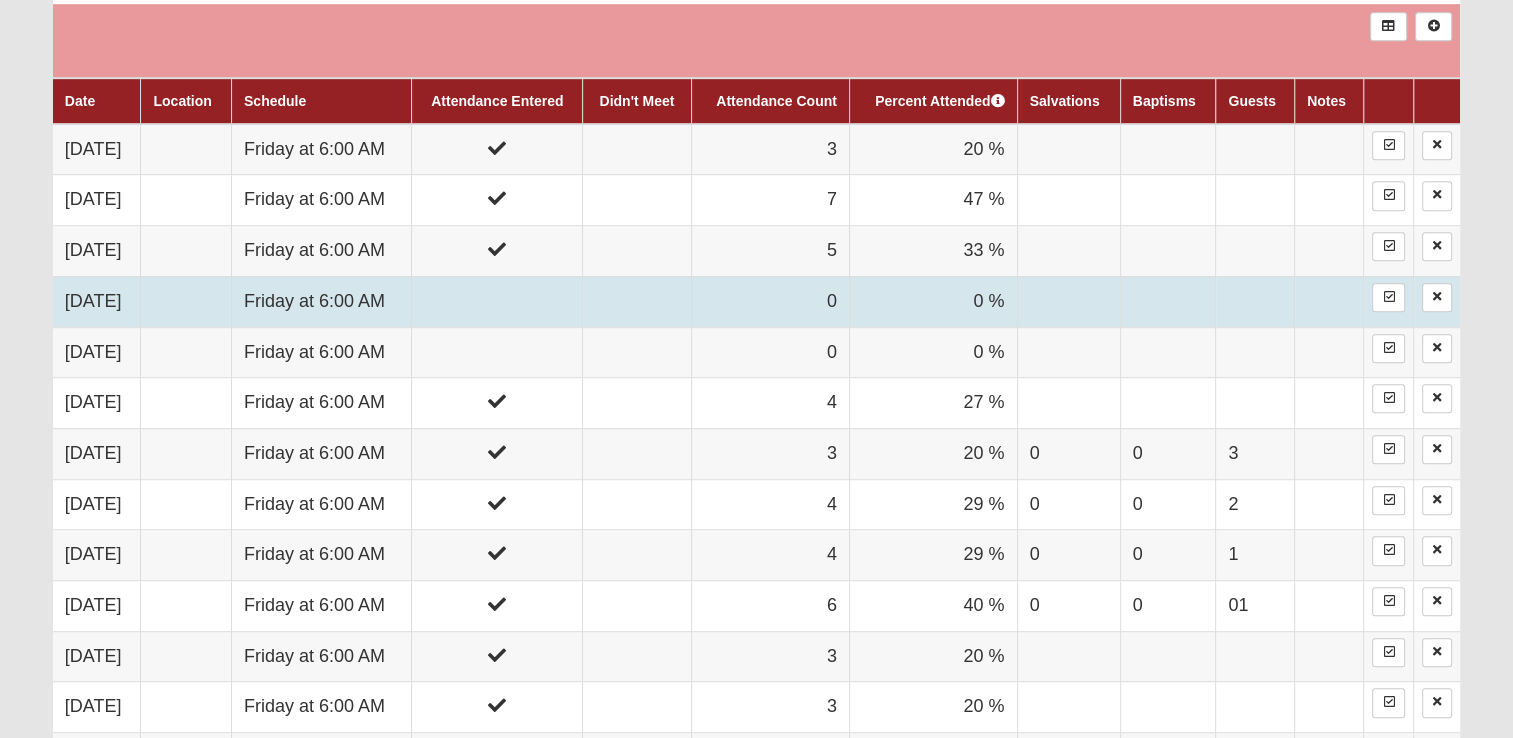 click on "Friday at 6:00 AM" at bounding box center (322, 301) 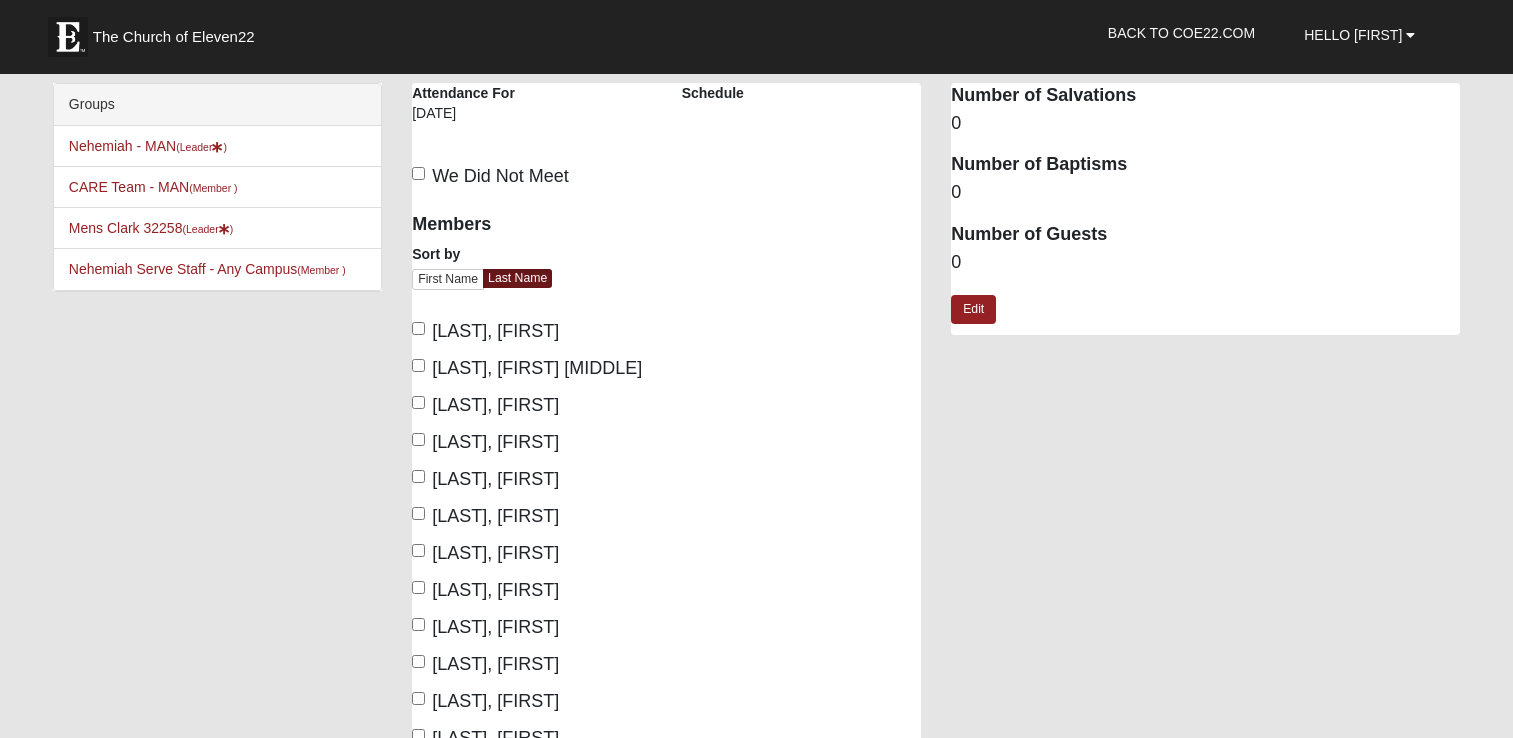 scroll, scrollTop: 0, scrollLeft: 0, axis: both 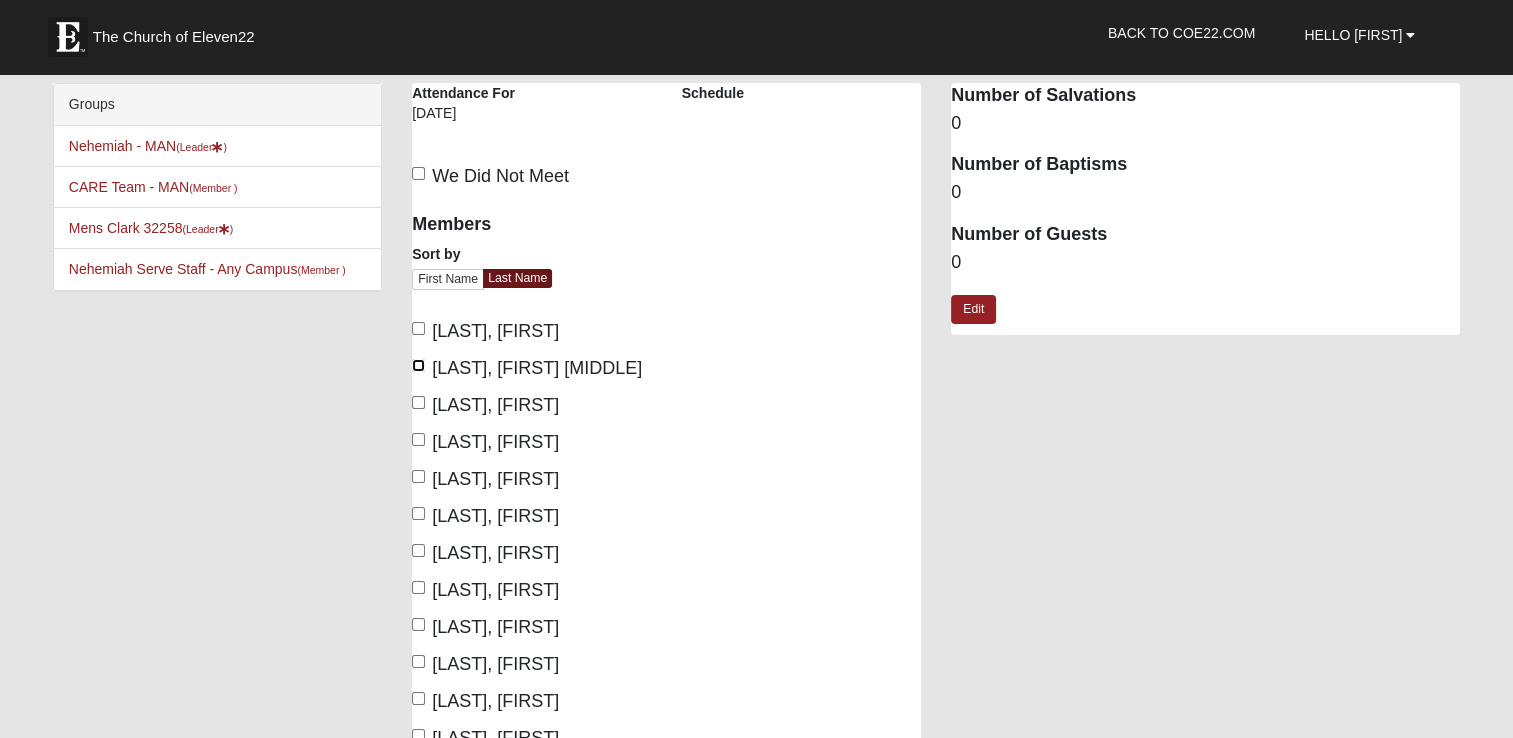 click on "[LAST], [FIRST] [MIDDLE]" at bounding box center [418, 365] 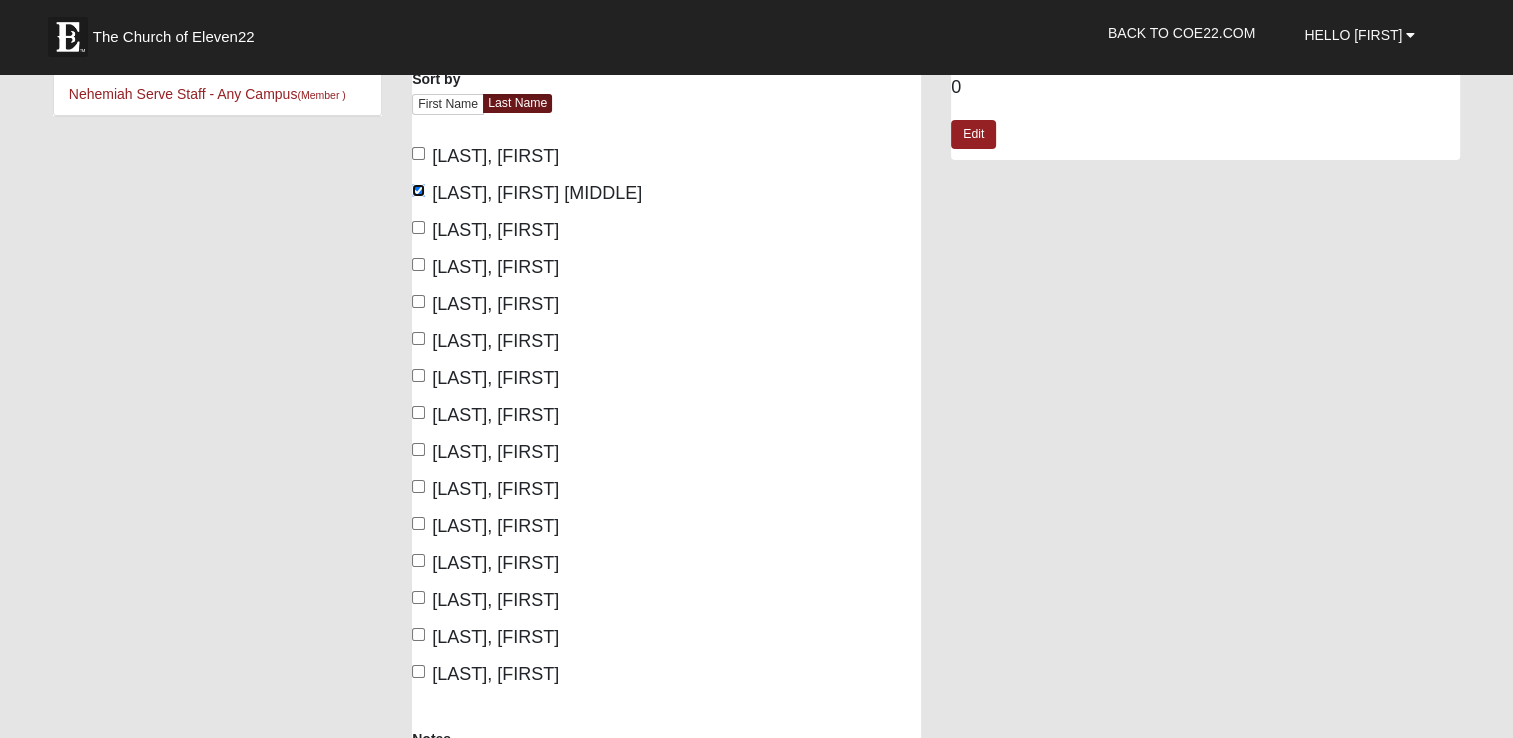 scroll, scrollTop: 200, scrollLeft: 0, axis: vertical 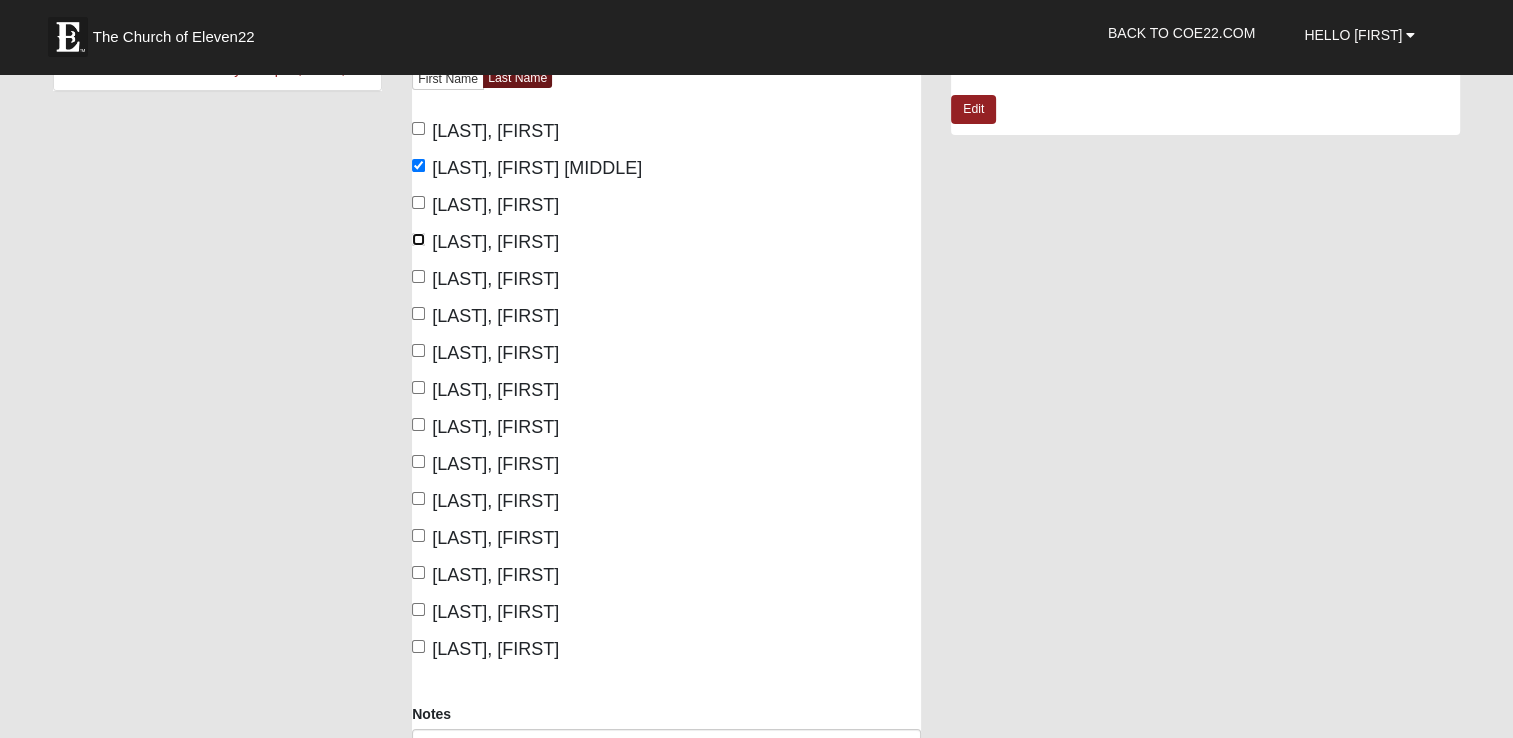click on "[LAST], [FIRST]" at bounding box center [418, 239] 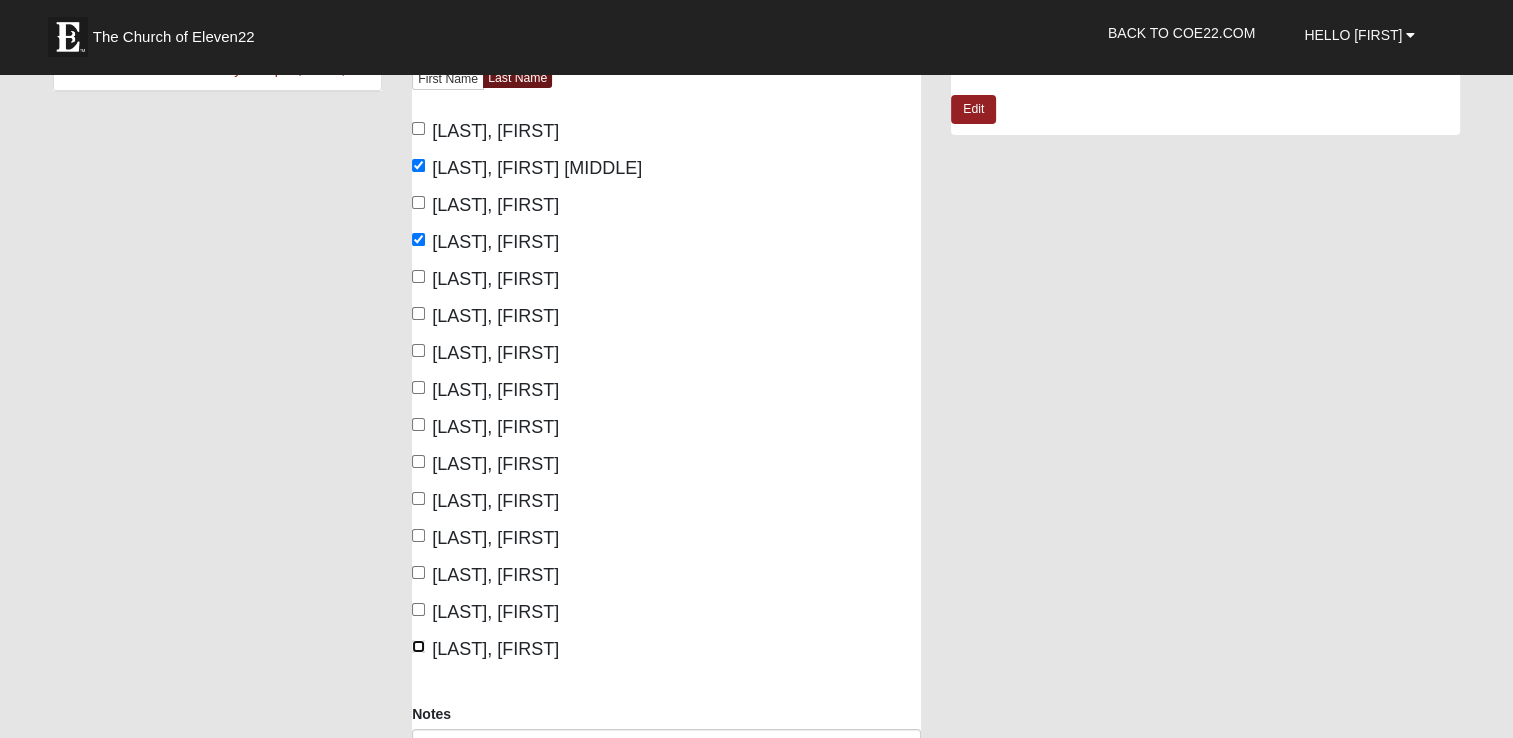 click on "[LAST], [FIRST]" at bounding box center (418, 646) 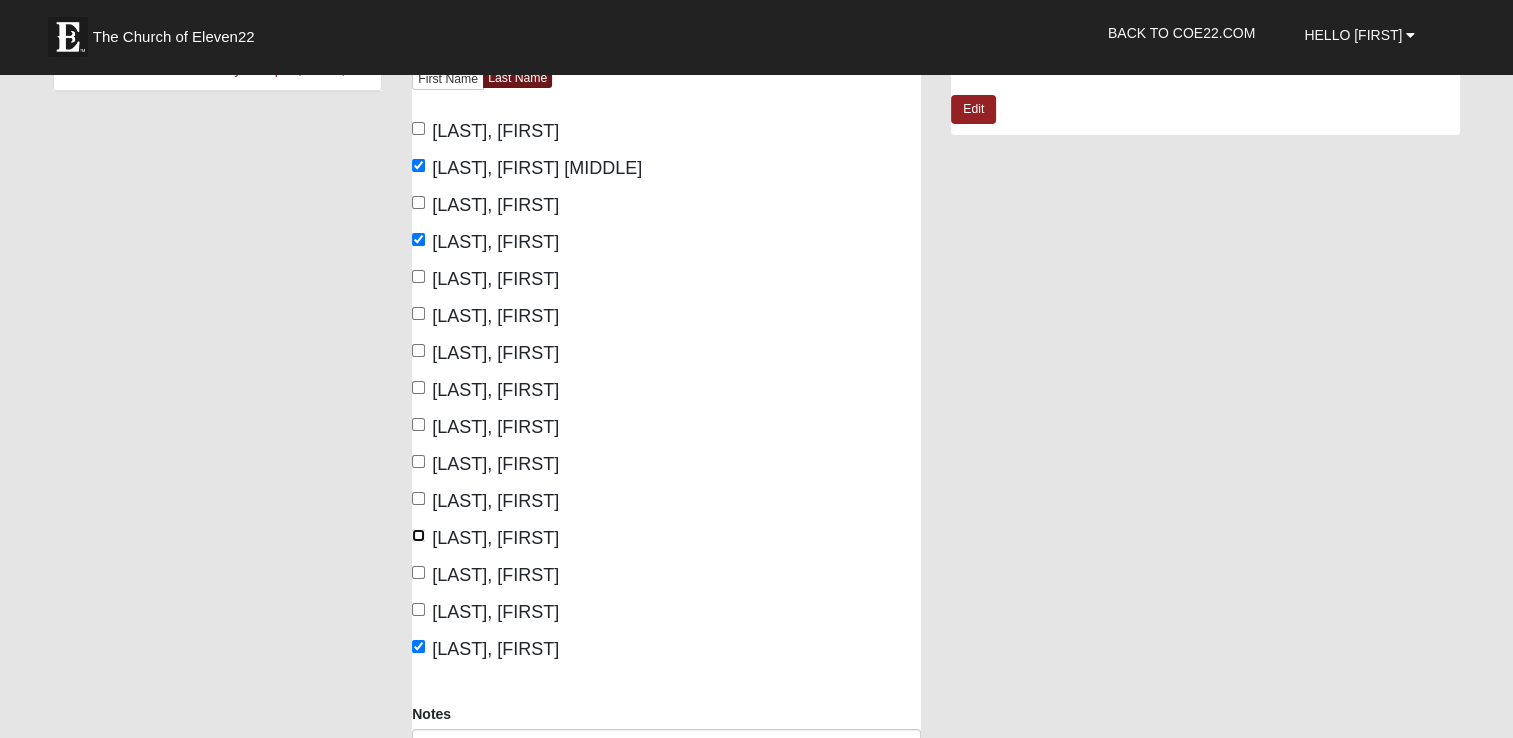 click on "[LAST], [FIRST]" at bounding box center [418, 535] 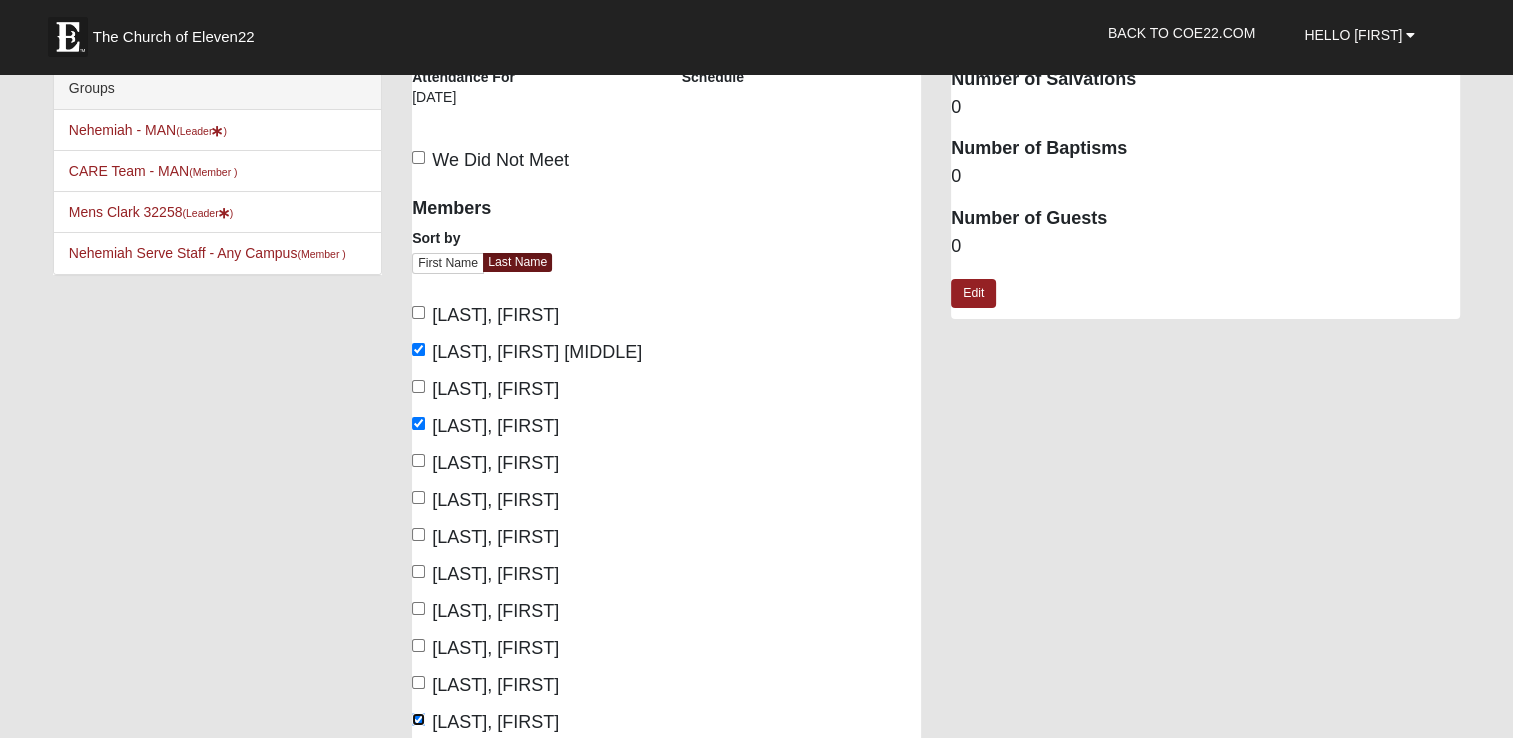 scroll, scrollTop: 0, scrollLeft: 0, axis: both 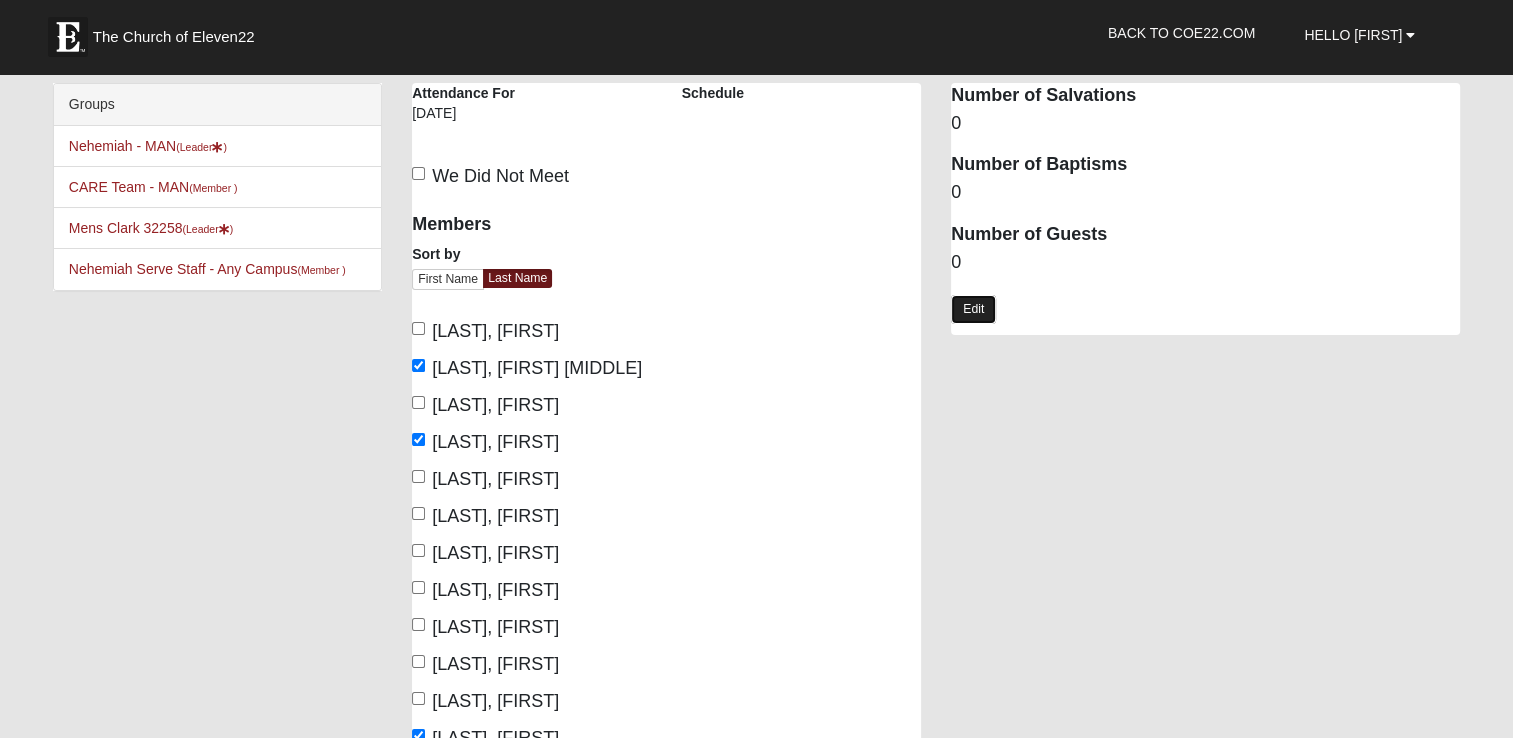 click on "Edit" at bounding box center [973, 309] 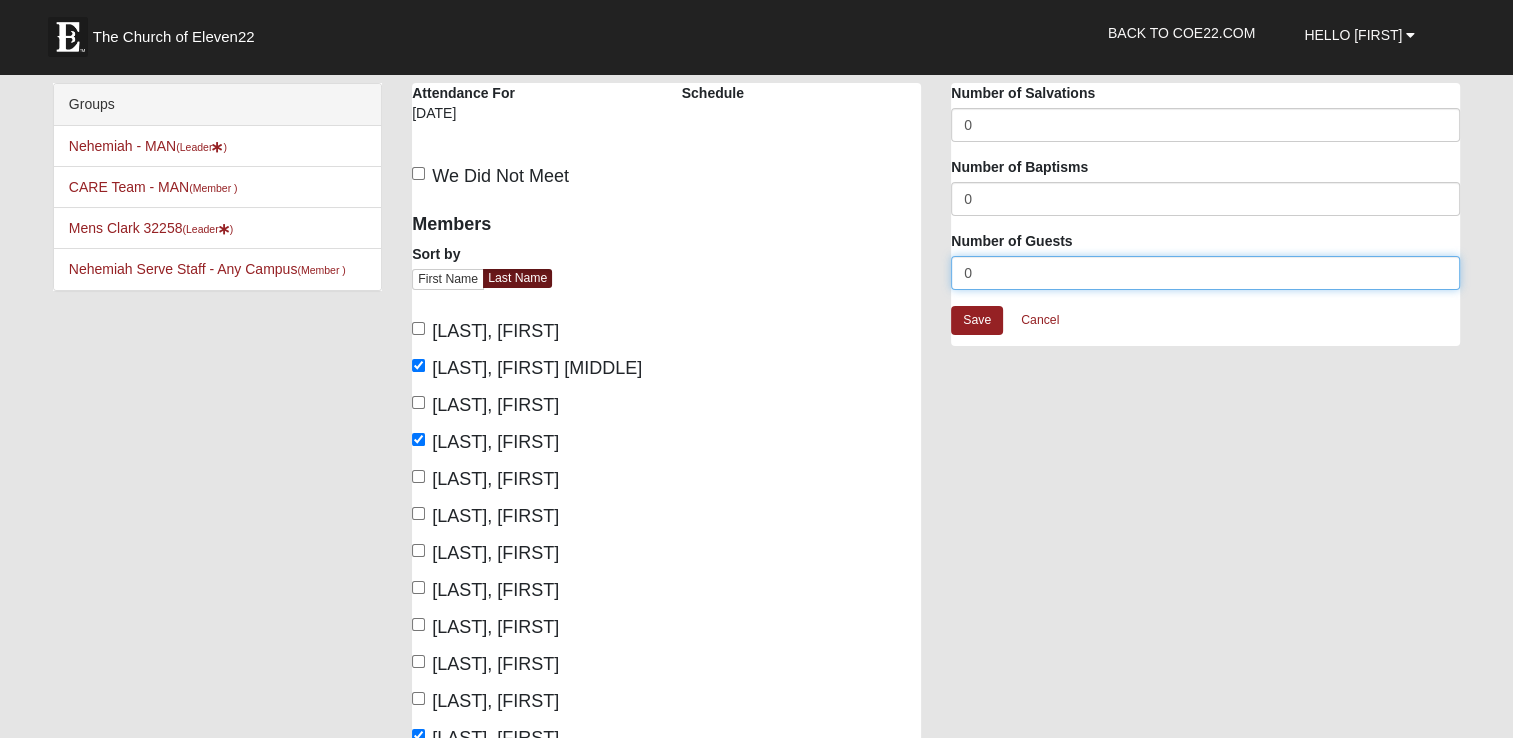 drag, startPoint x: 984, startPoint y: 270, endPoint x: 942, endPoint y: 270, distance: 42 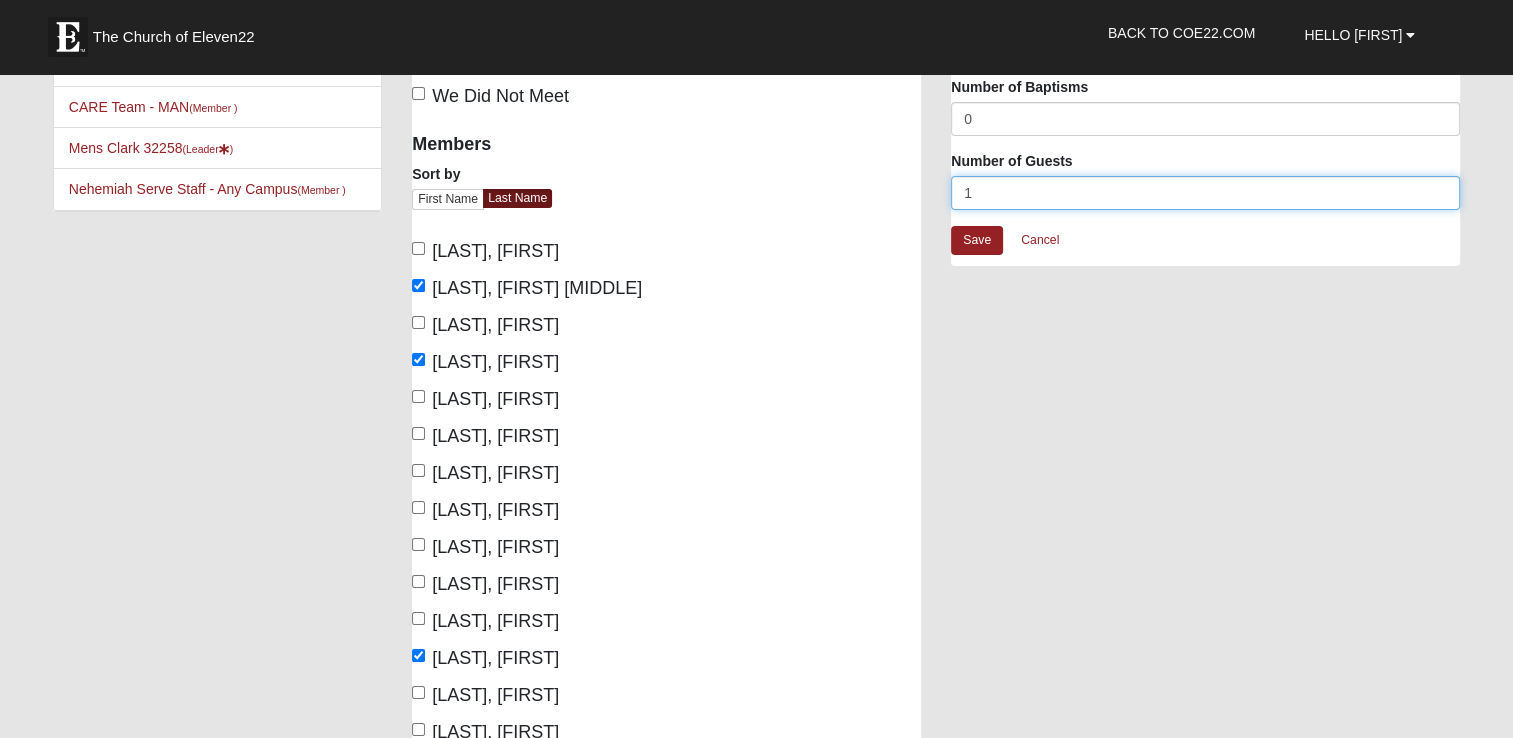 scroll, scrollTop: 500, scrollLeft: 0, axis: vertical 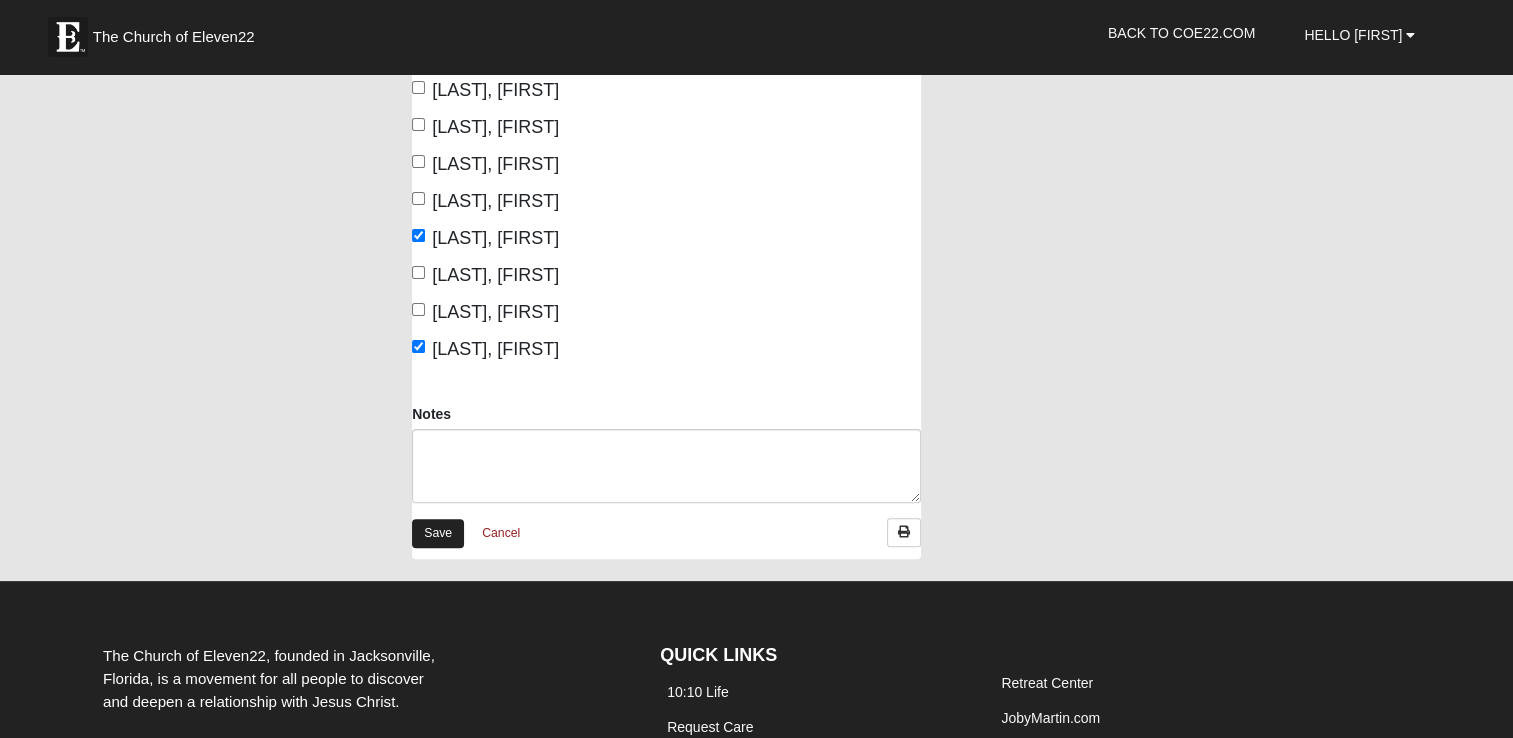 type on "1" 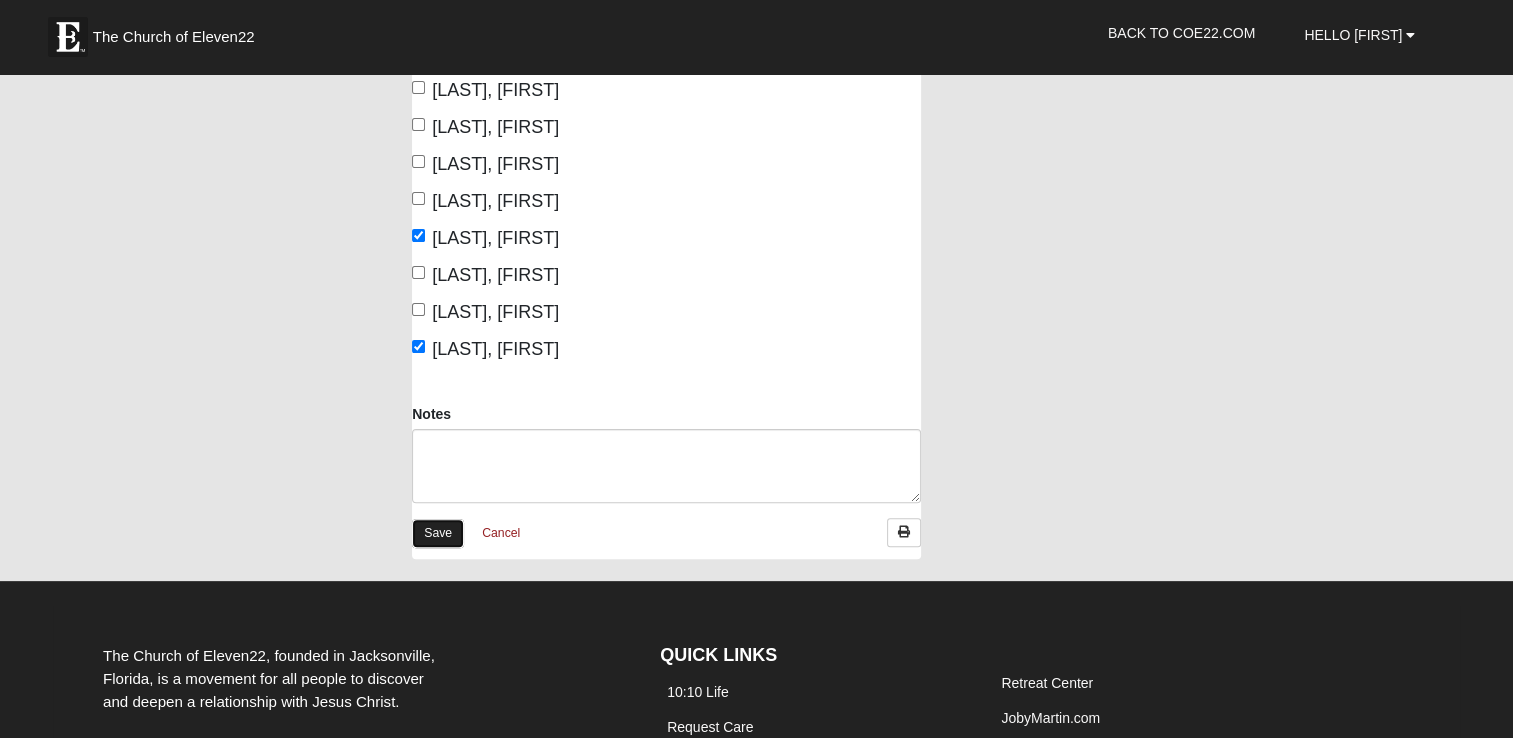 click on "Save" at bounding box center (438, 533) 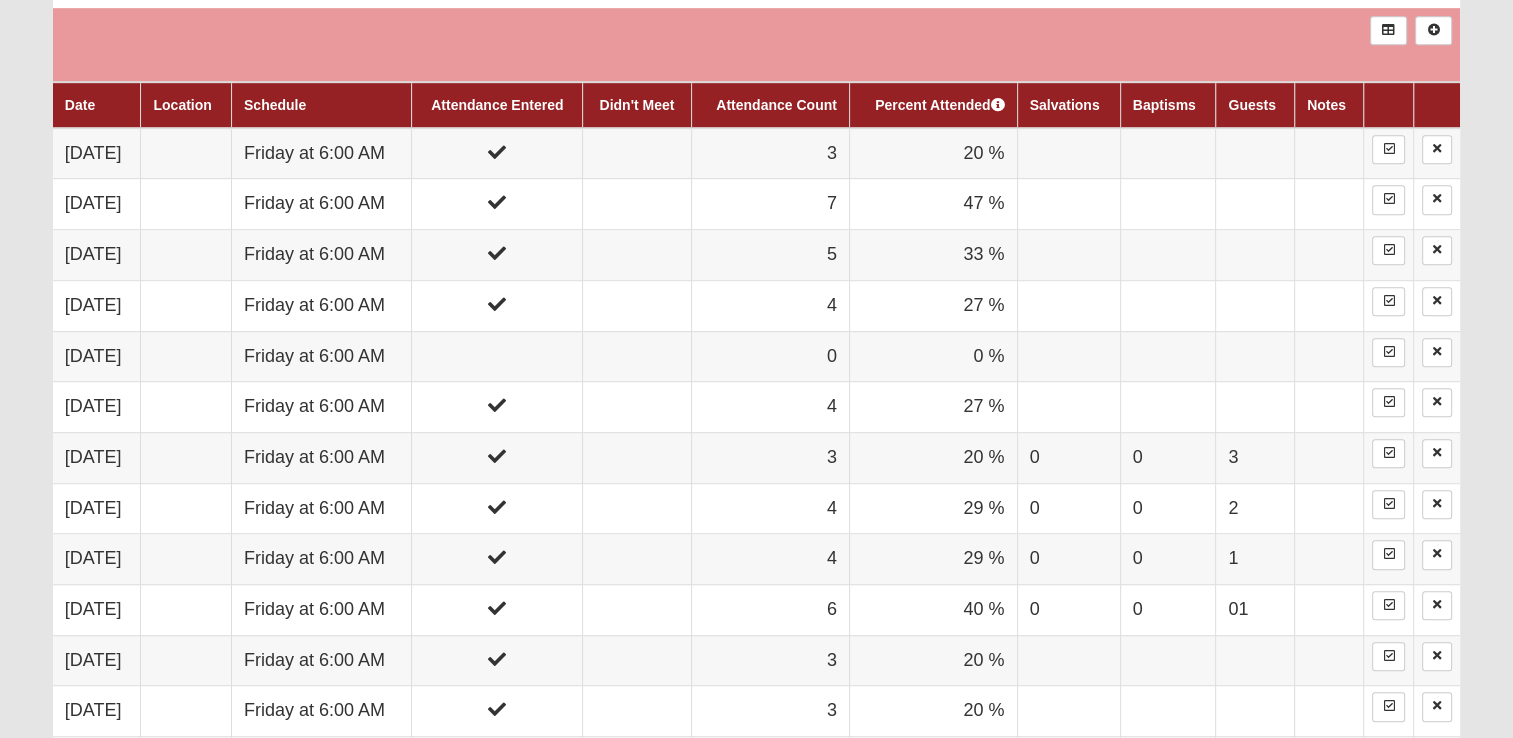 scroll, scrollTop: 1200, scrollLeft: 0, axis: vertical 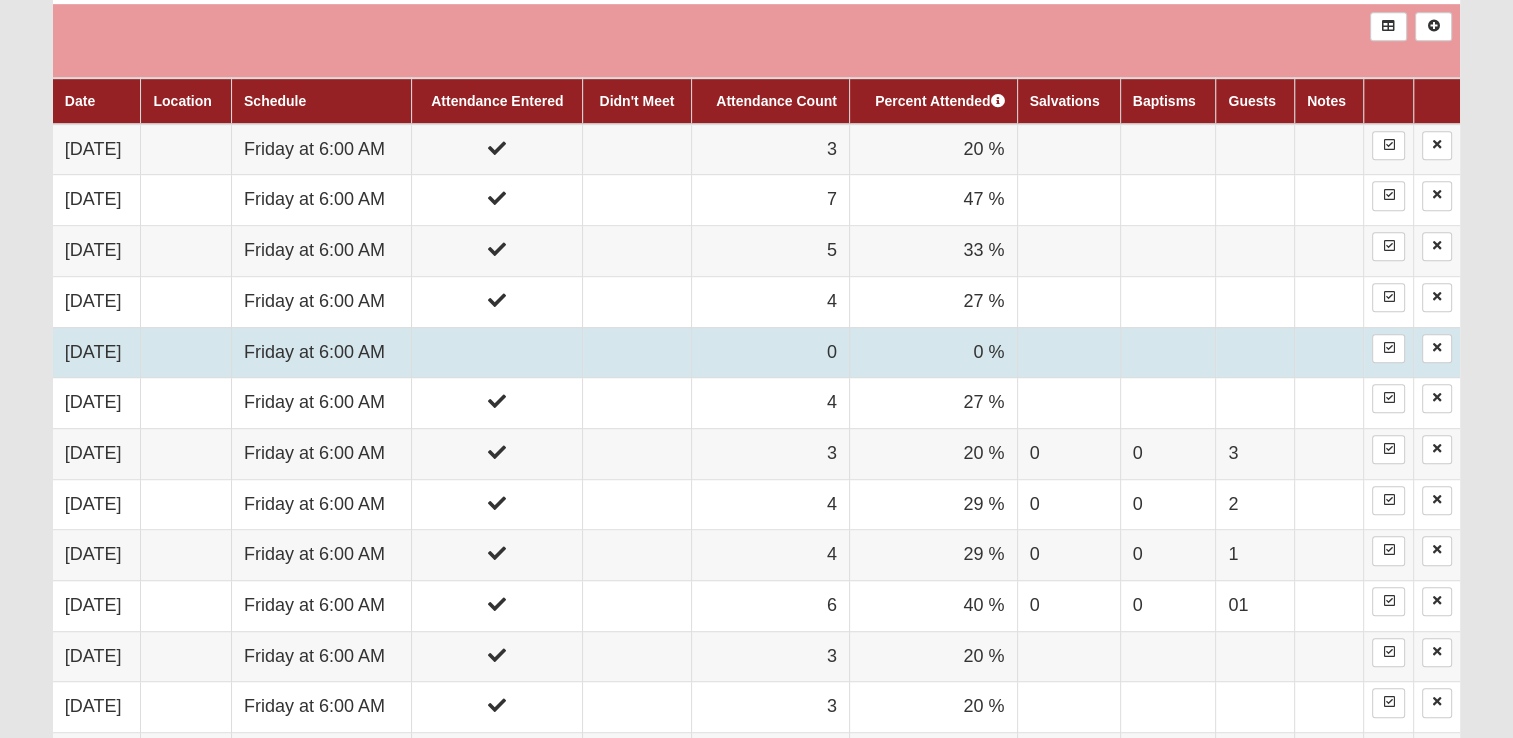 click on "Friday at 6:00 AM" at bounding box center (322, 352) 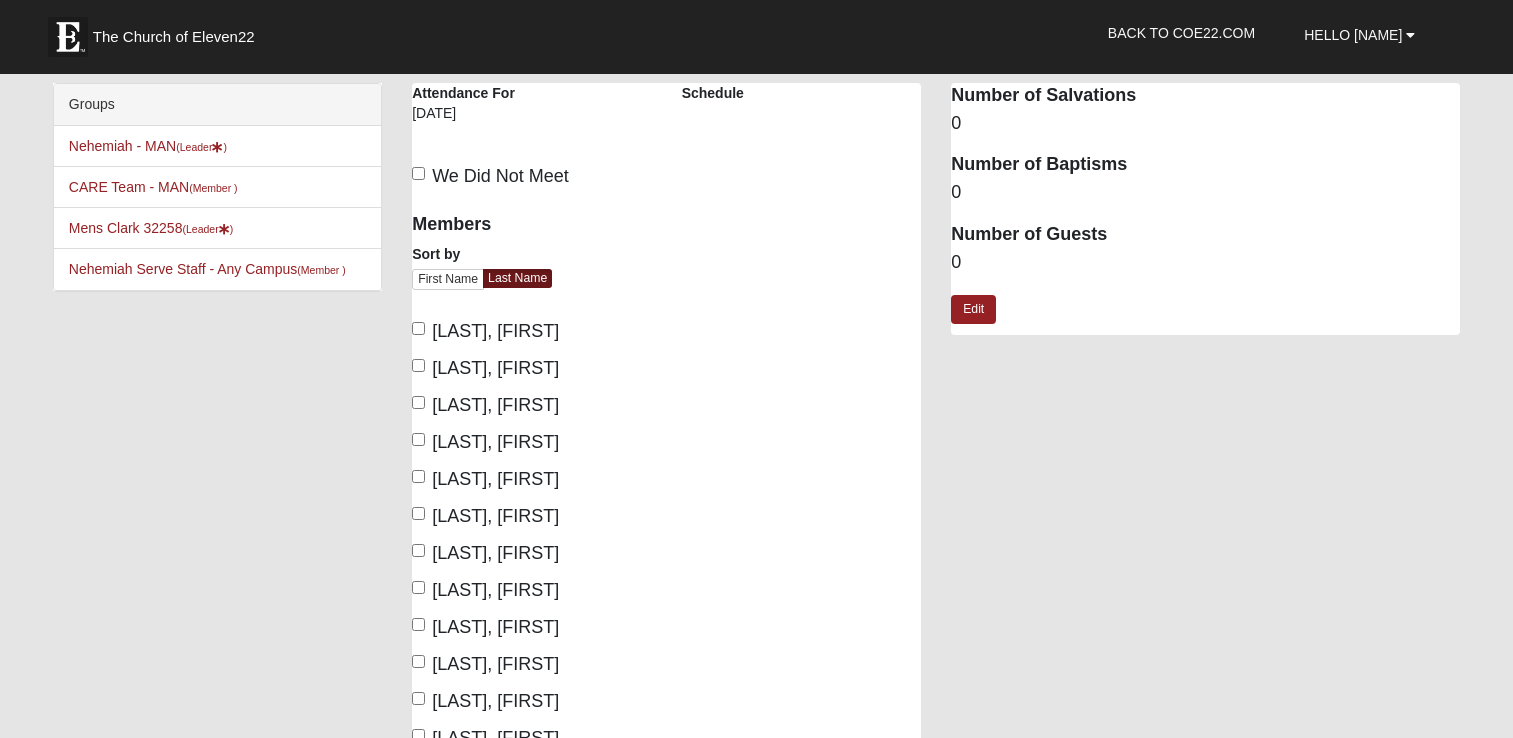 scroll, scrollTop: 0, scrollLeft: 0, axis: both 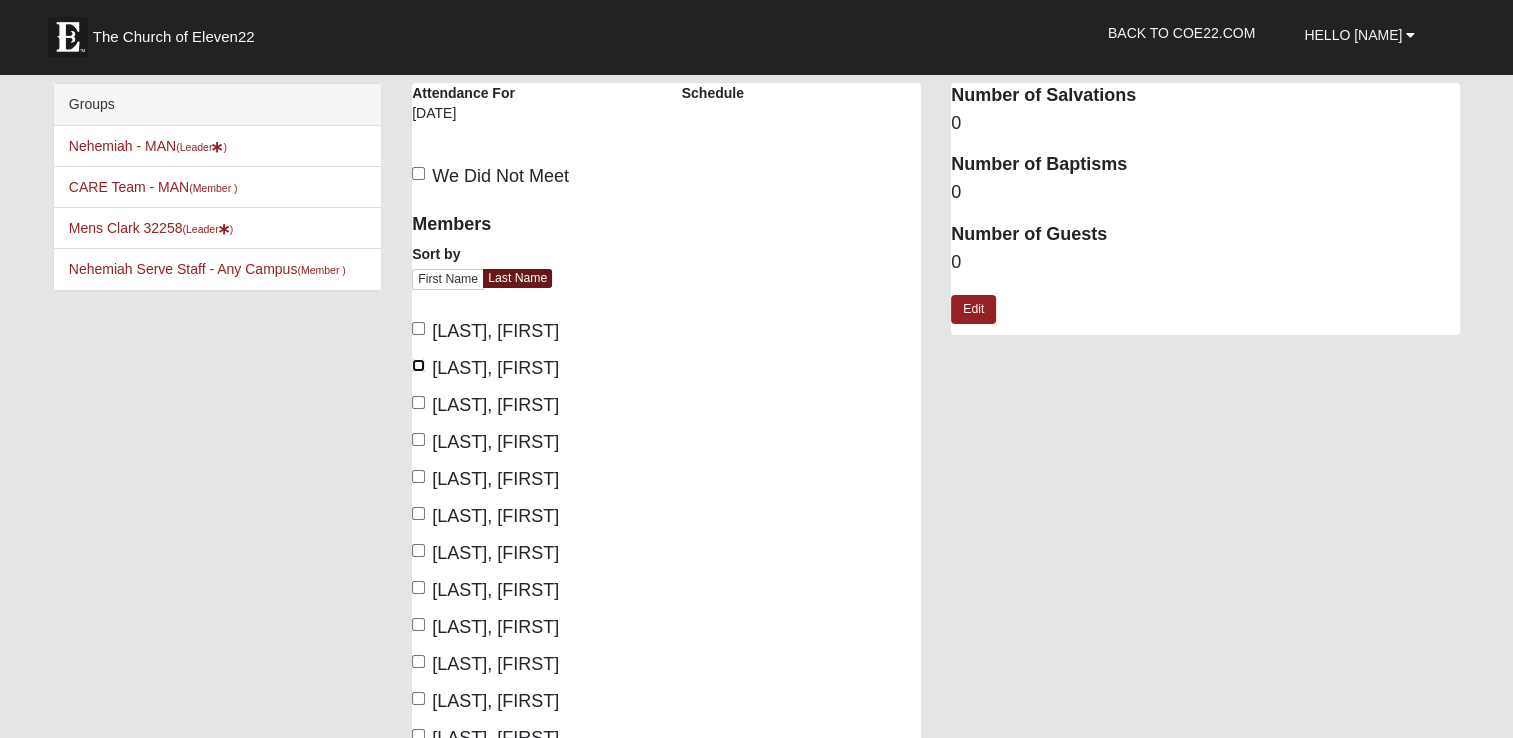 click on "[LAST], [FIRST]" at bounding box center [418, 365] 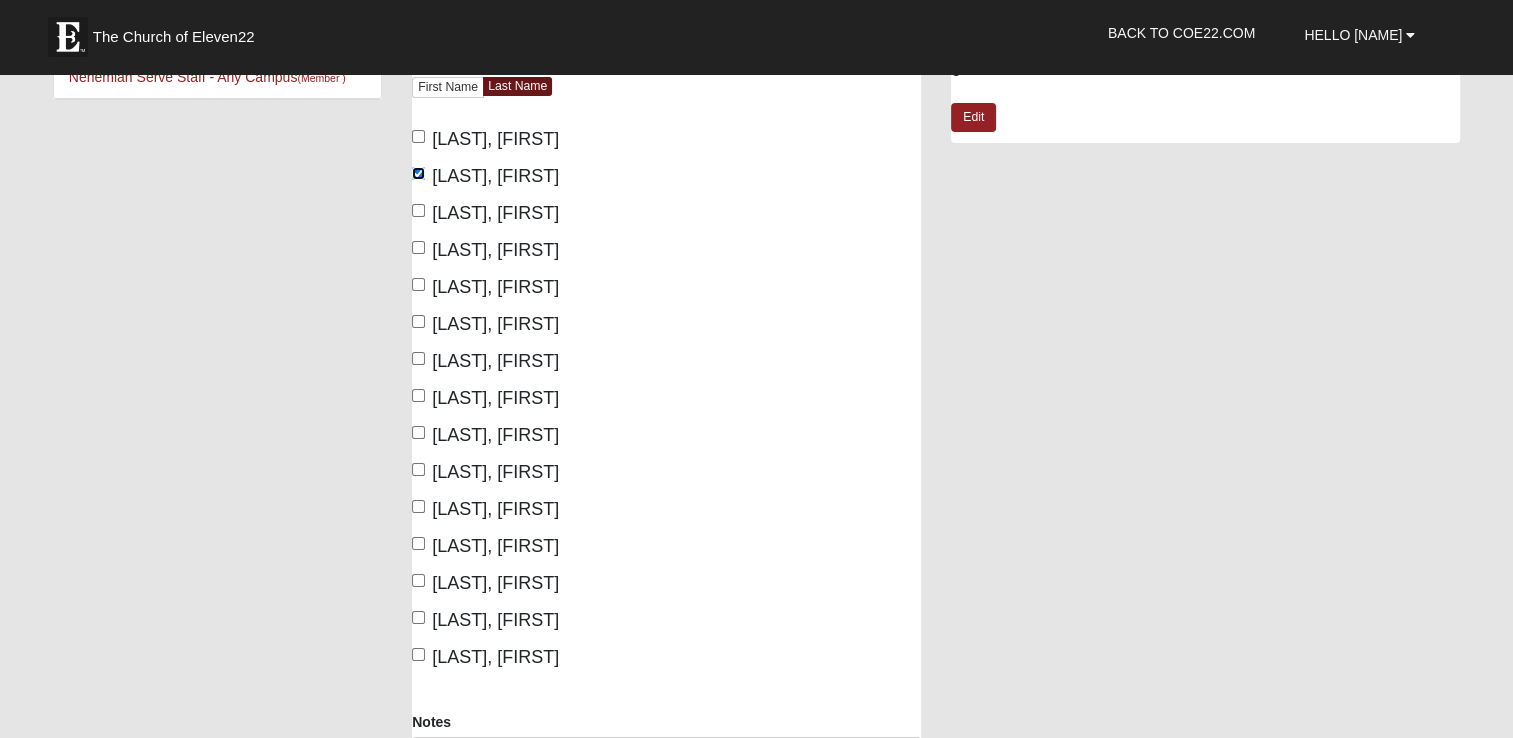 scroll, scrollTop: 200, scrollLeft: 0, axis: vertical 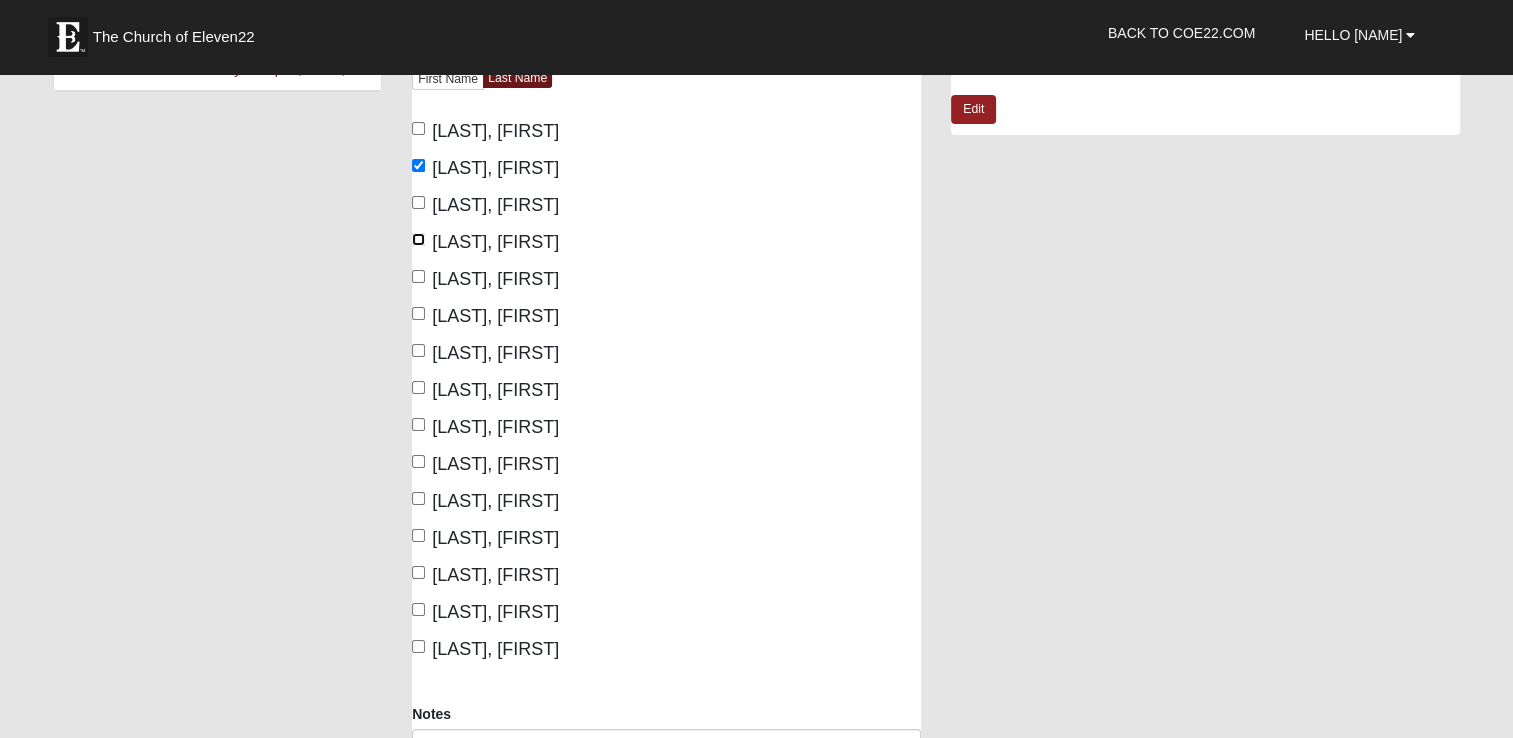 click on "Clark, Brad" at bounding box center [418, 239] 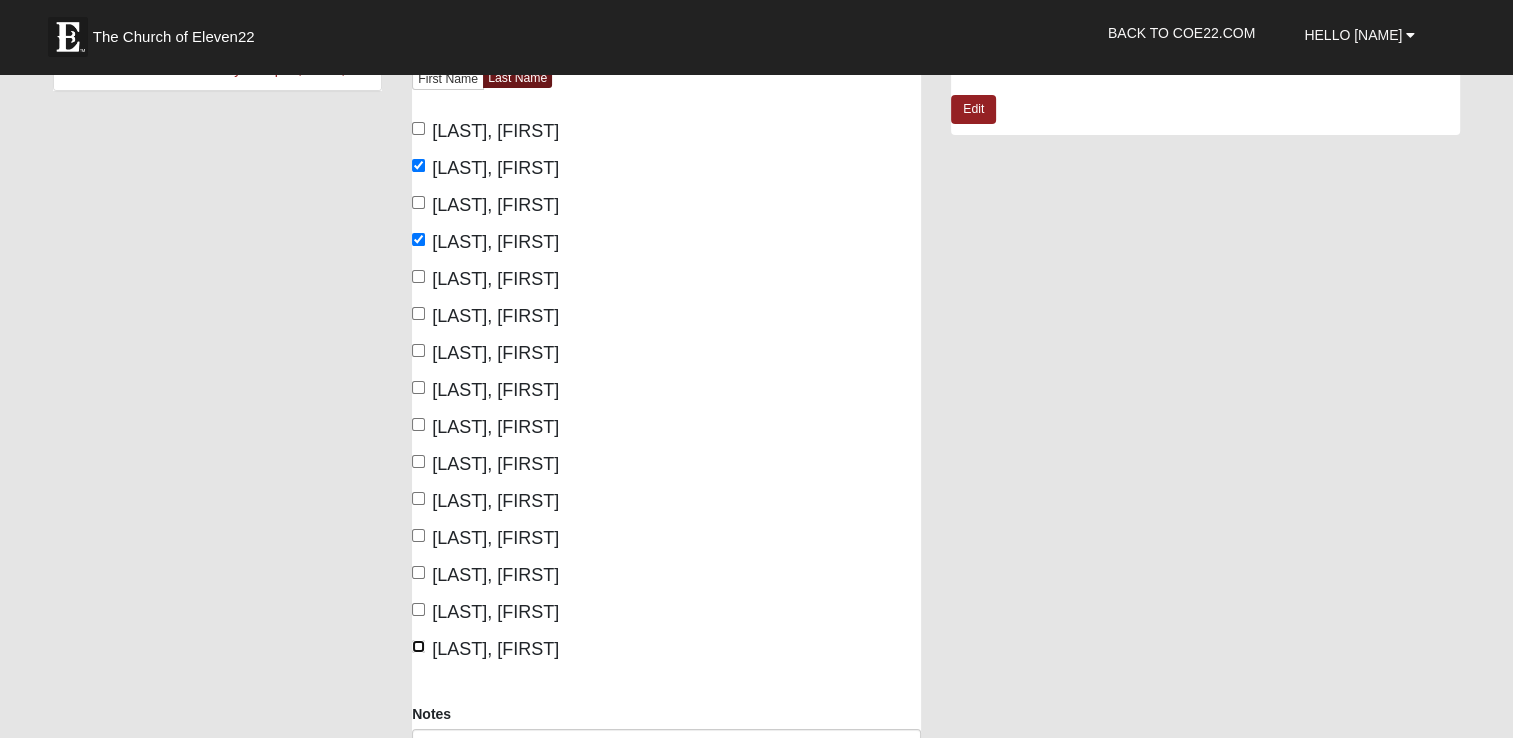 click on "Talavera, Jason" at bounding box center (418, 646) 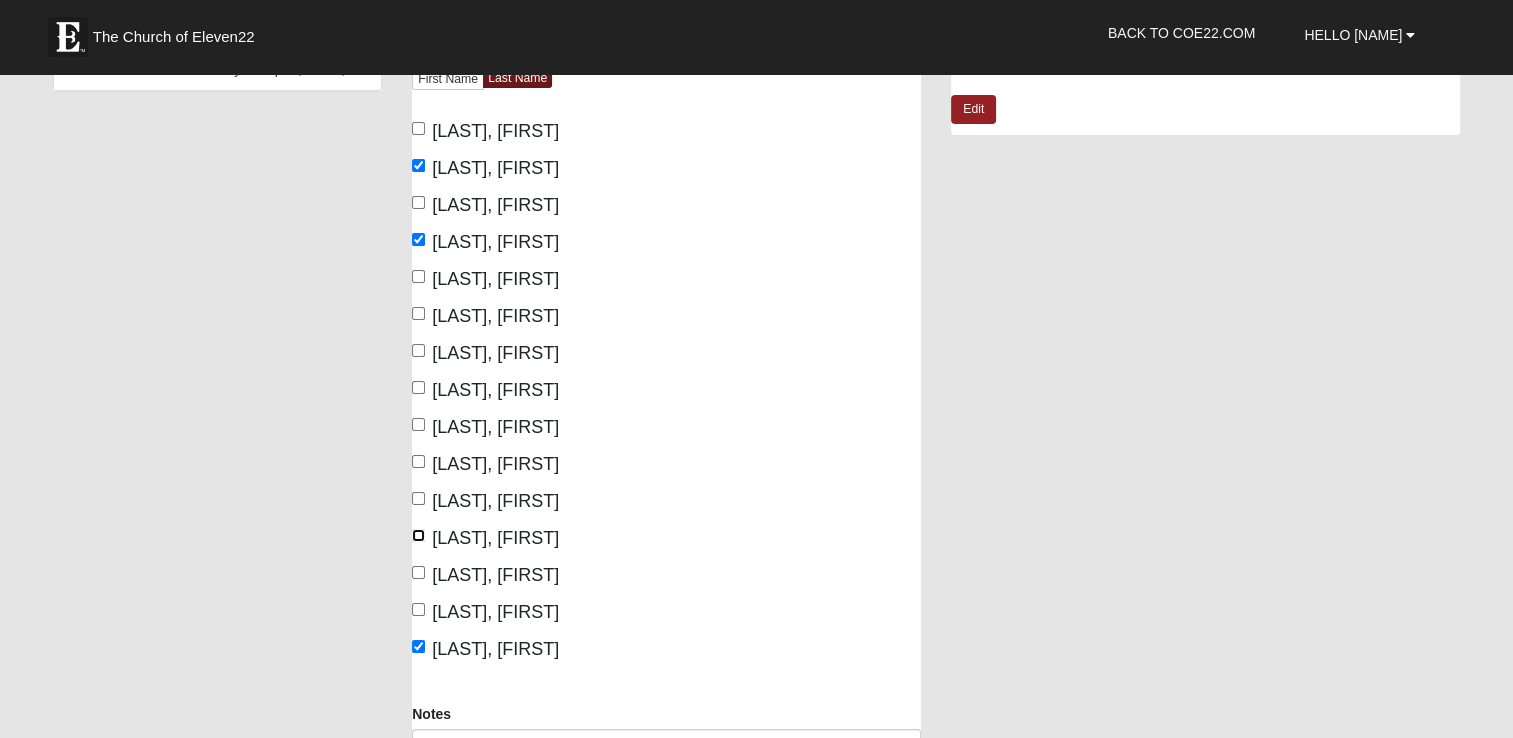 click on "Neuhofer, Jacob" at bounding box center (418, 535) 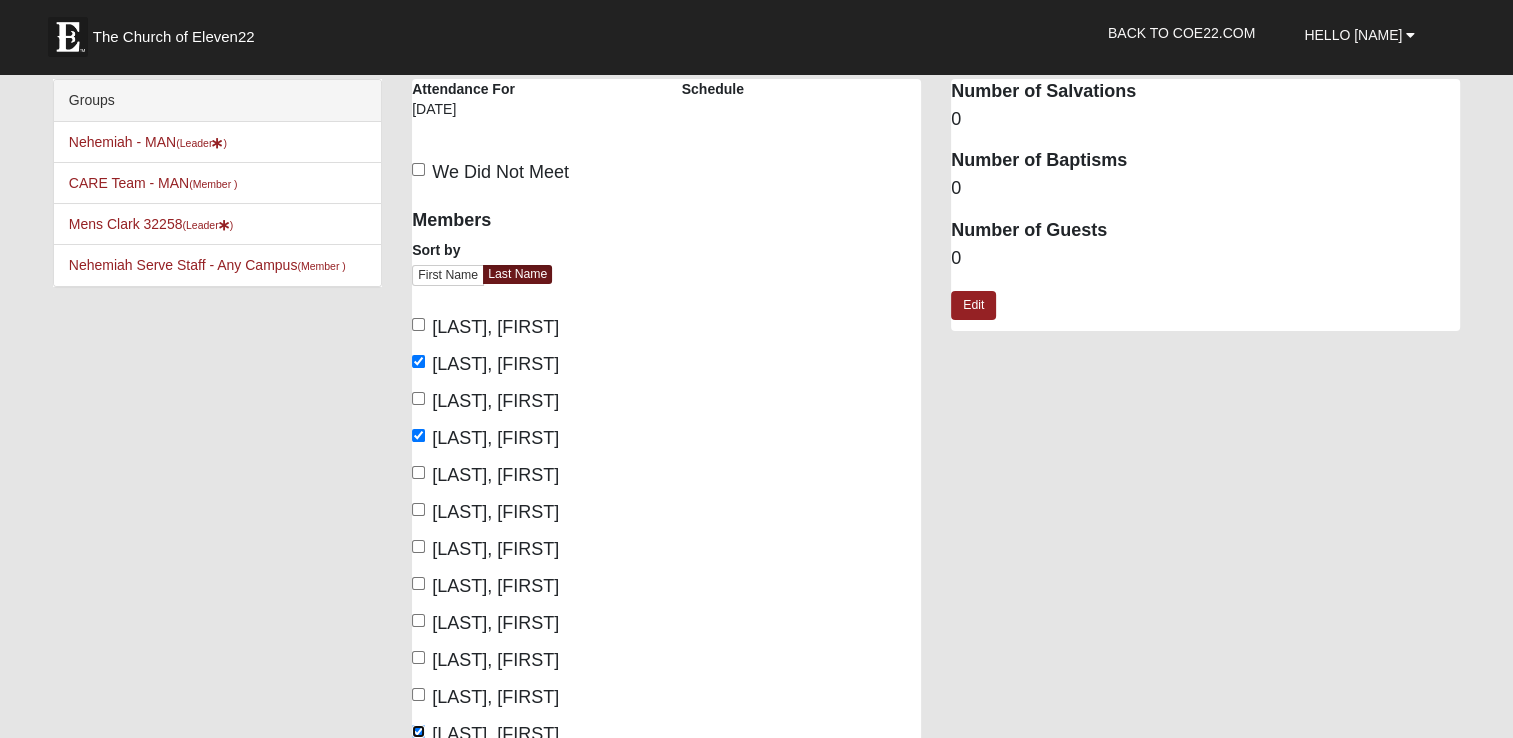scroll, scrollTop: 0, scrollLeft: 0, axis: both 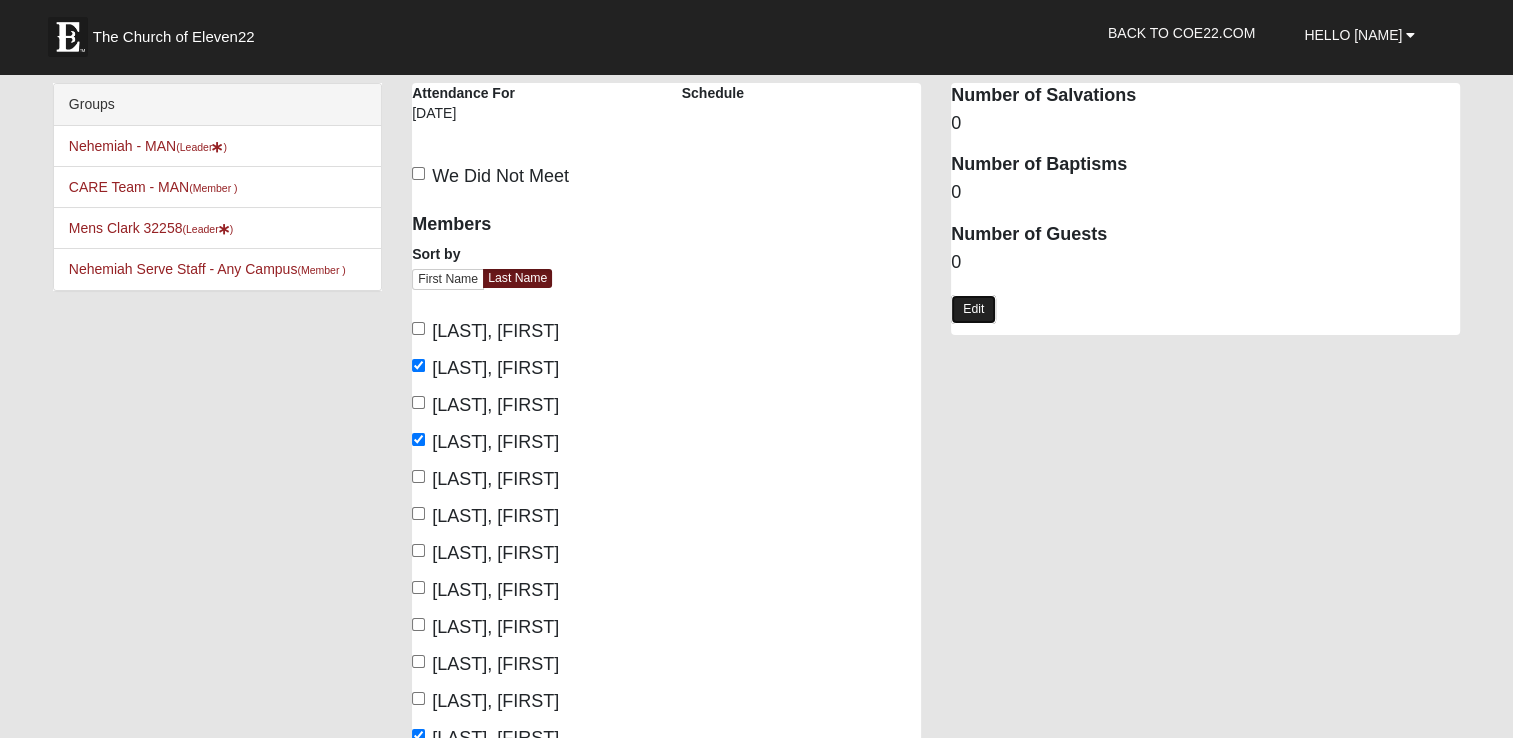click on "Edit" at bounding box center [973, 309] 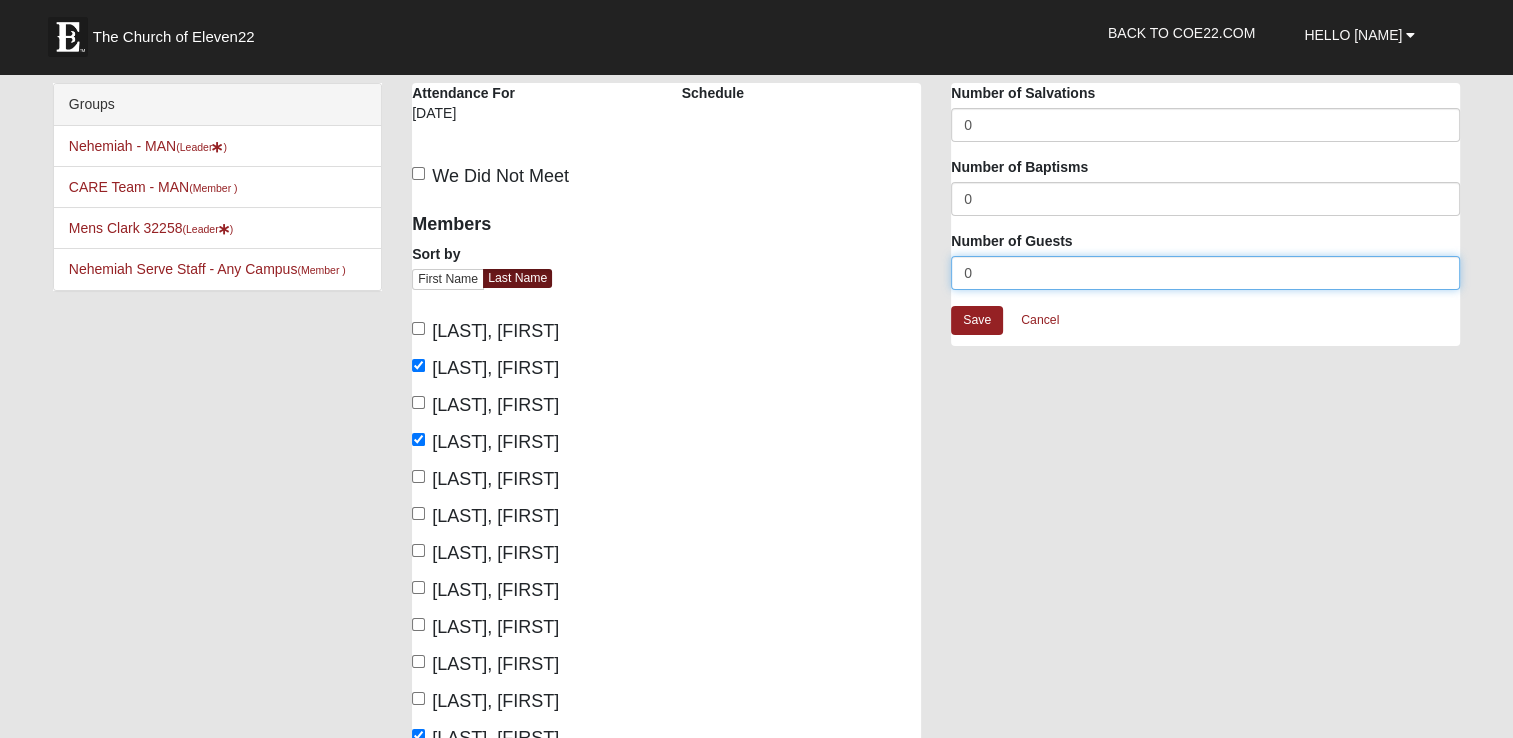 drag, startPoint x: 1003, startPoint y: 278, endPoint x: 904, endPoint y: 278, distance: 99 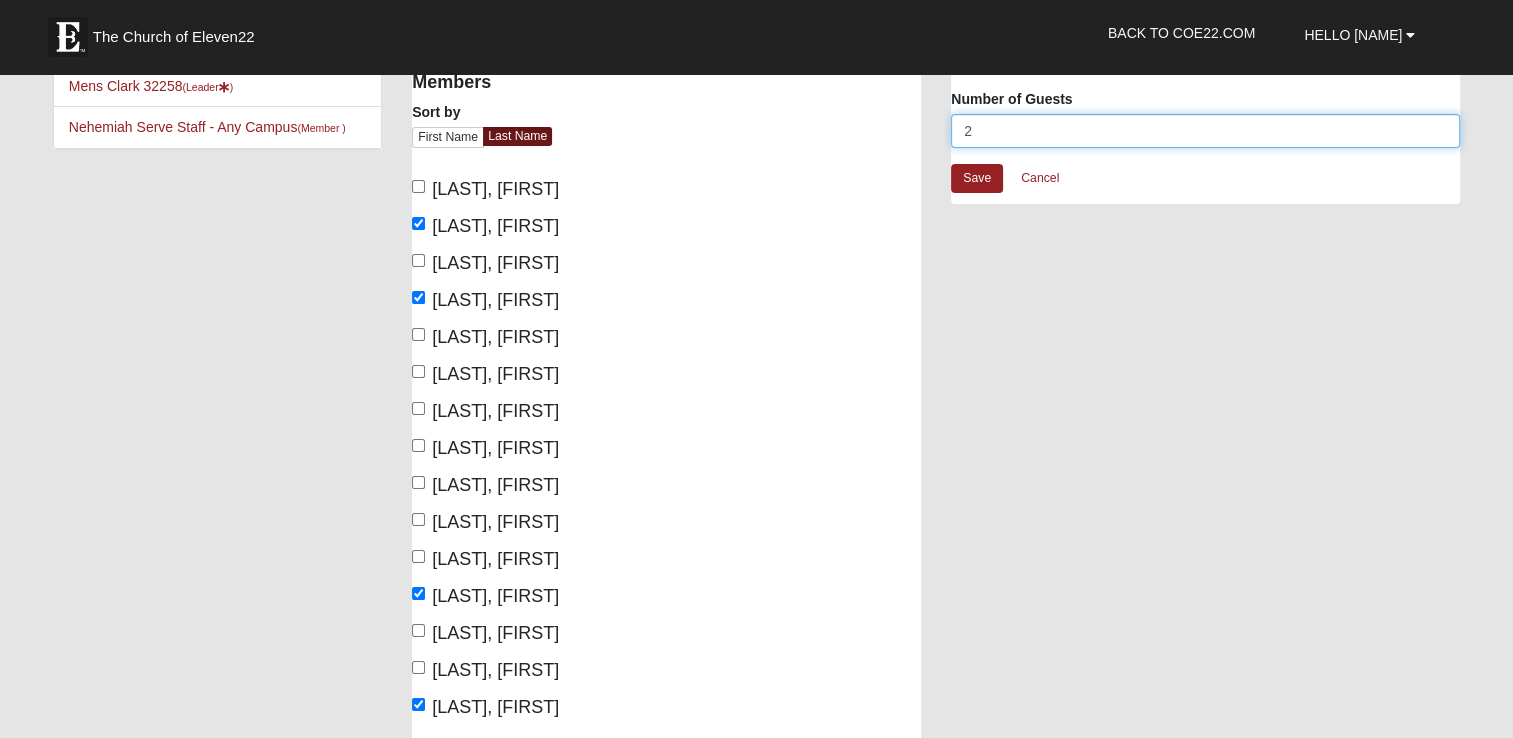scroll, scrollTop: 600, scrollLeft: 0, axis: vertical 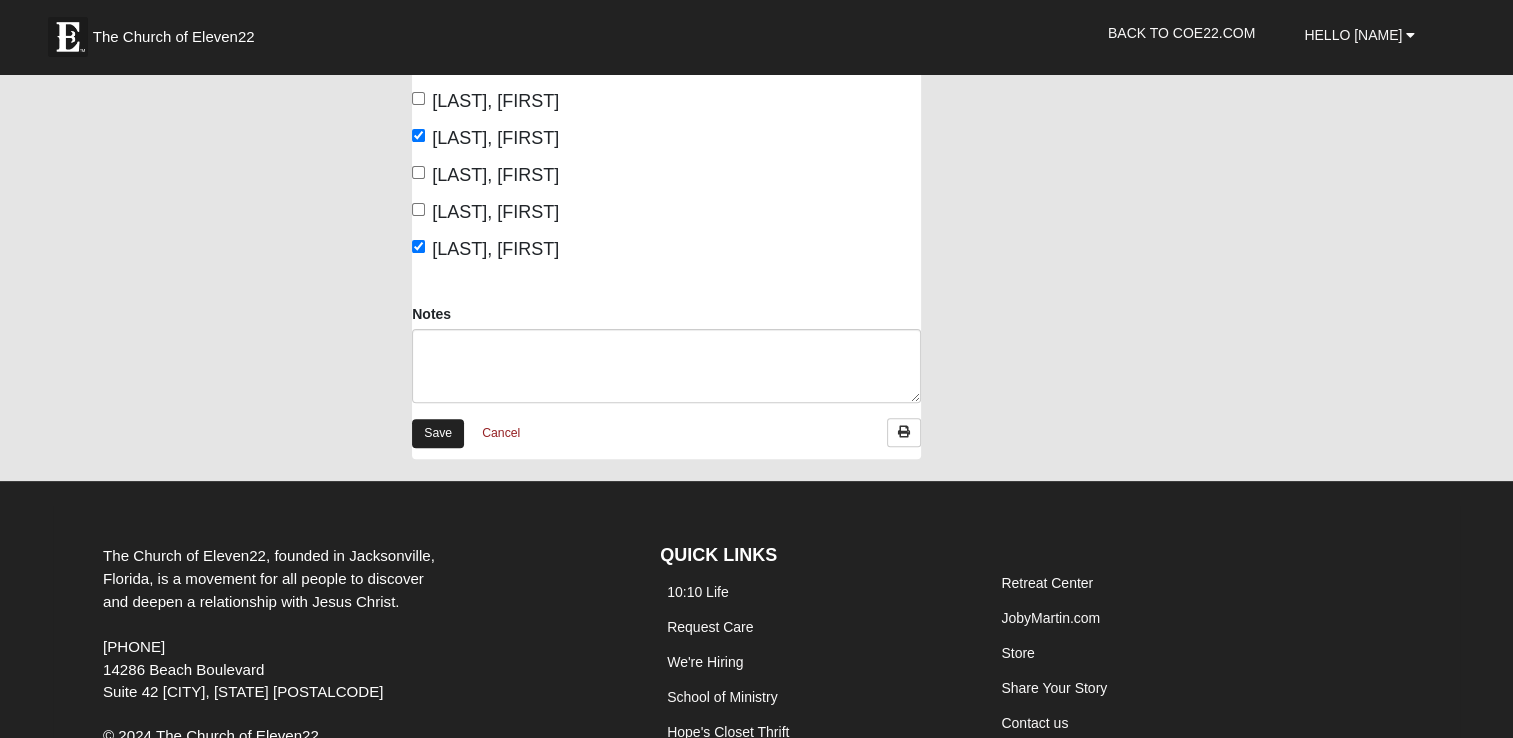 type on "2" 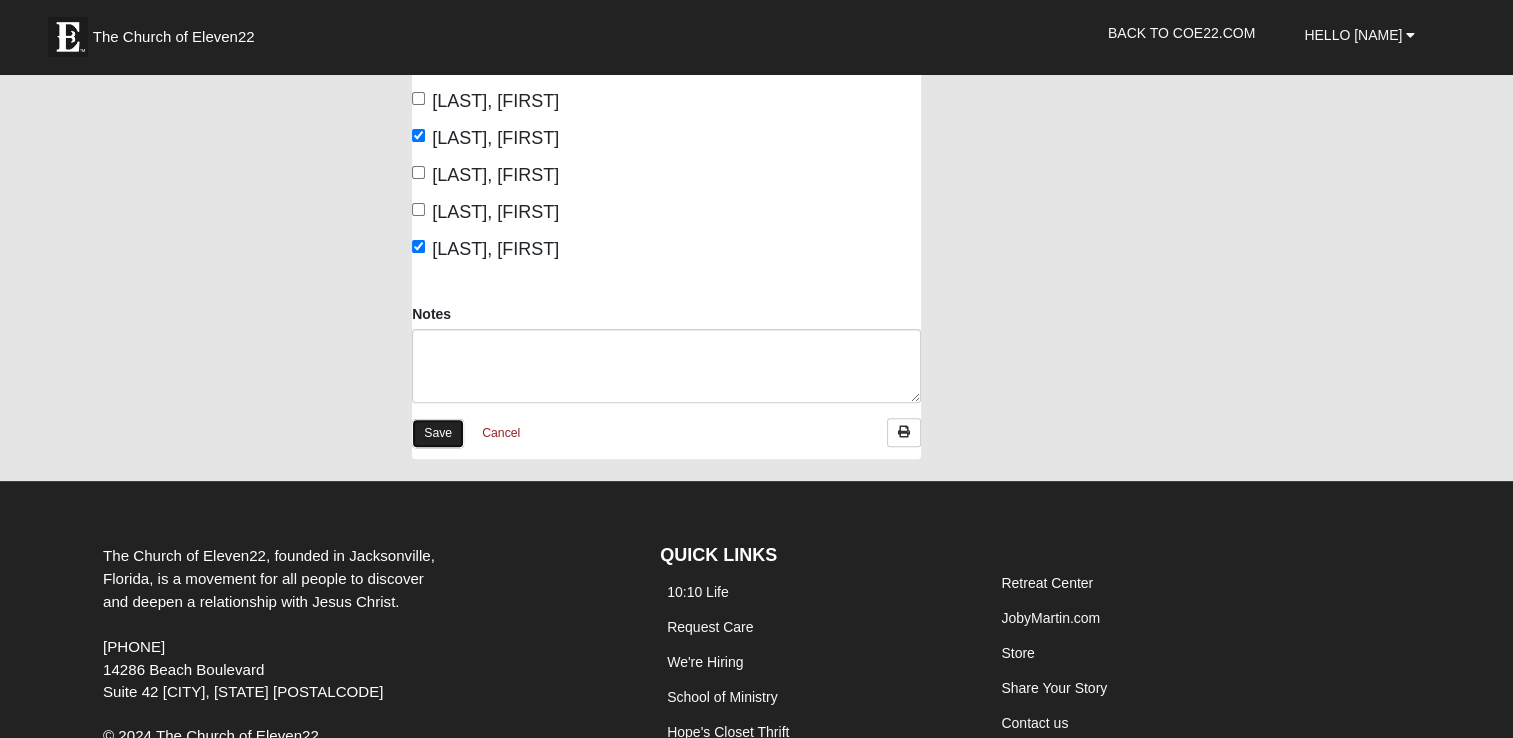 click on "Save" at bounding box center [438, 433] 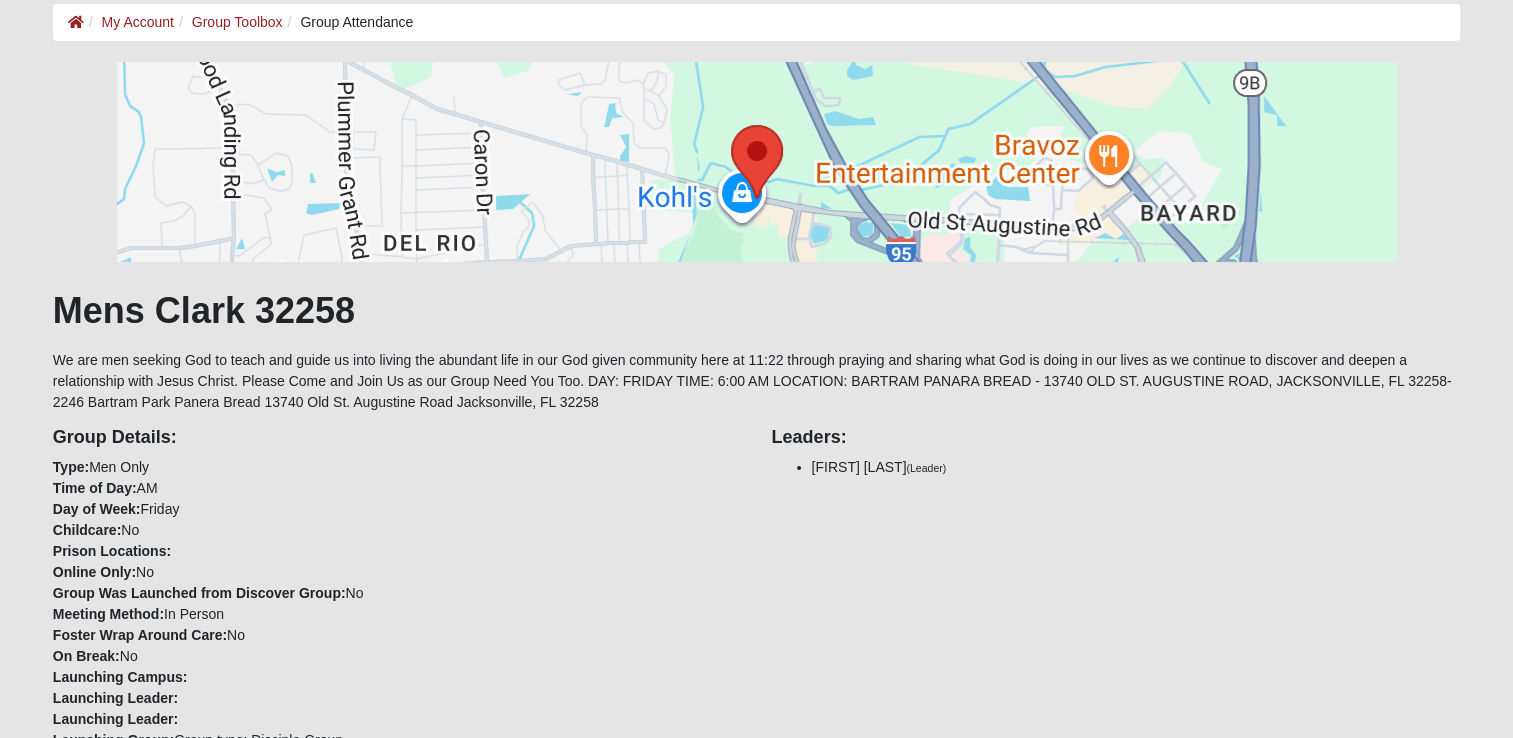 scroll, scrollTop: 500, scrollLeft: 0, axis: vertical 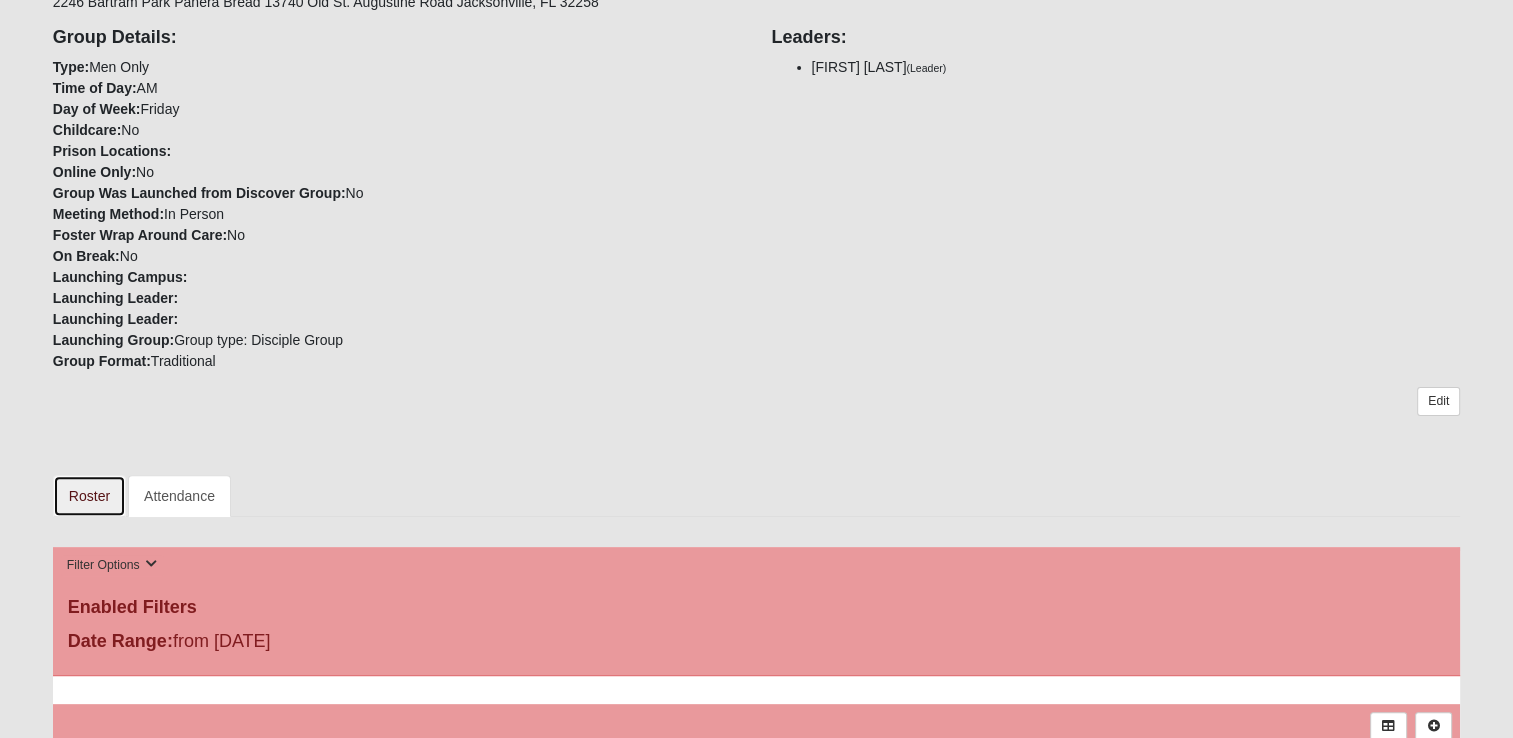 click on "Roster" at bounding box center [89, 496] 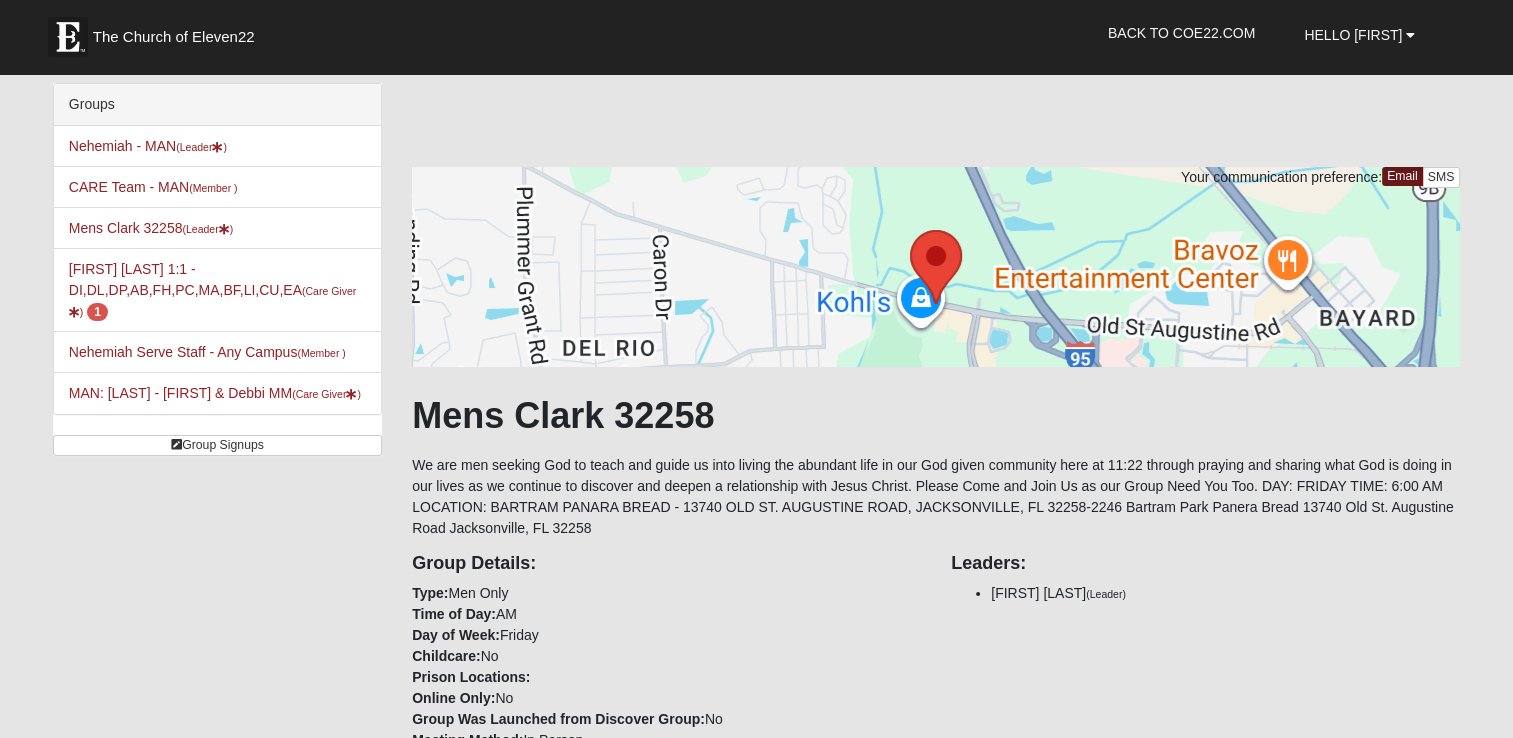 scroll, scrollTop: 0, scrollLeft: 0, axis: both 